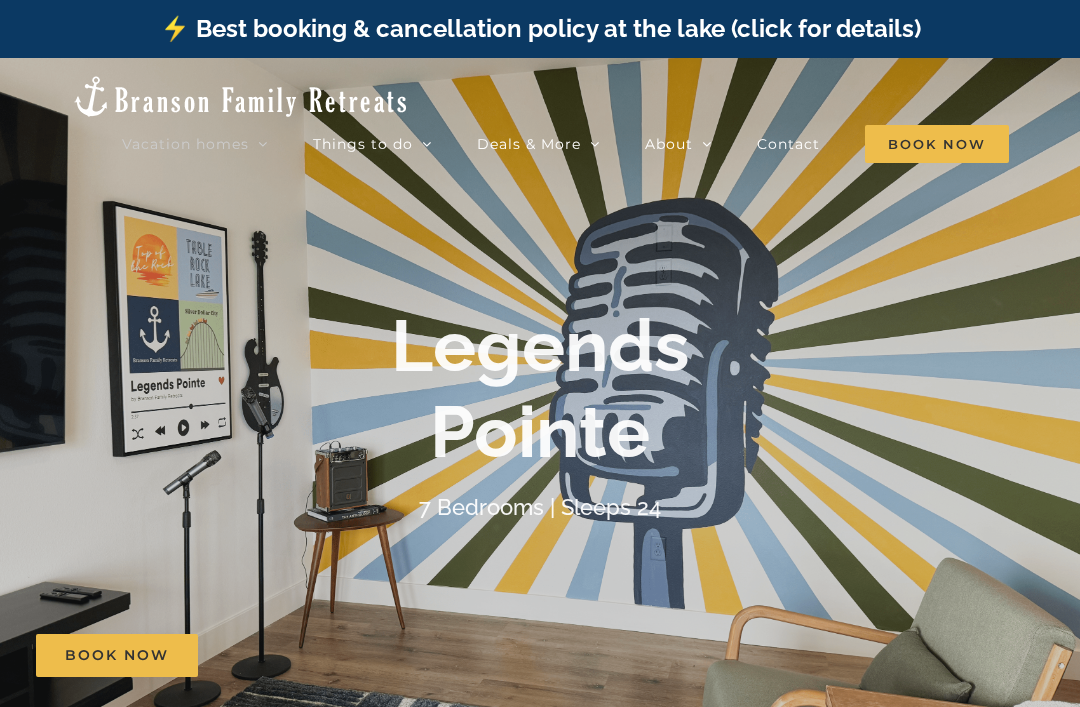 scroll, scrollTop: 0, scrollLeft: 0, axis: both 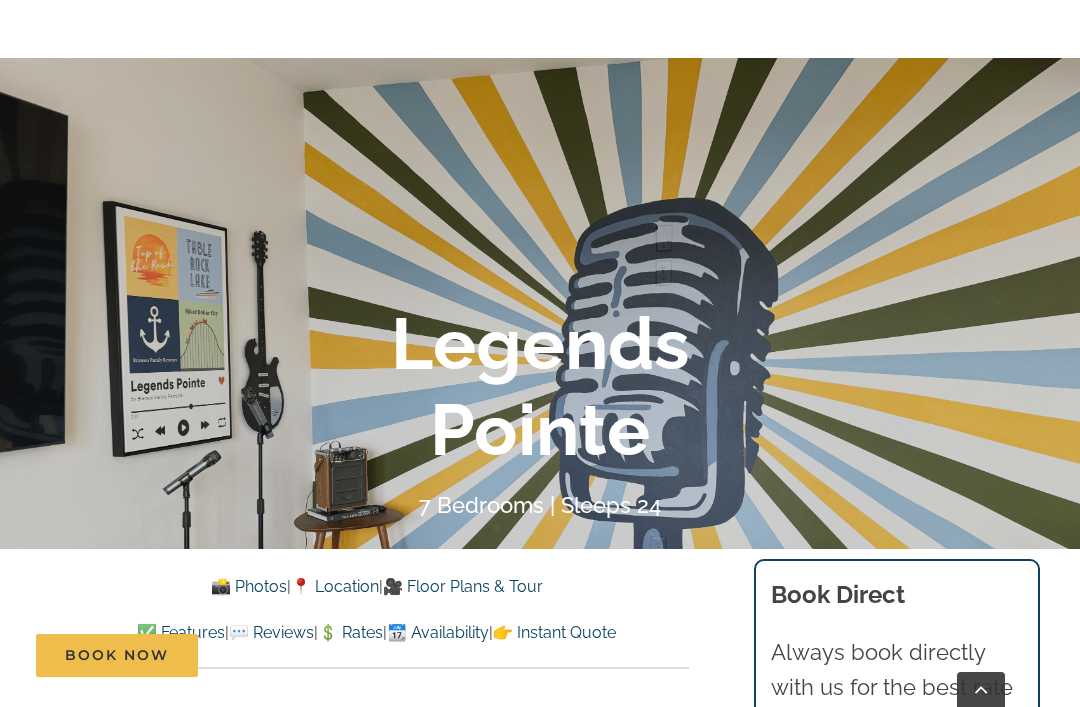click on "📸 Photos" at bounding box center [249, 586] 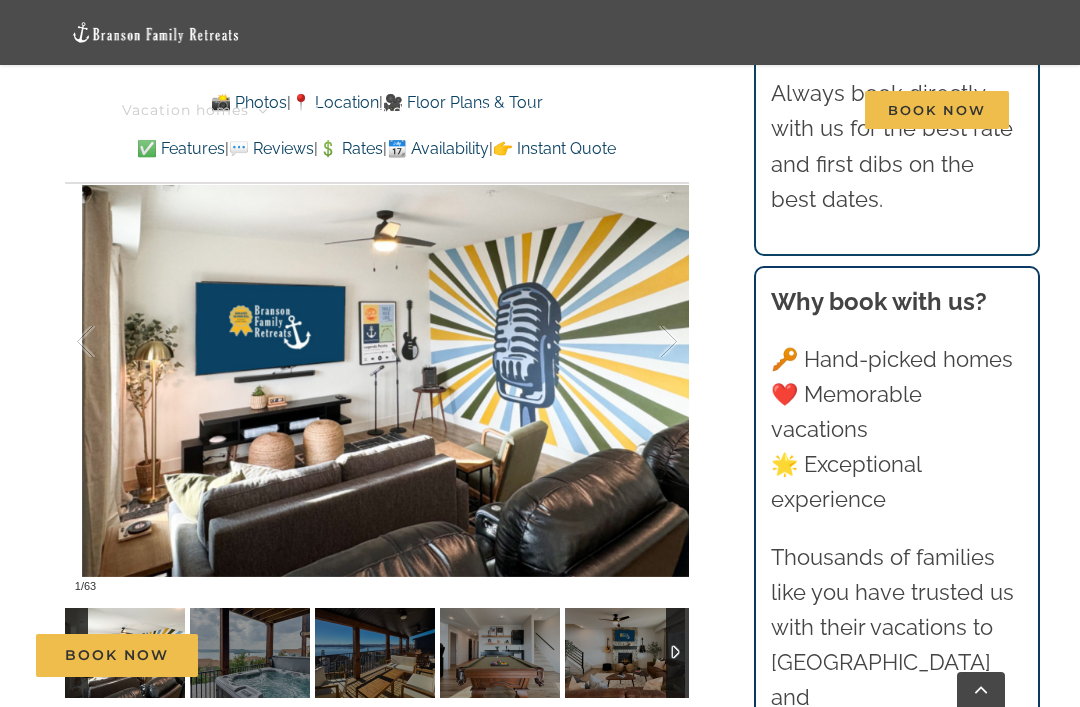 scroll, scrollTop: 1301, scrollLeft: 0, axis: vertical 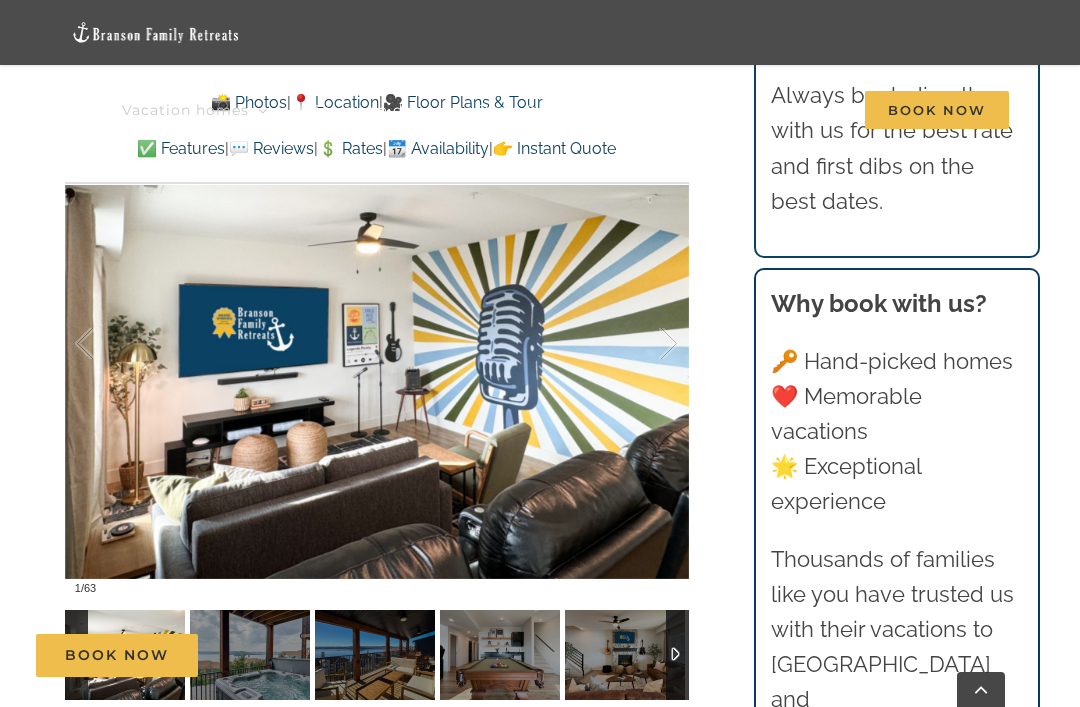 click at bounding box center (648, 344) 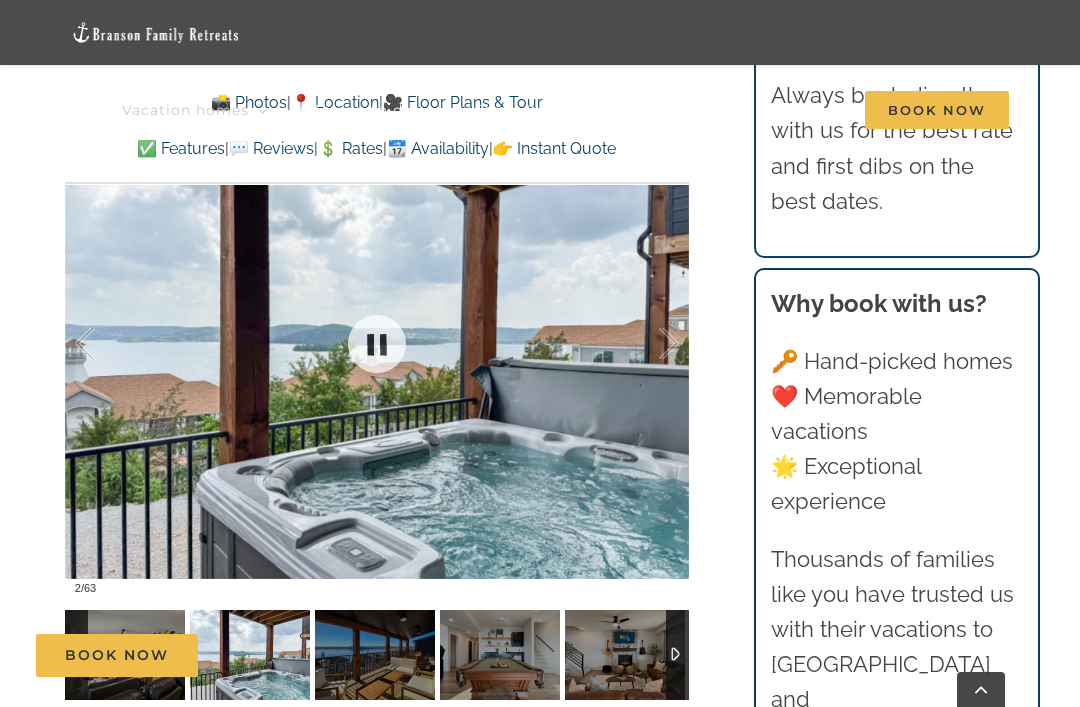 click at bounding box center [648, 344] 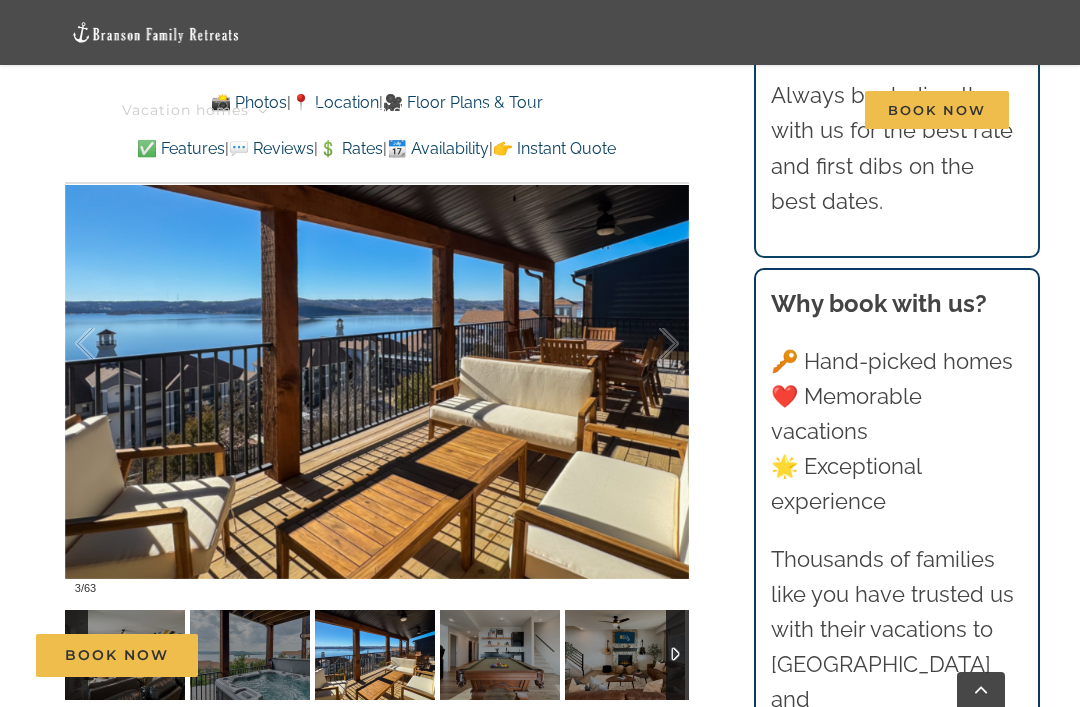 click at bounding box center [648, 344] 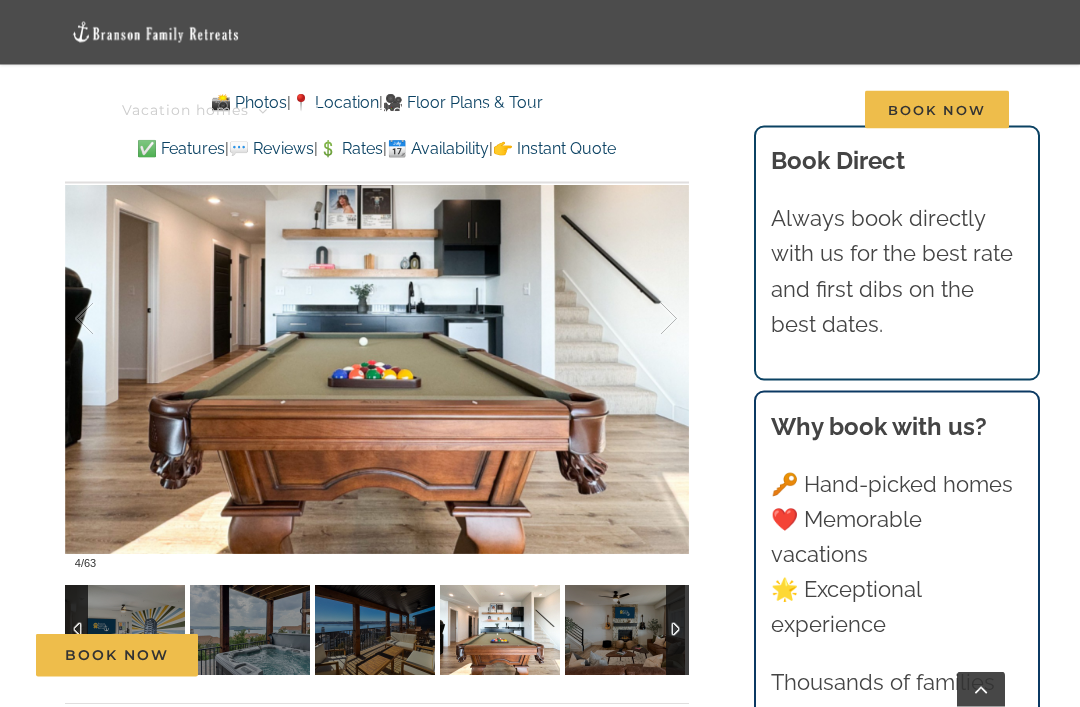 scroll, scrollTop: 1326, scrollLeft: 0, axis: vertical 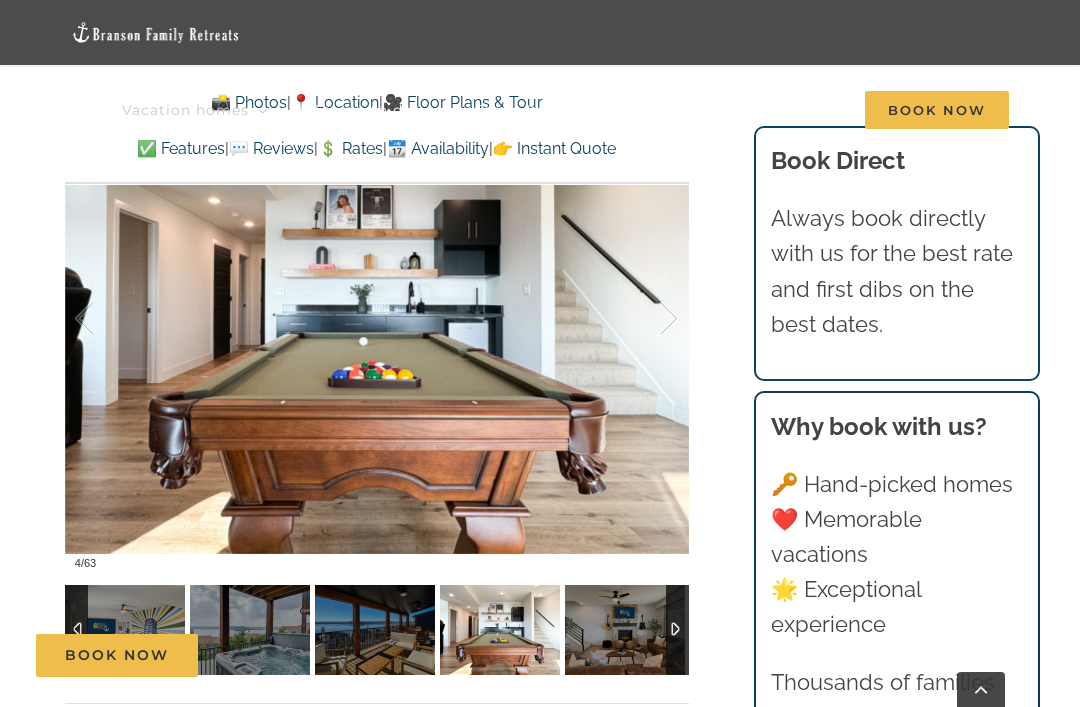 click at bounding box center [648, 319] 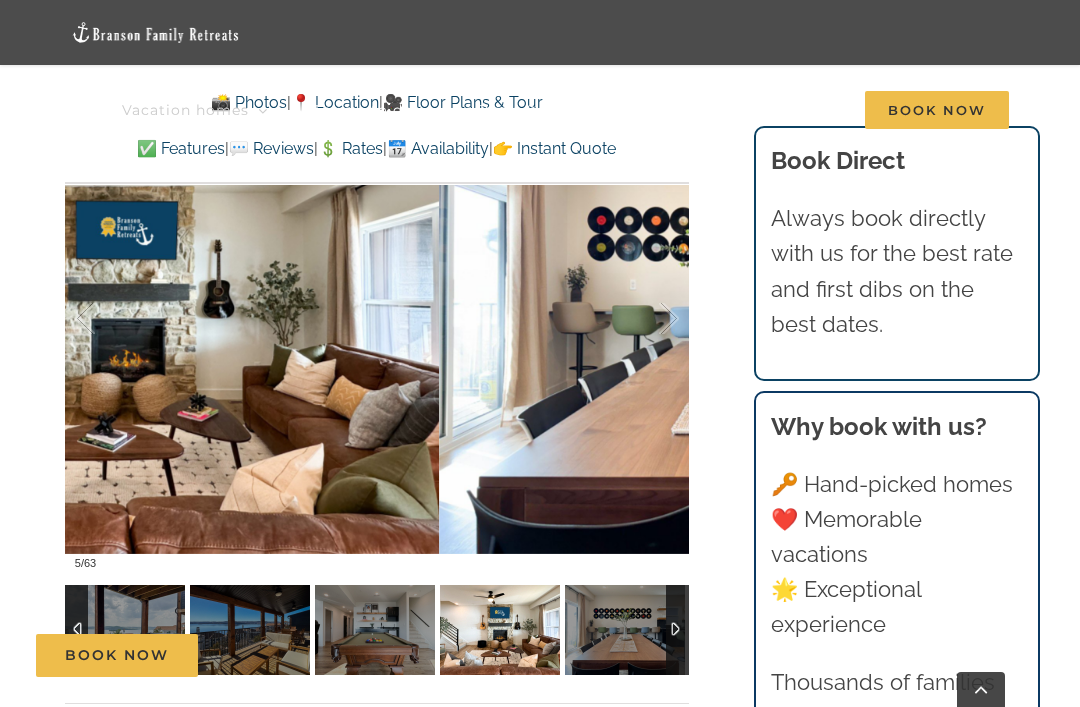 click at bounding box center (648, 319) 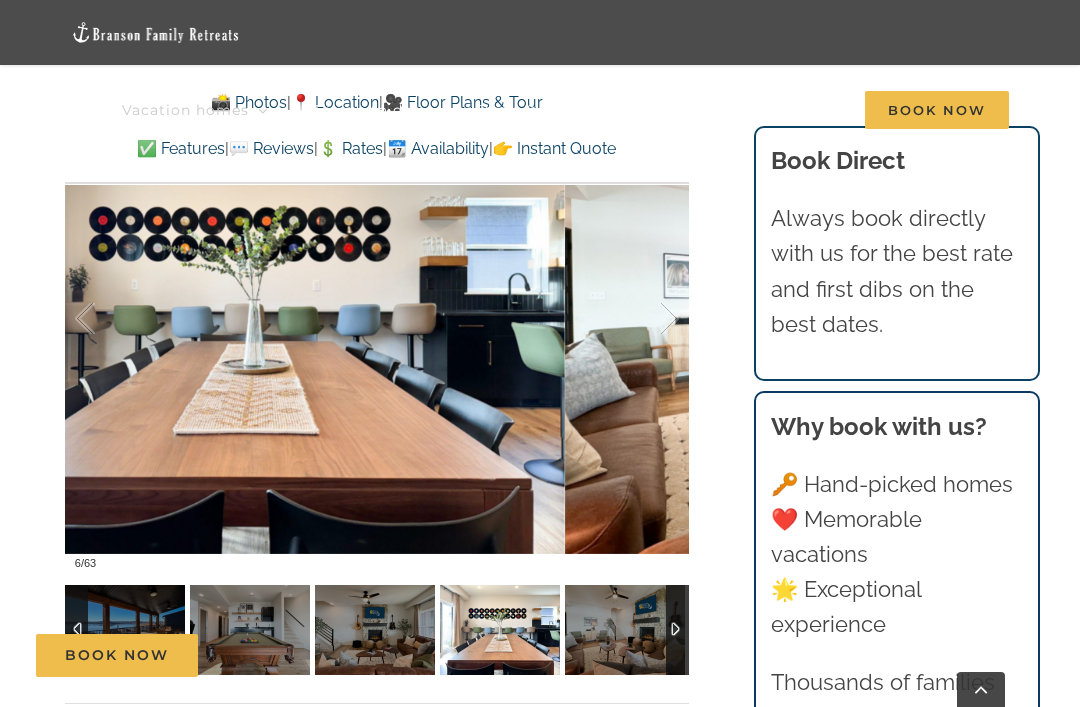 click at bounding box center (648, 319) 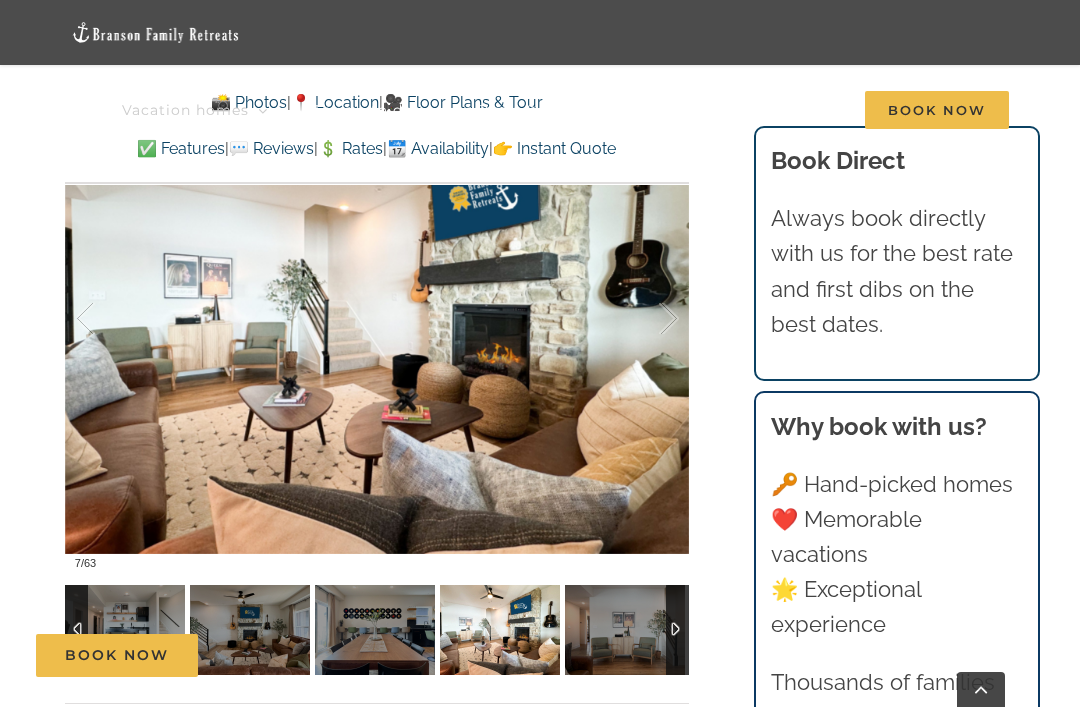 click at bounding box center [106, 319] 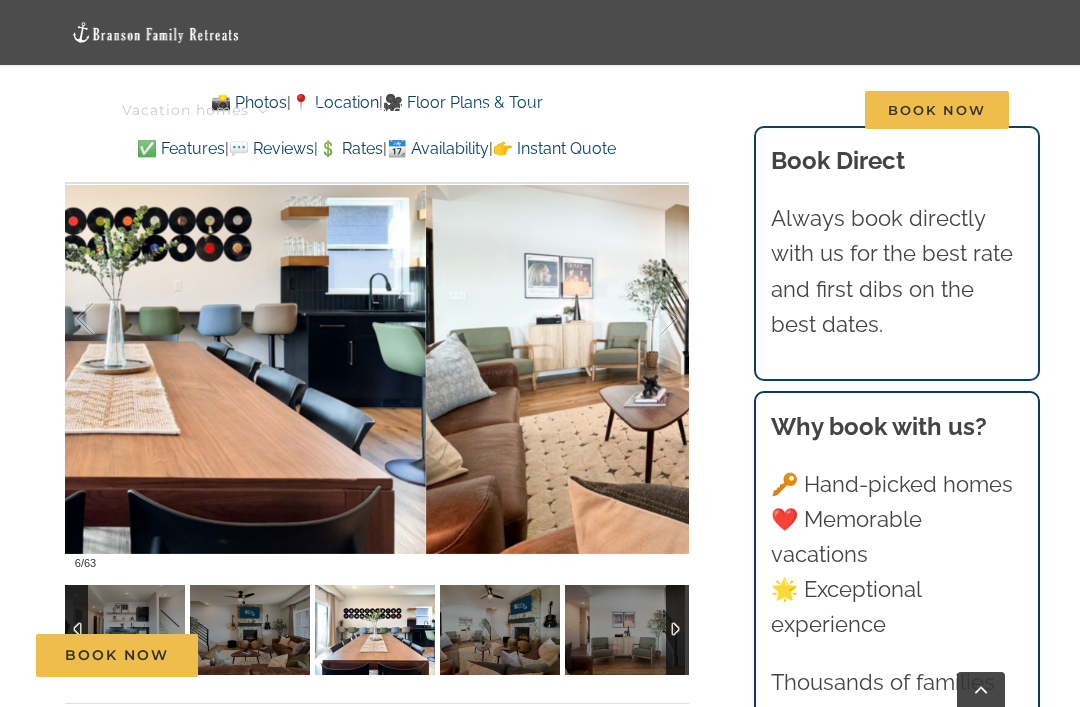 click at bounding box center [648, 319] 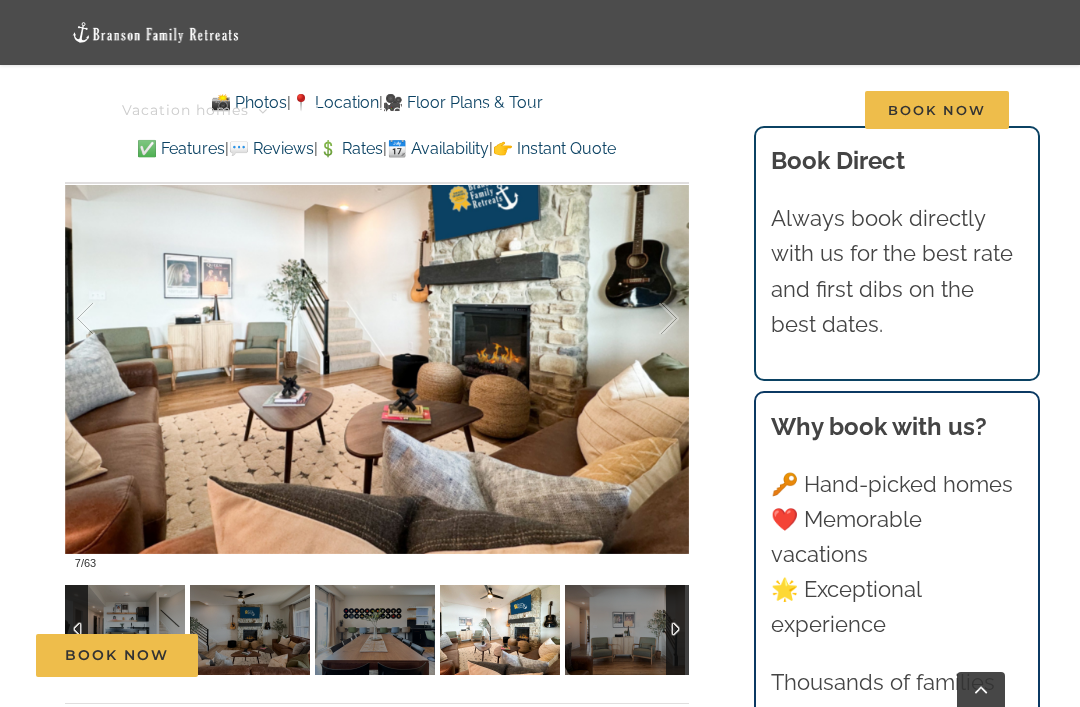 click at bounding box center (648, 319) 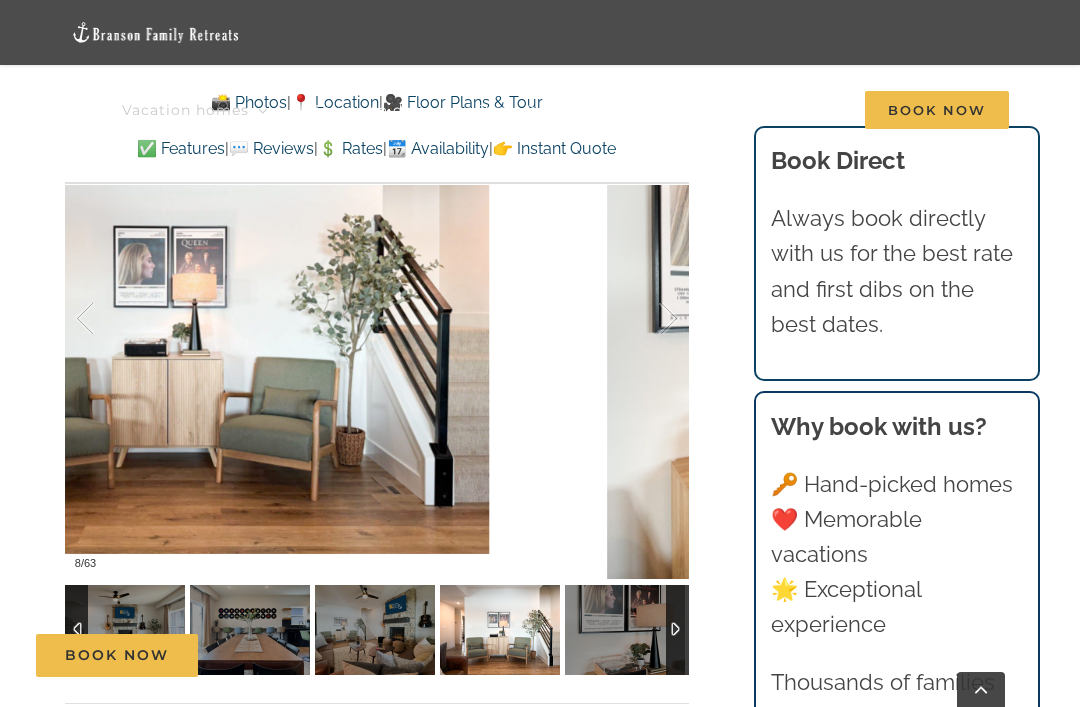 click at bounding box center (648, 319) 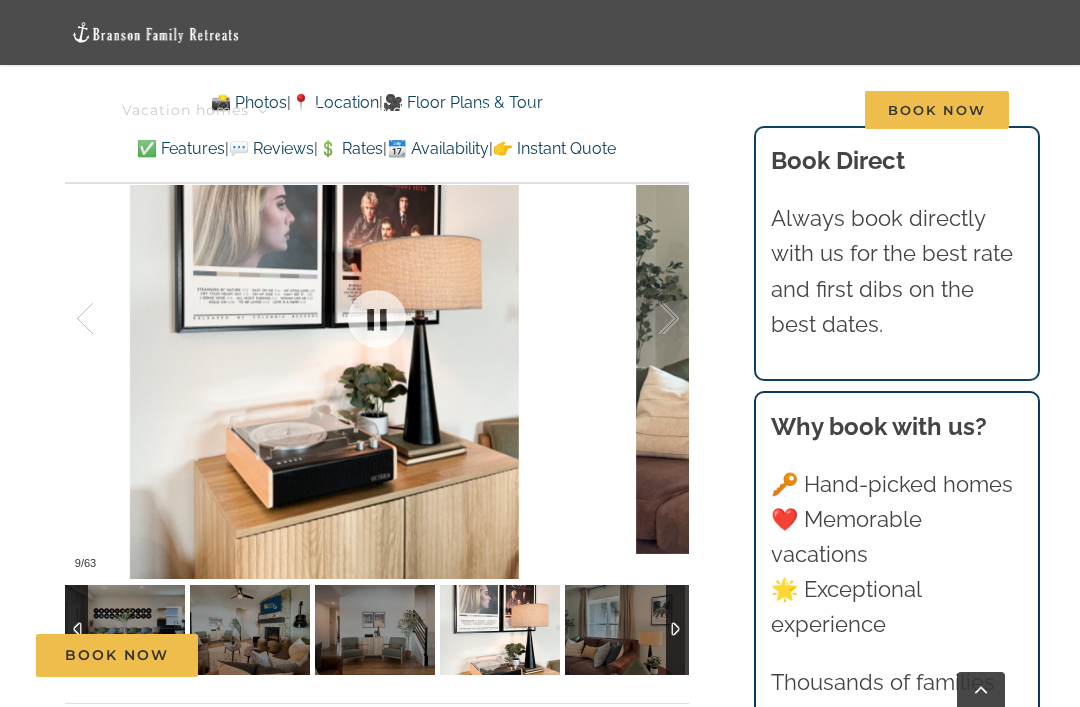 click at bounding box center [648, 319] 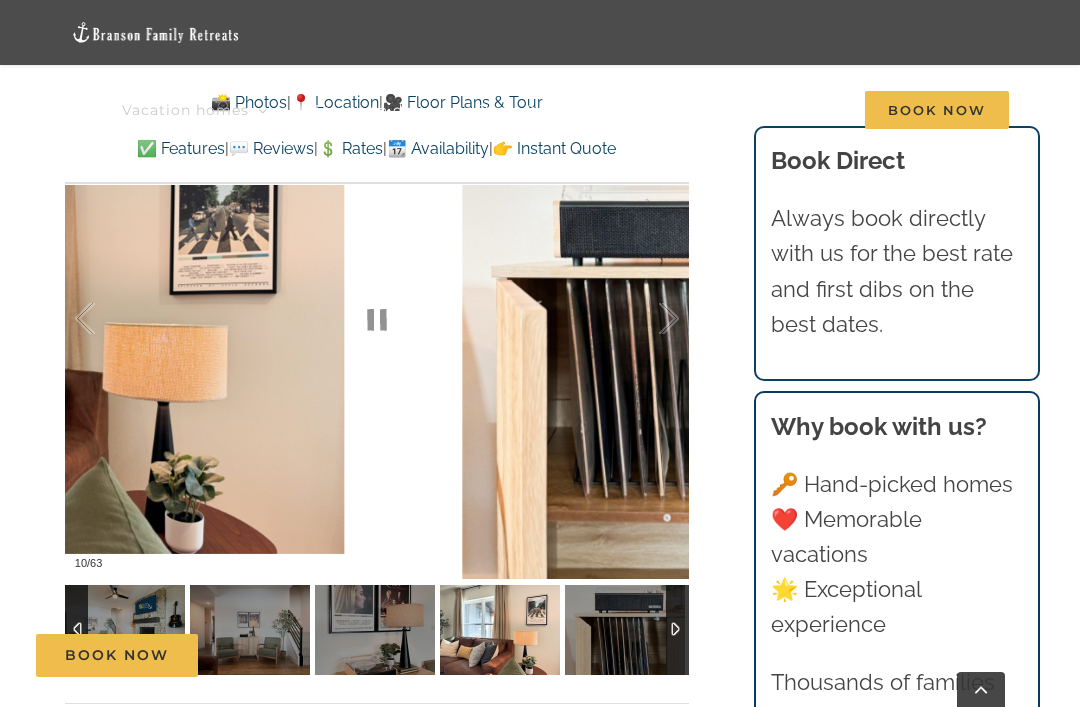 click at bounding box center (648, 319) 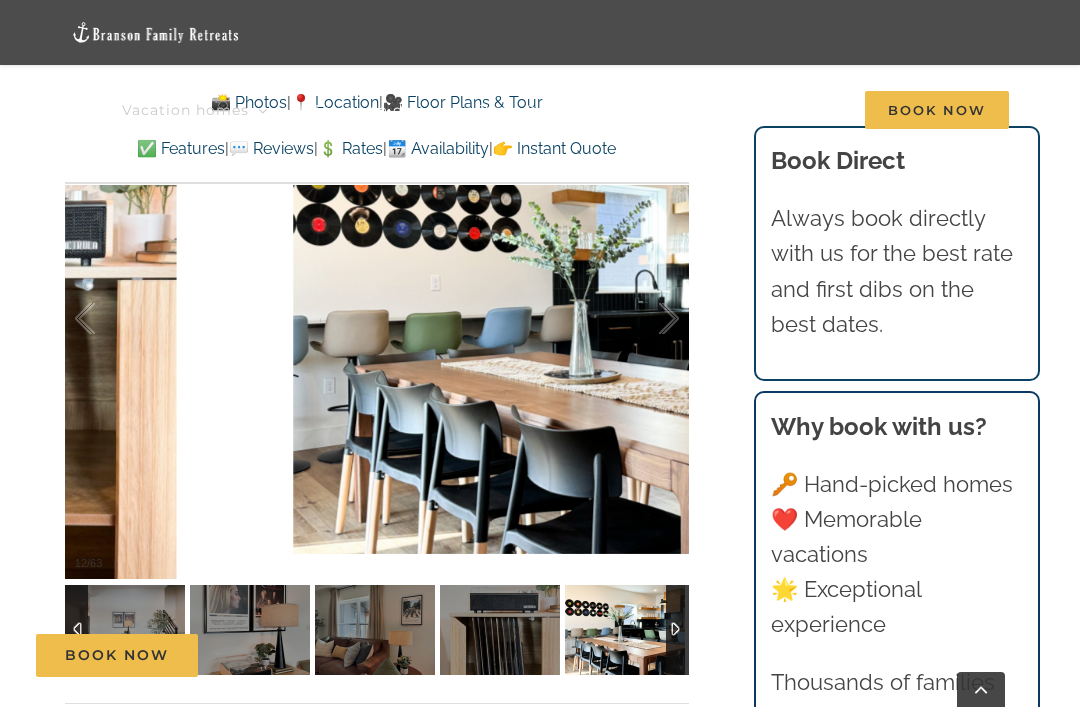 click at bounding box center (648, 319) 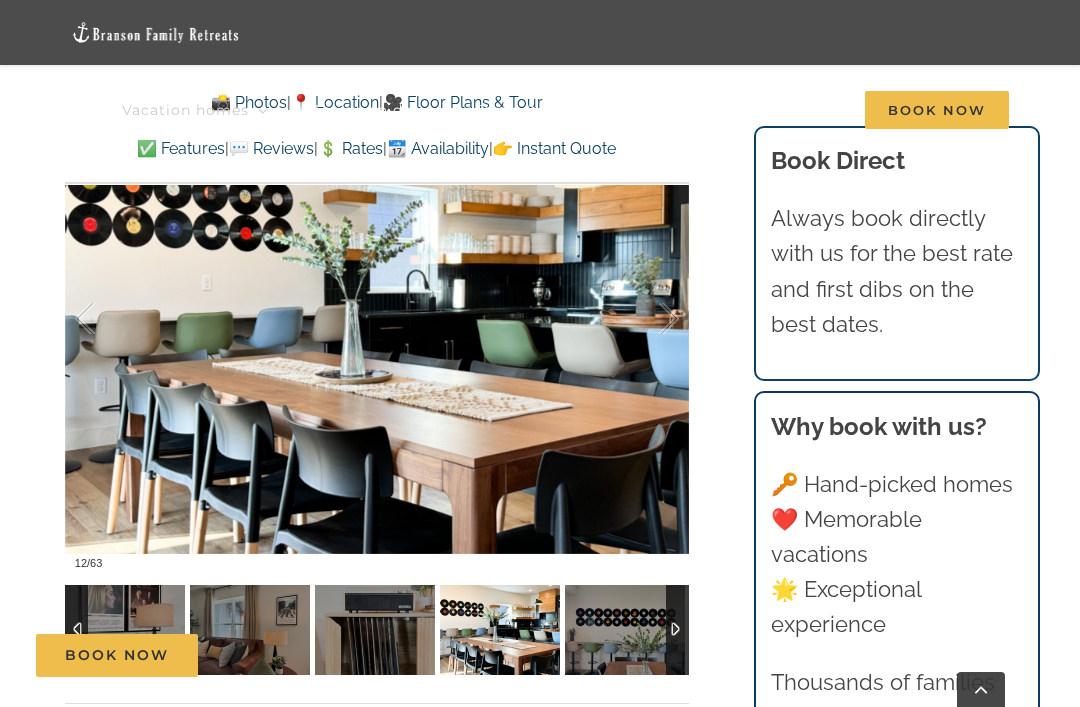 click at bounding box center (648, 319) 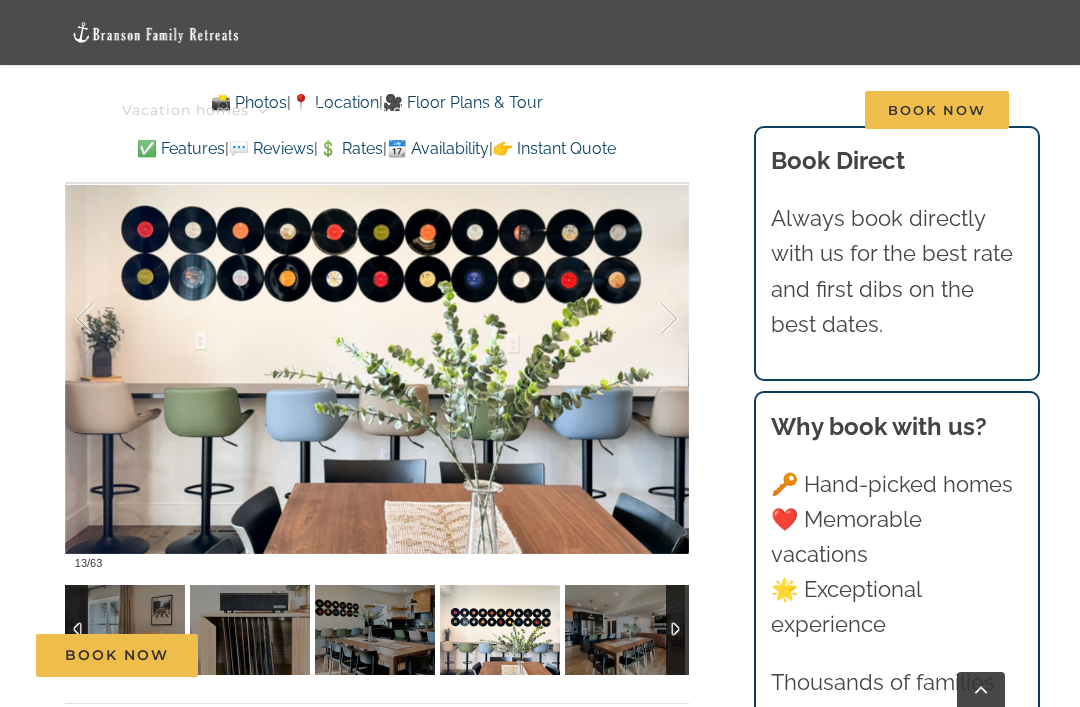 click at bounding box center [648, 319] 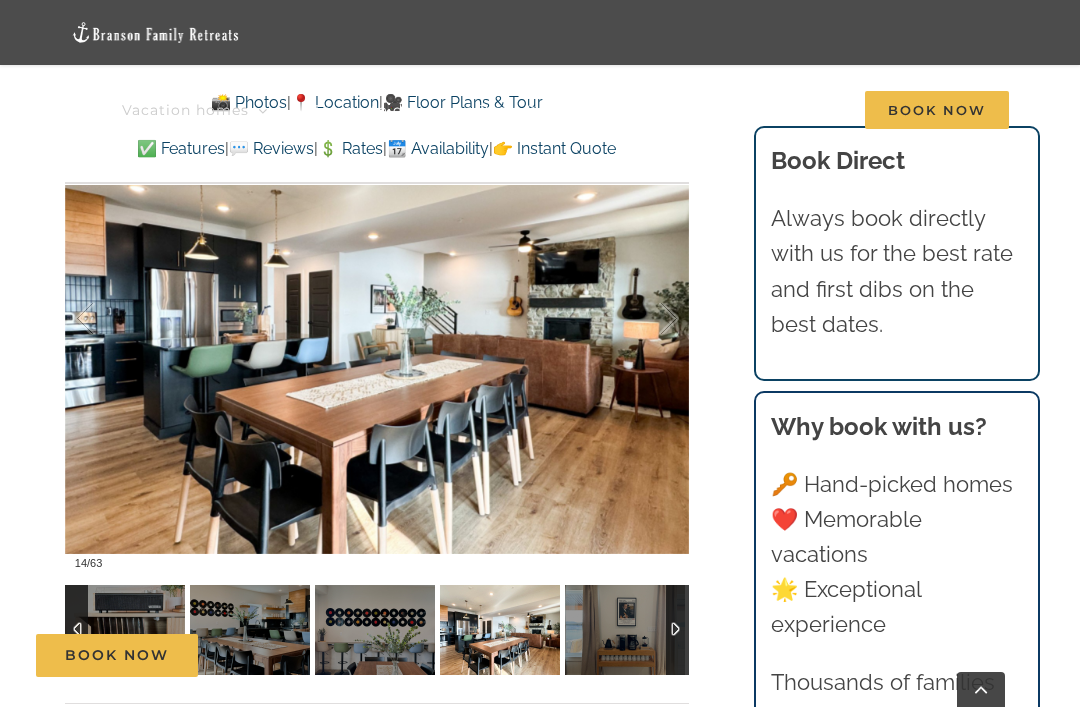 click at bounding box center (648, 319) 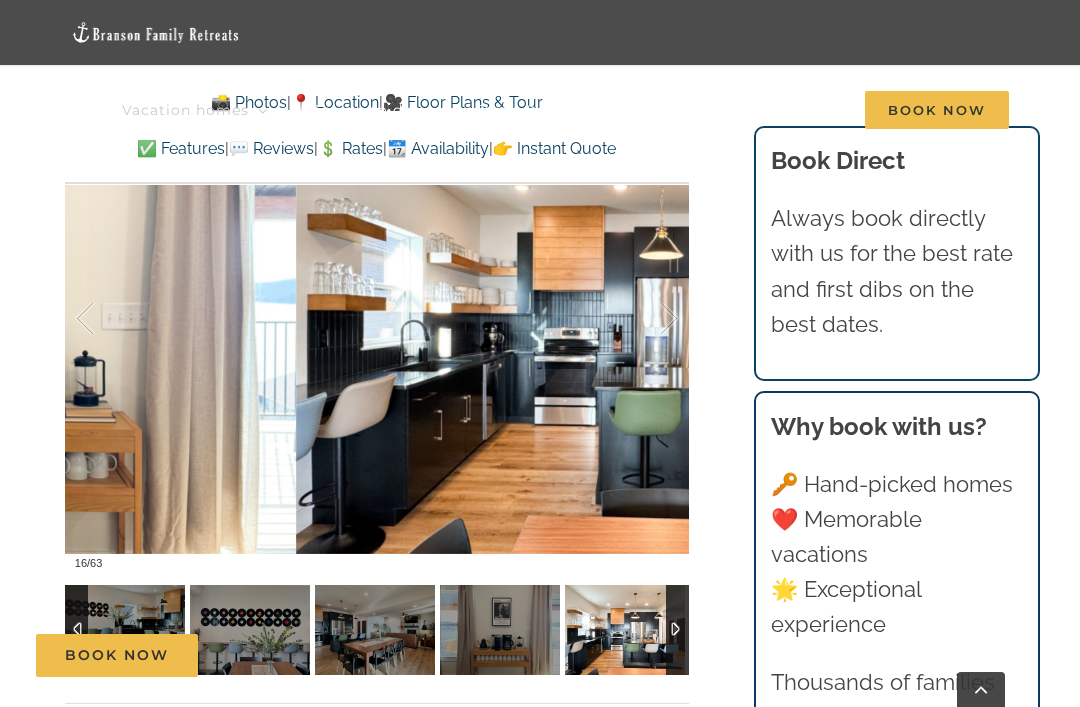 click at bounding box center (648, 319) 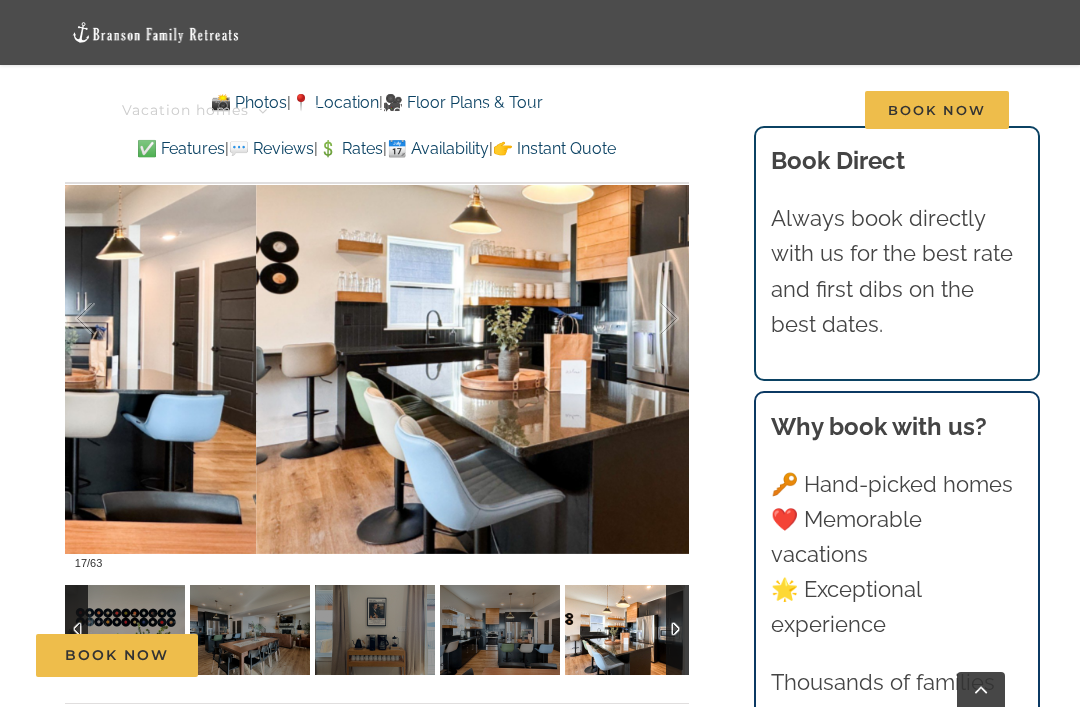click at bounding box center (648, 319) 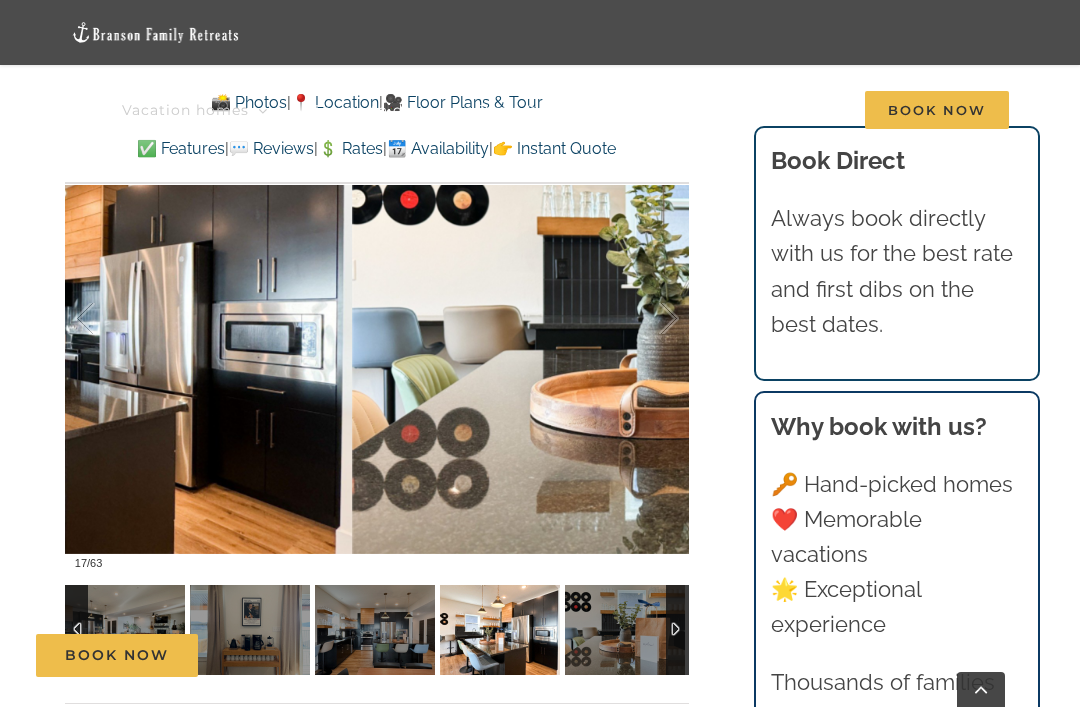 click at bounding box center (648, 319) 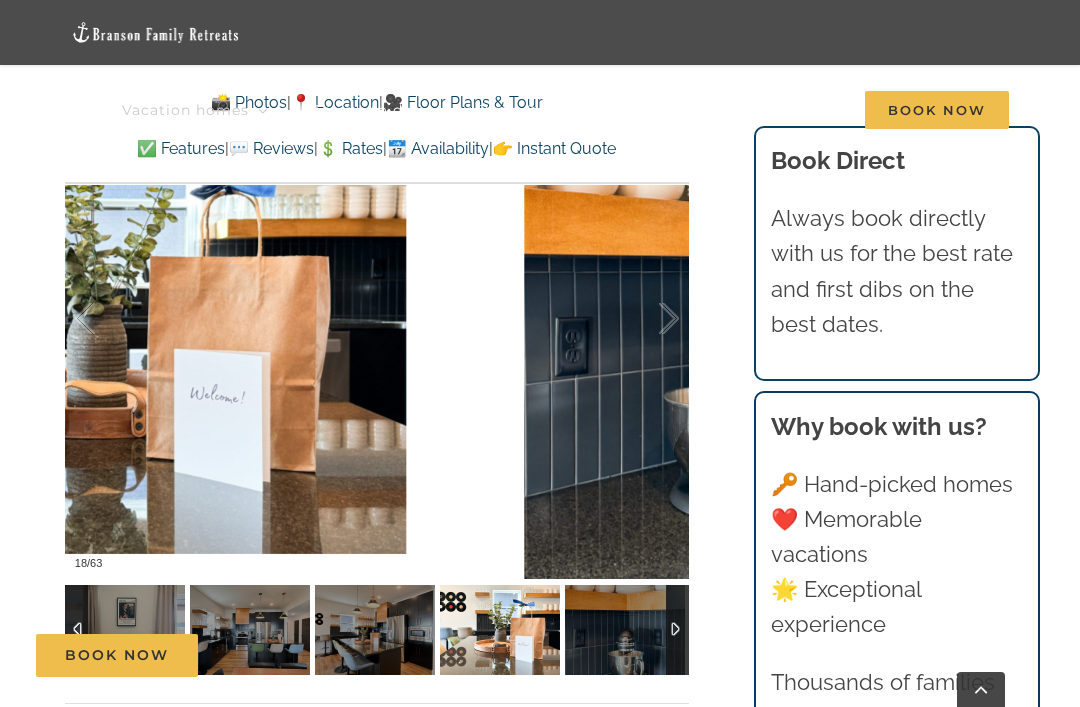 click at bounding box center (648, 319) 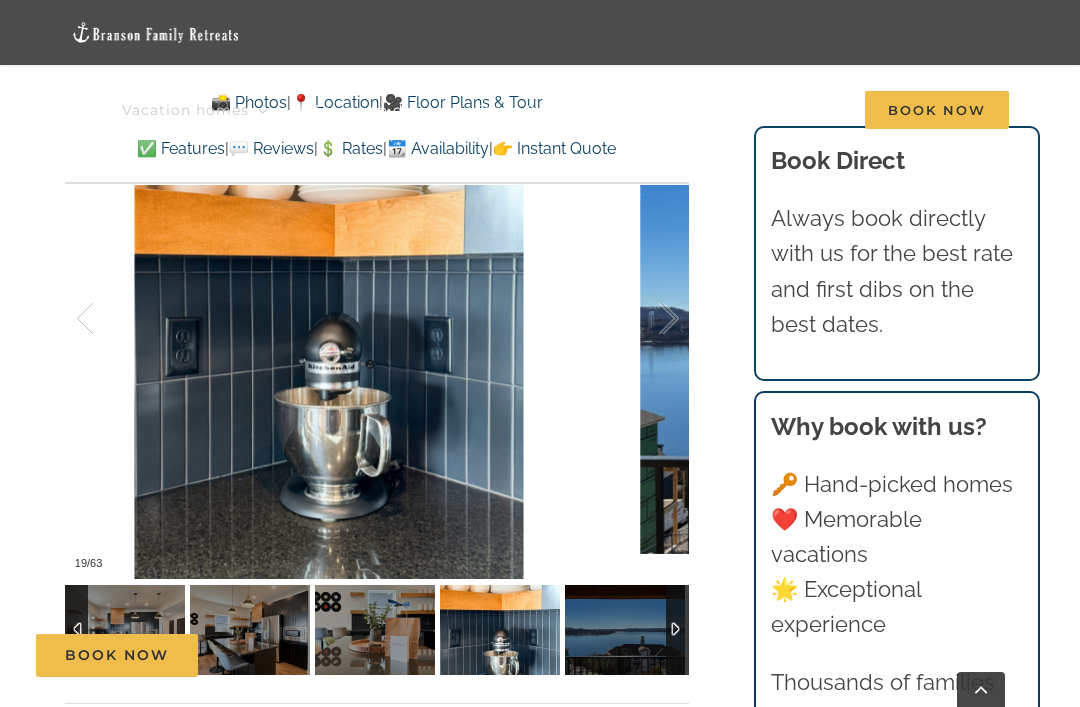 click at bounding box center (648, 319) 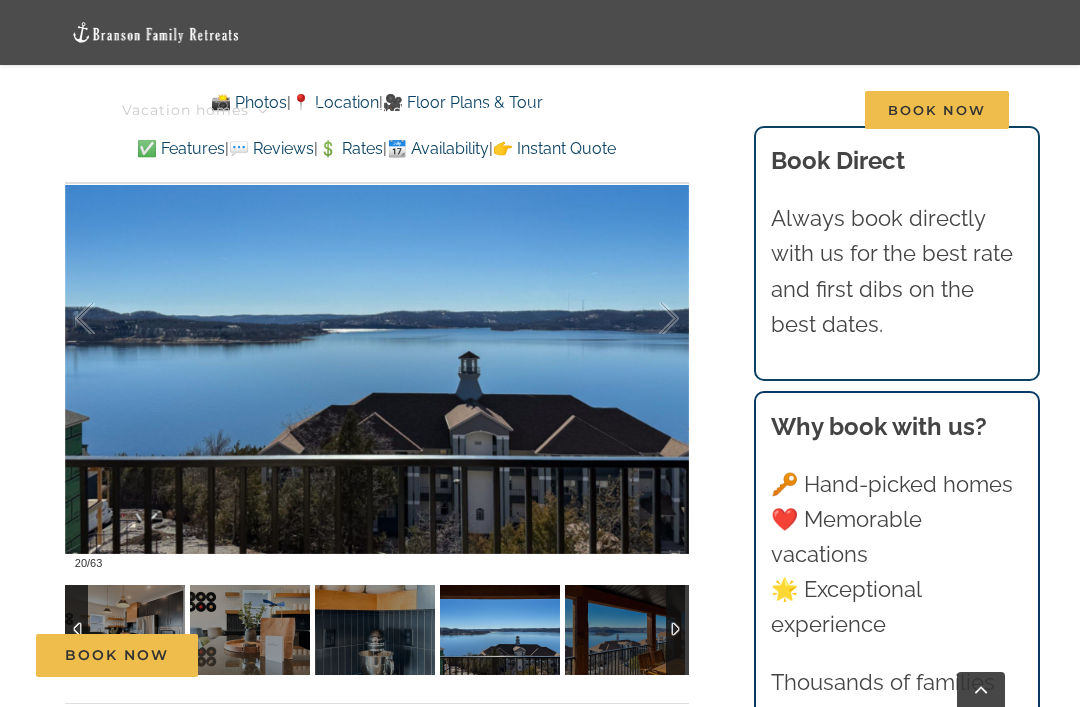 click at bounding box center [648, 319] 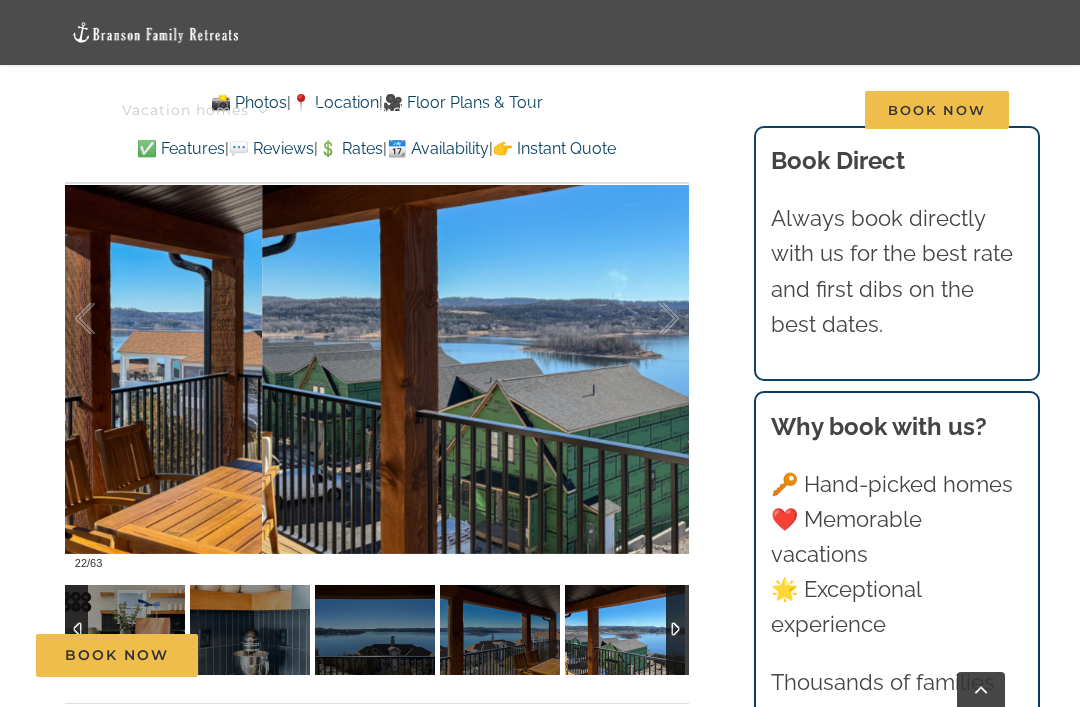 click at bounding box center (648, 319) 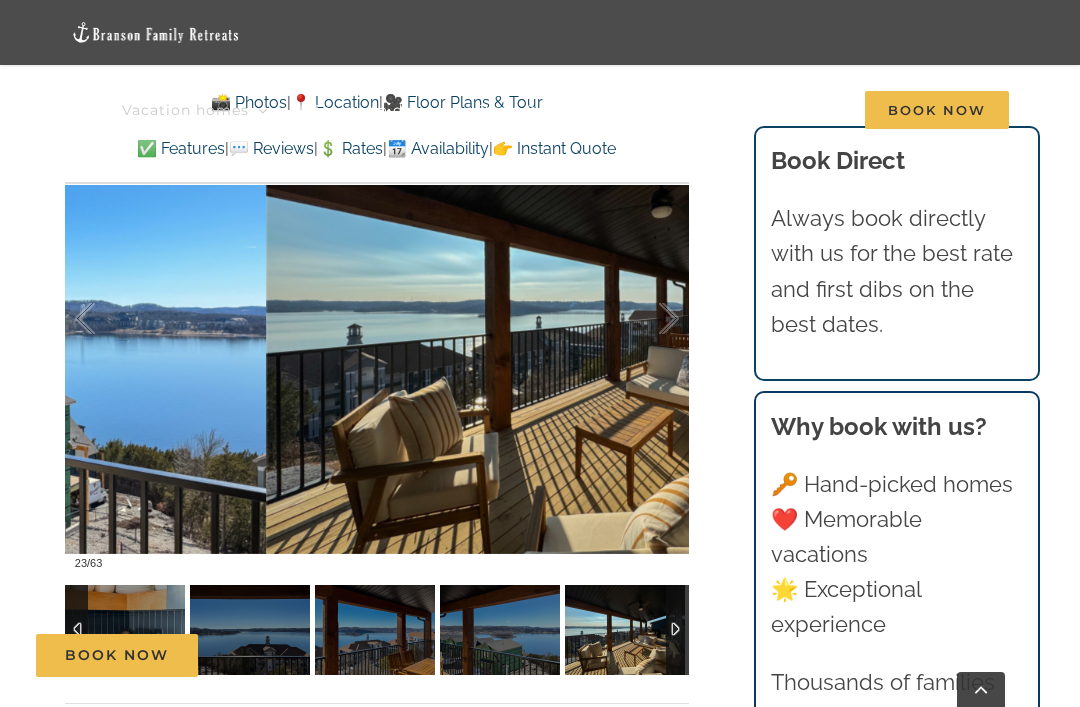 click at bounding box center [648, 319] 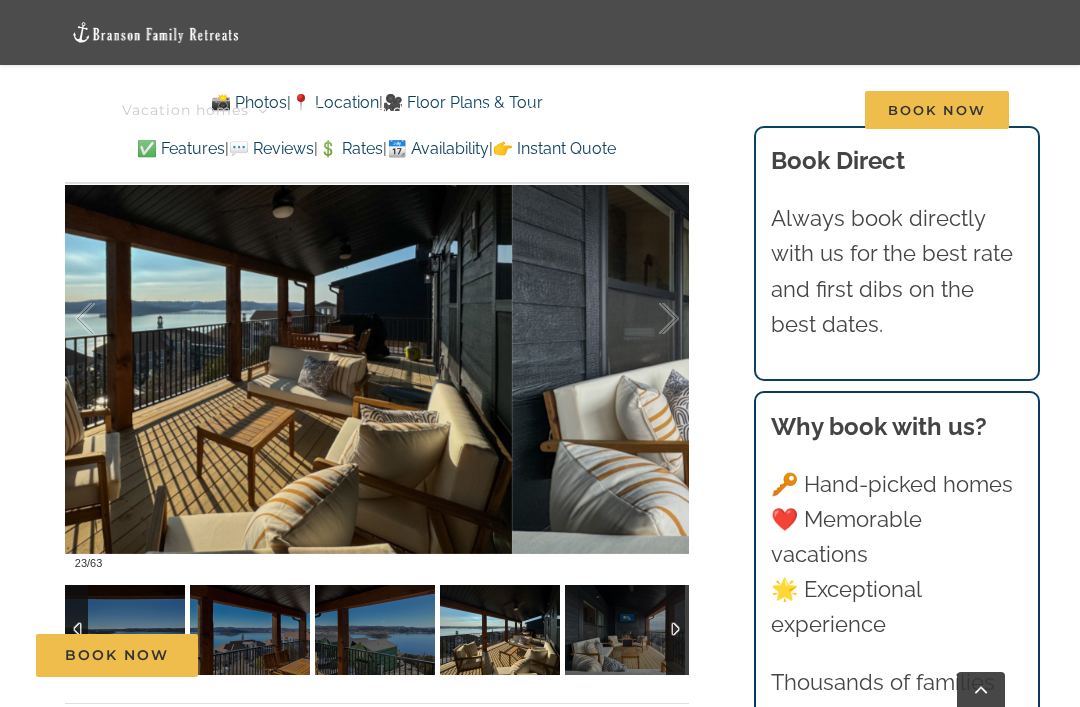 click at bounding box center (648, 319) 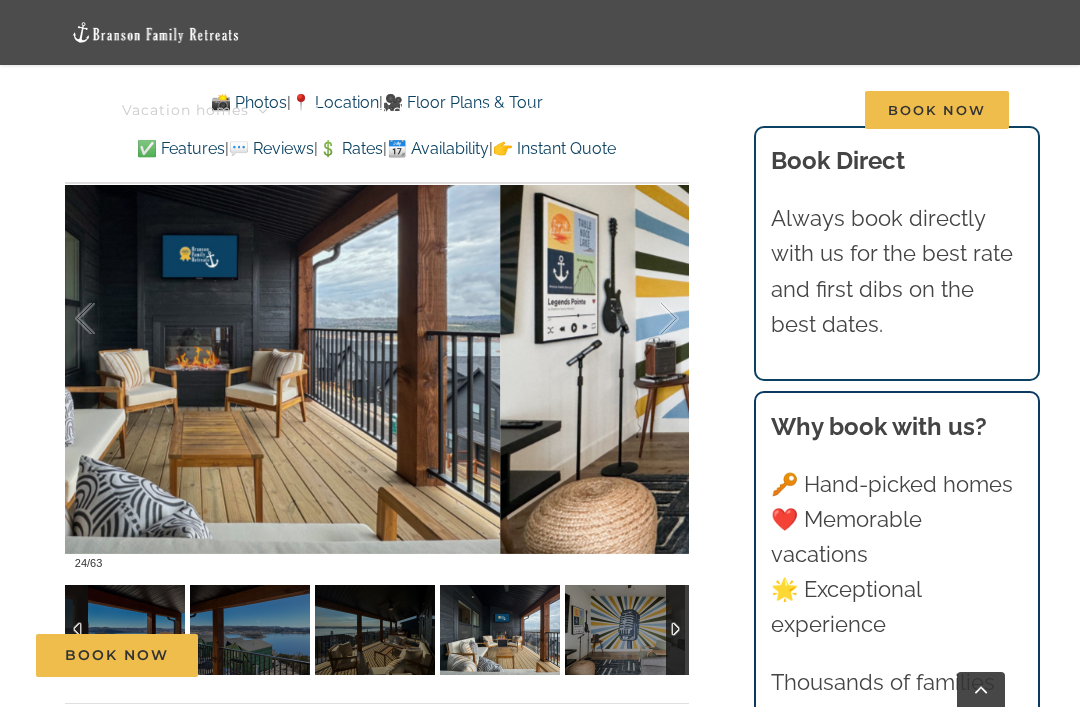 click at bounding box center (648, 319) 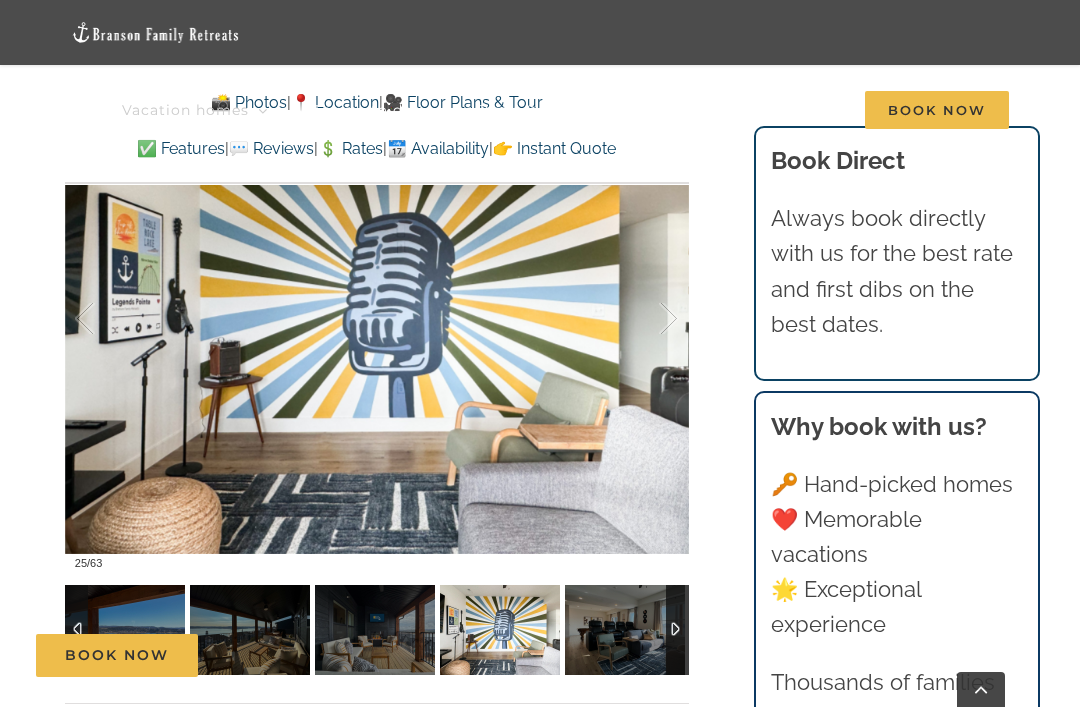 click at bounding box center [648, 319] 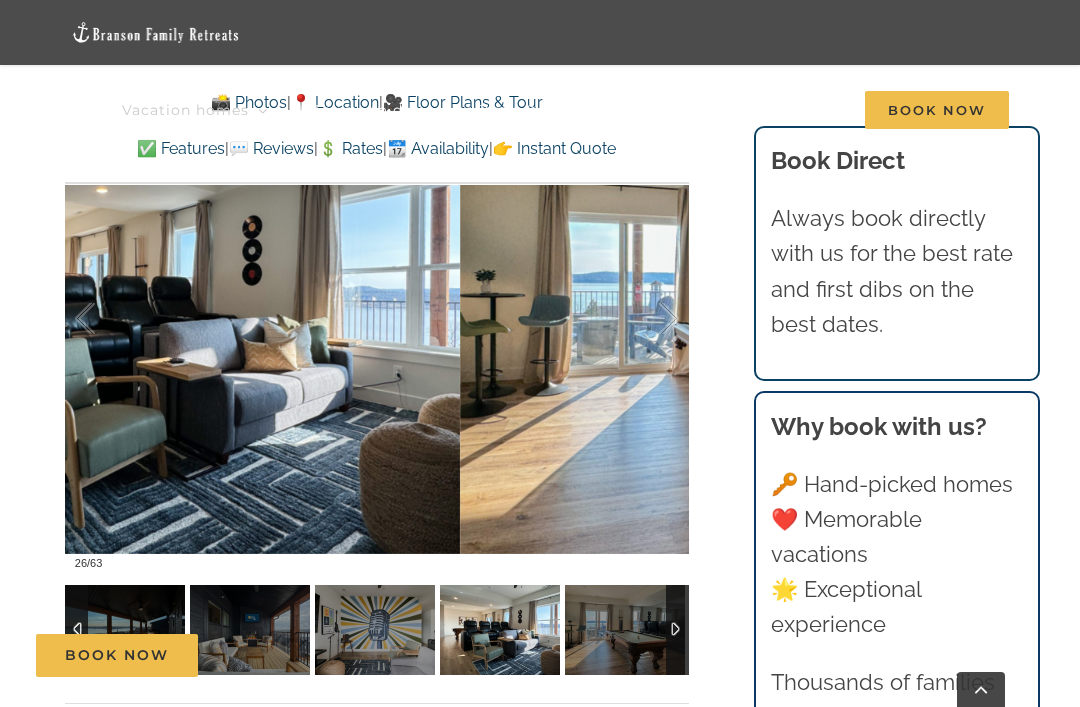 click at bounding box center [648, 319] 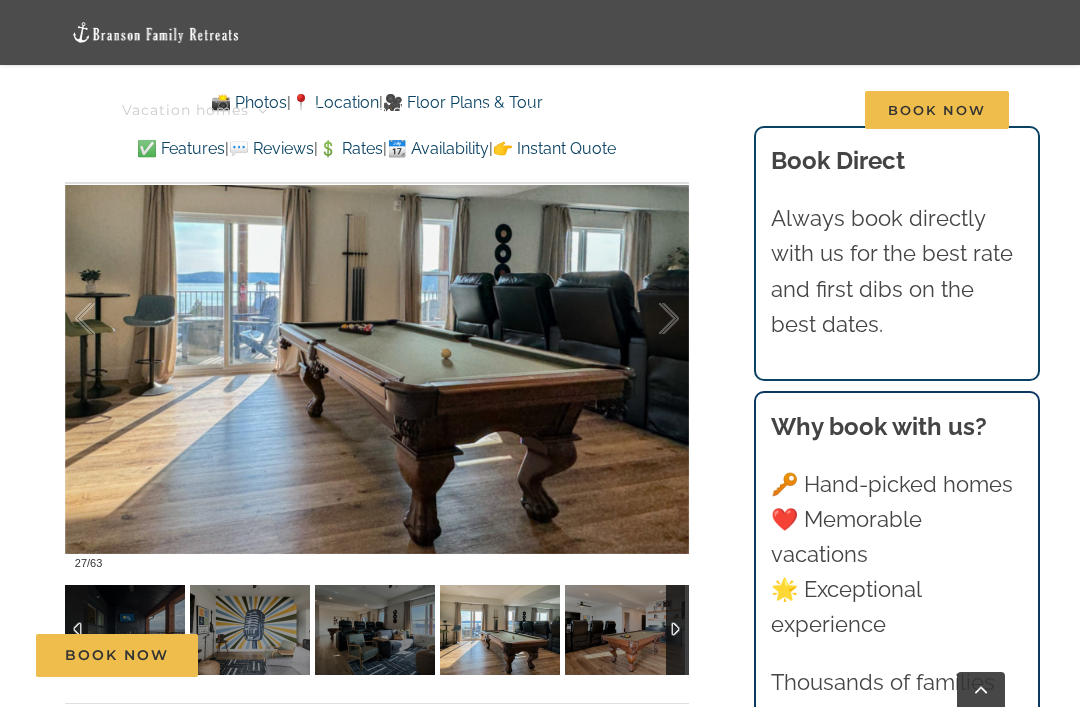 click at bounding box center (648, 319) 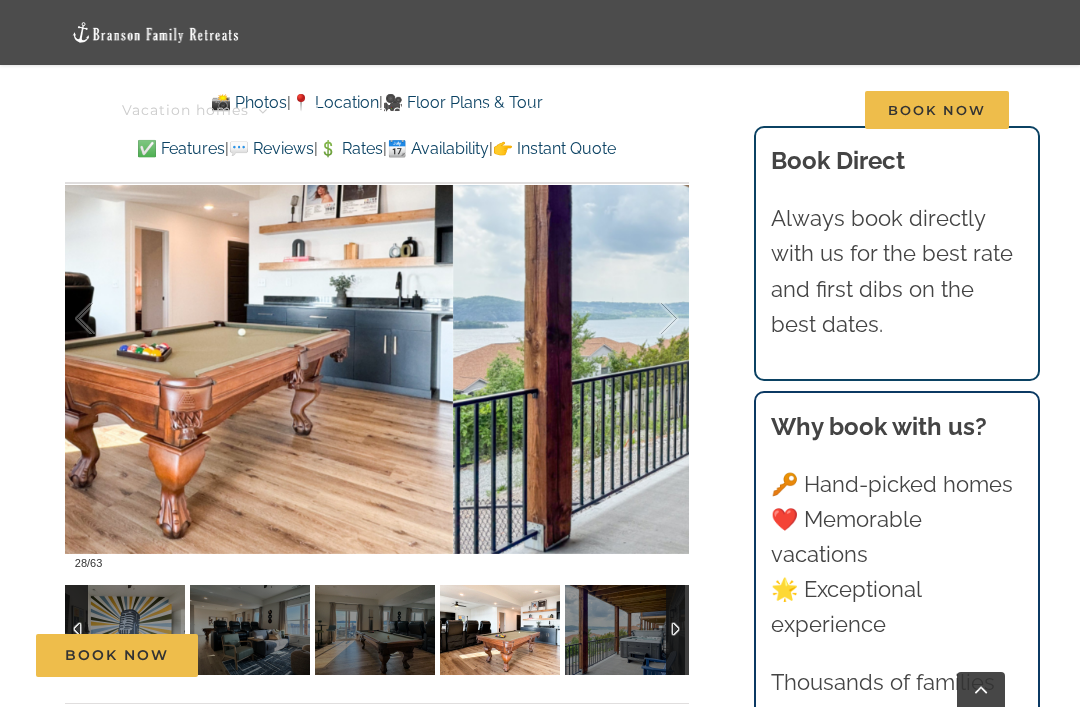 click at bounding box center [648, 319] 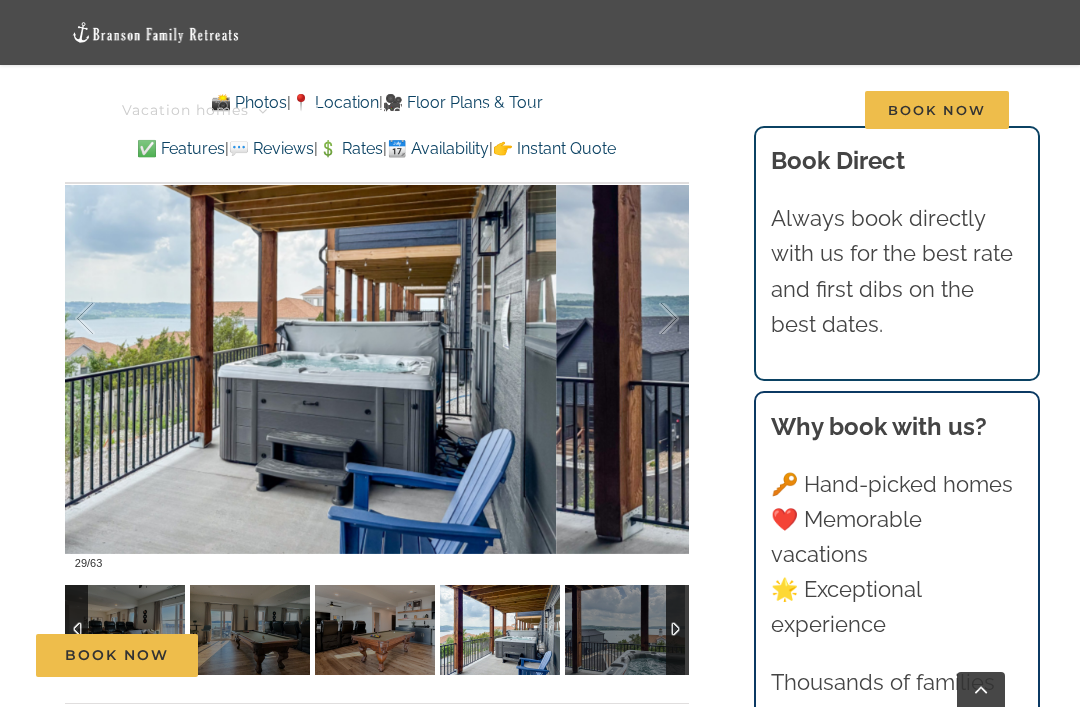 click at bounding box center [648, 319] 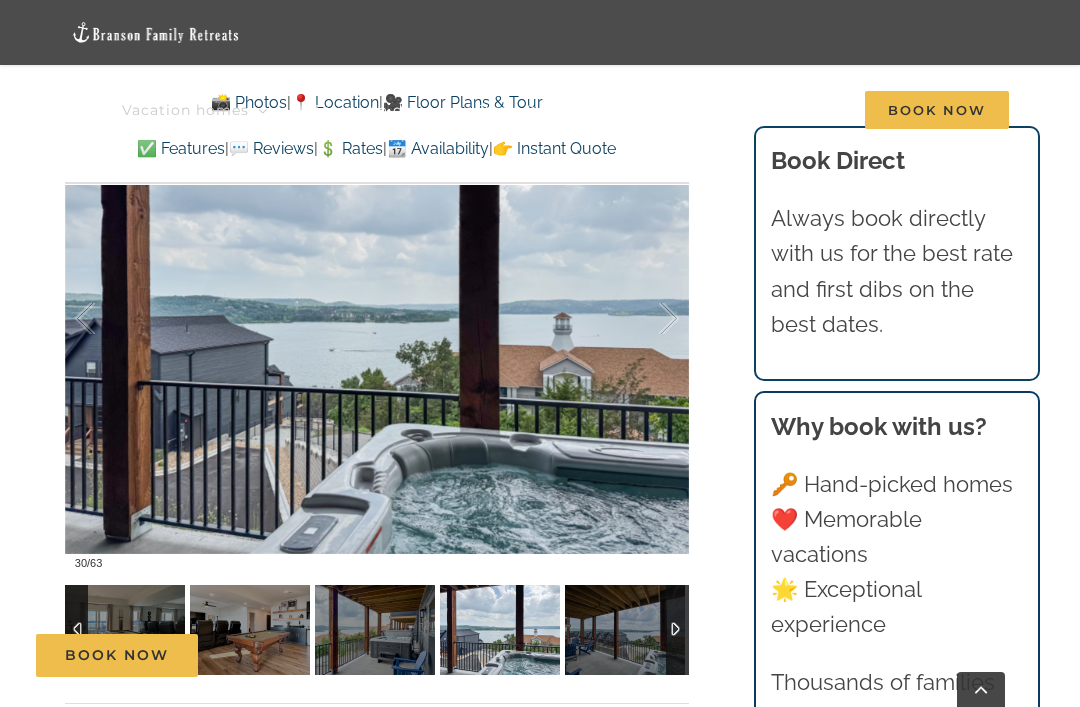 click at bounding box center (648, 319) 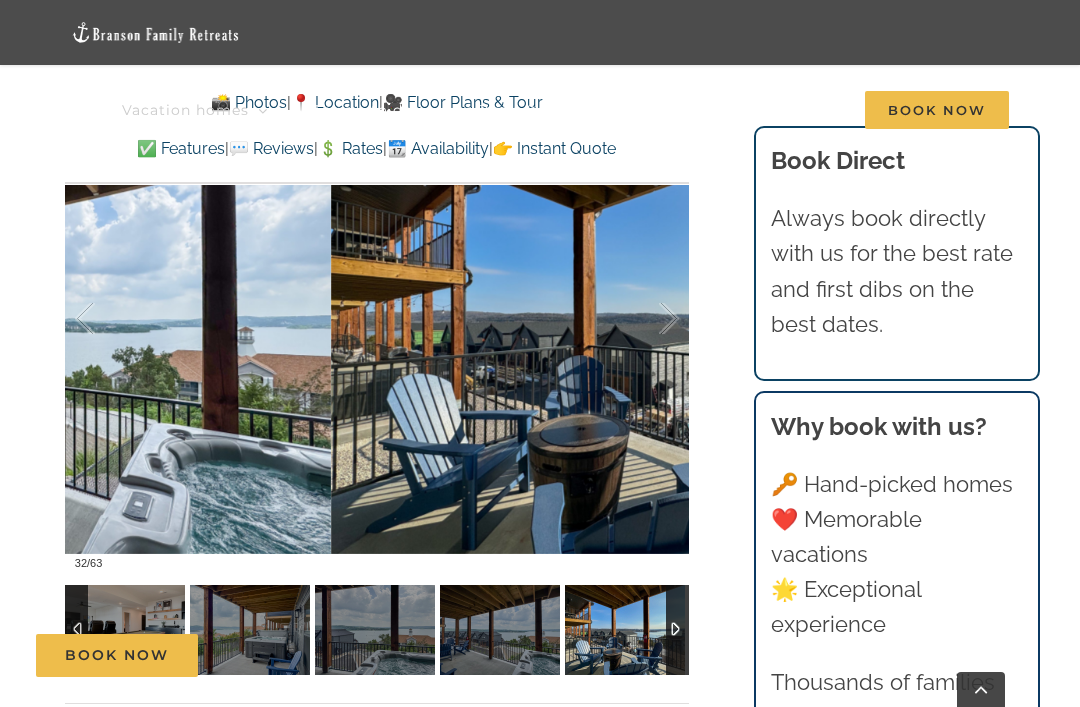 click at bounding box center [648, 319] 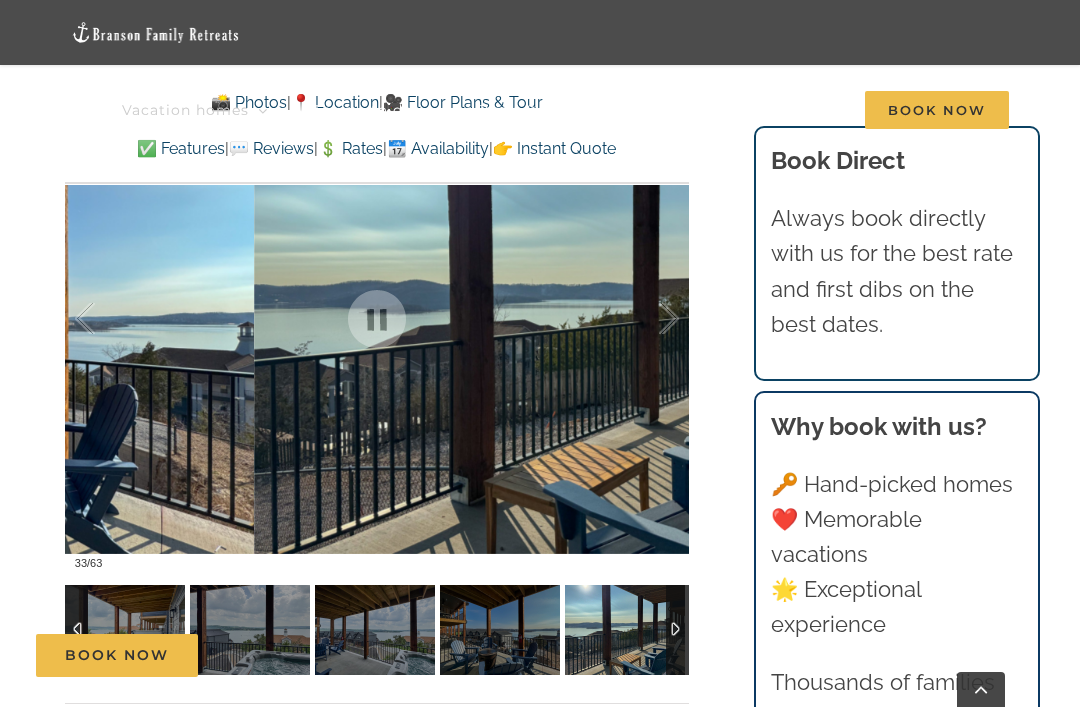 click at bounding box center [648, 319] 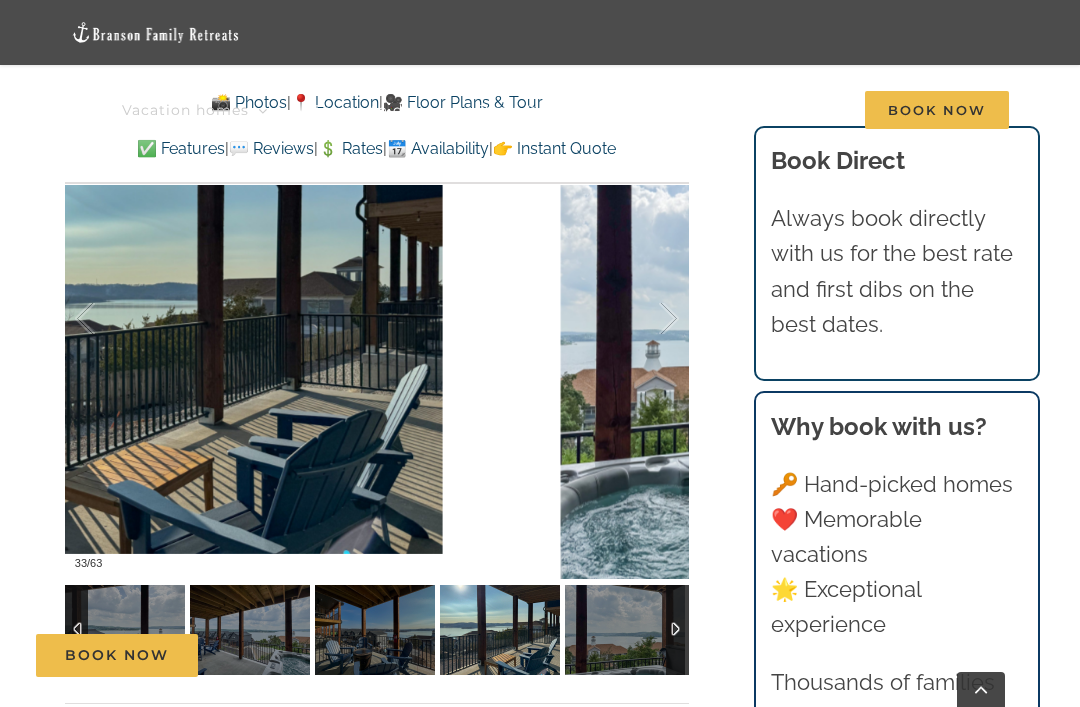 click at bounding box center (648, 319) 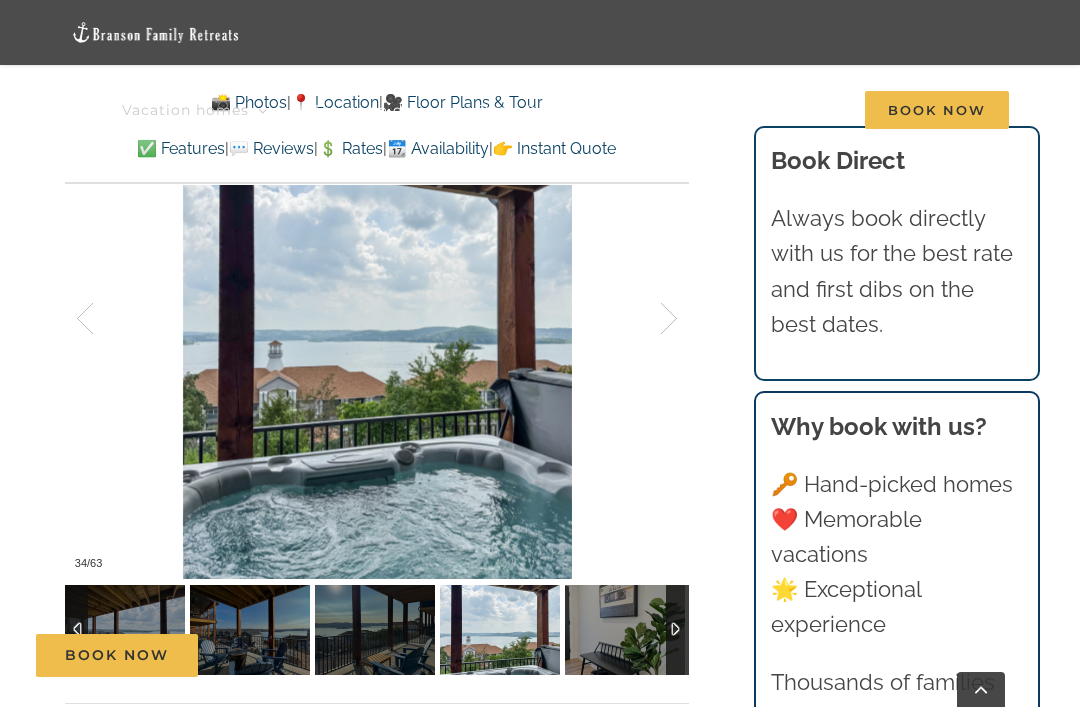 click at bounding box center [648, 319] 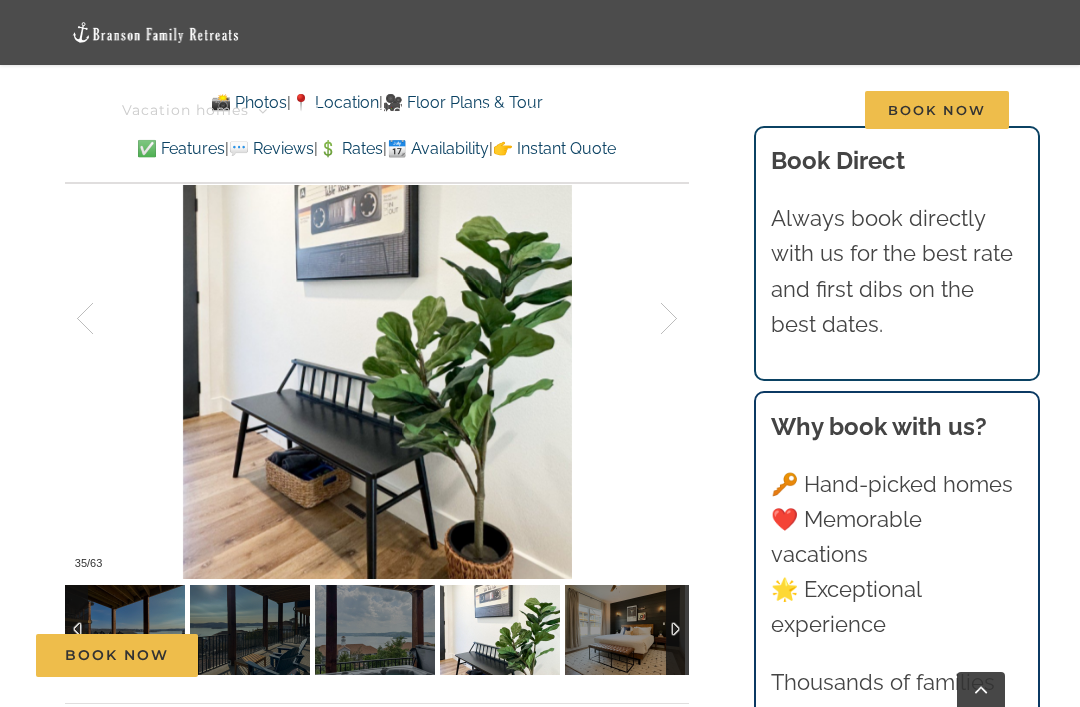 click at bounding box center [648, 319] 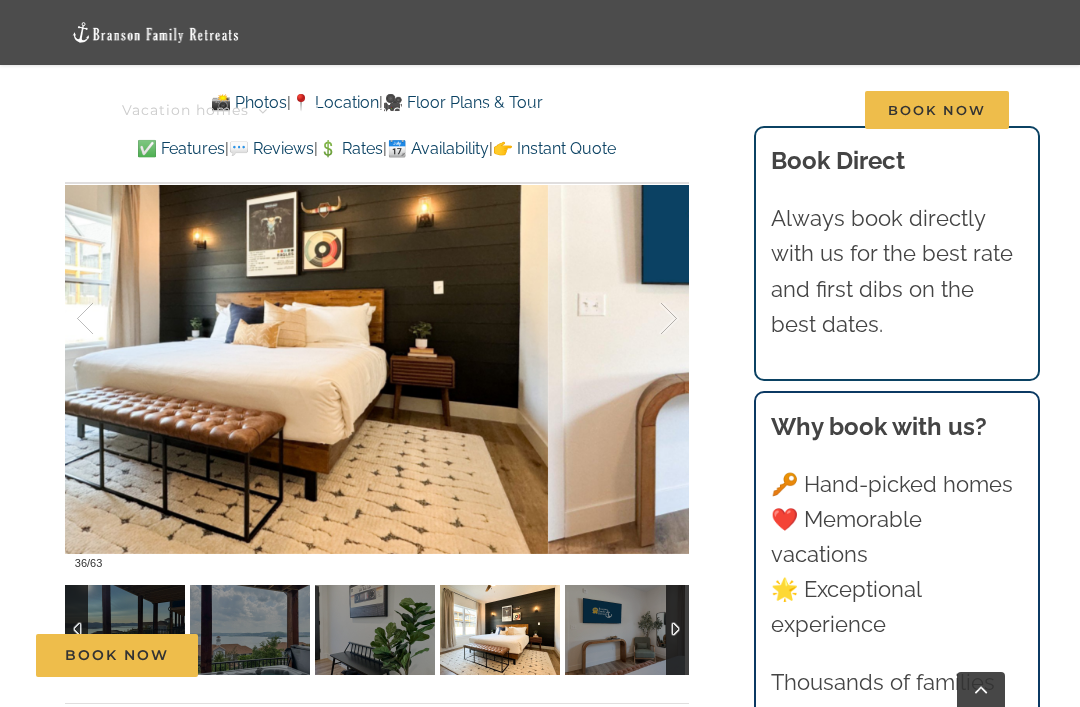 click at bounding box center [648, 319] 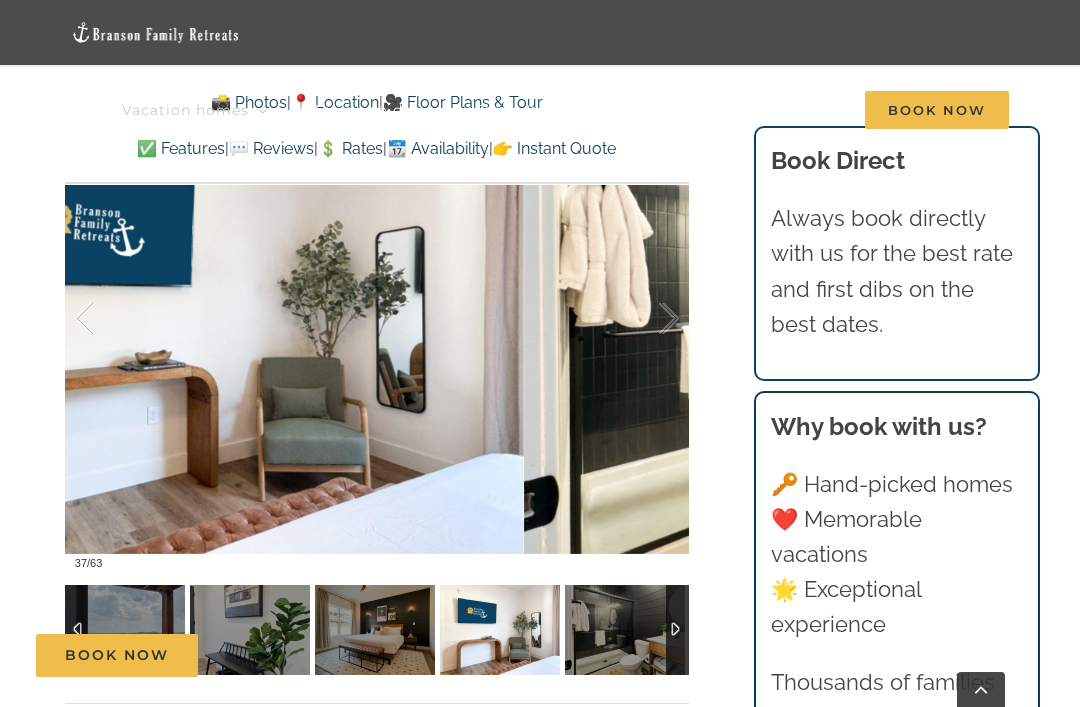 click at bounding box center (648, 319) 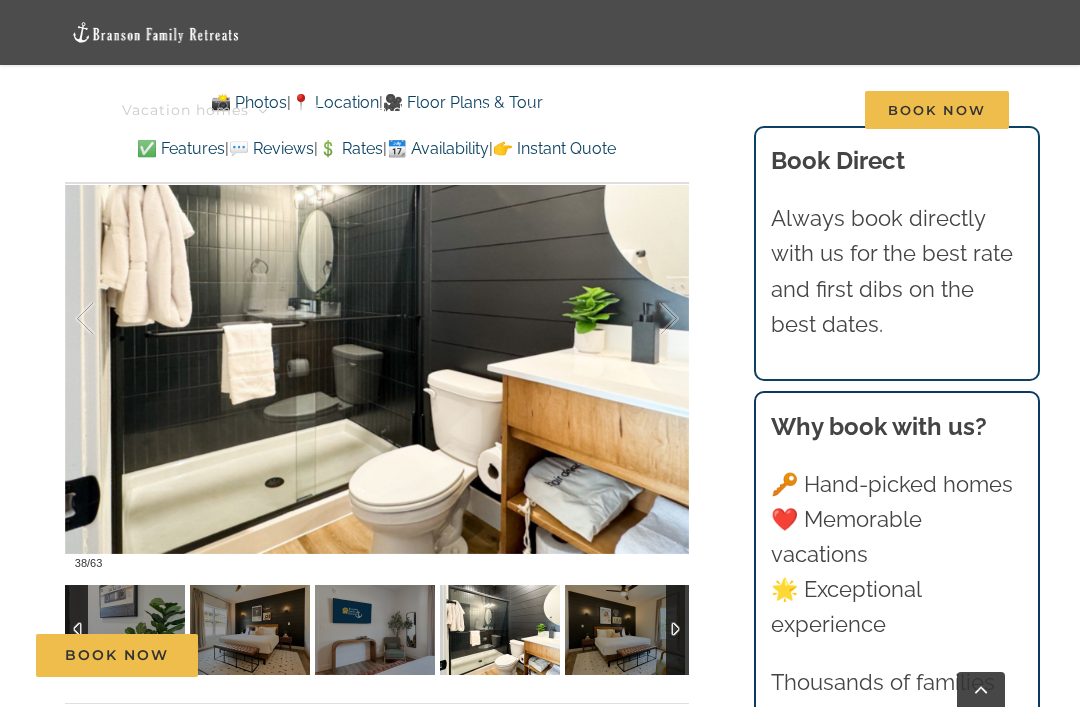 click at bounding box center [648, 319] 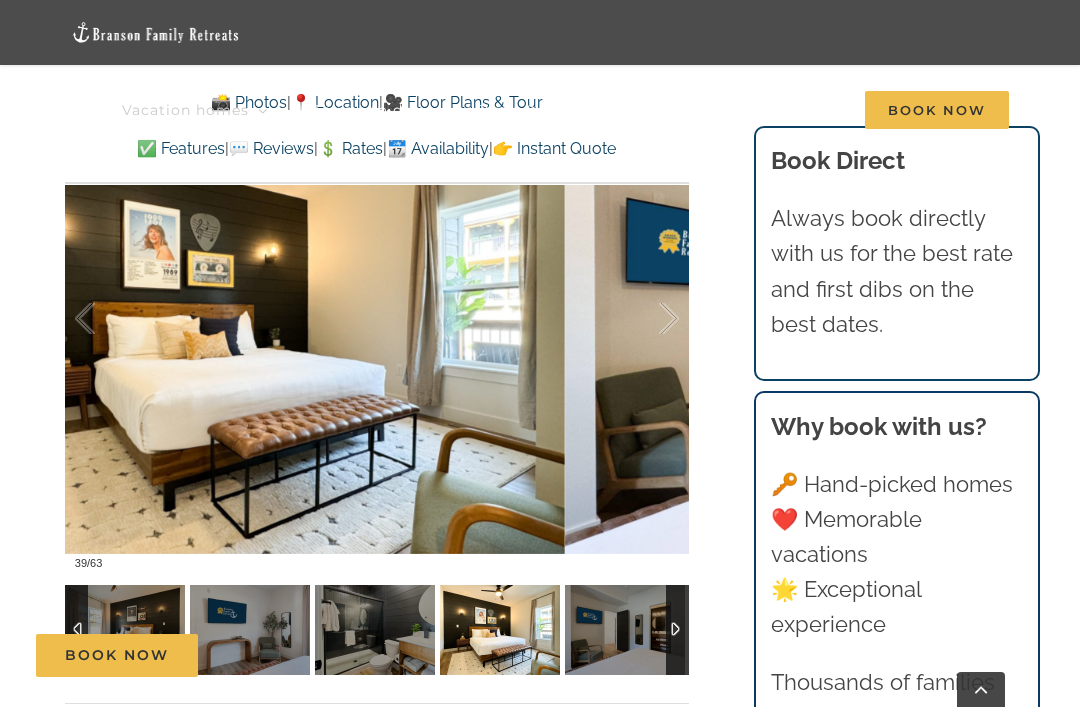click at bounding box center [648, 319] 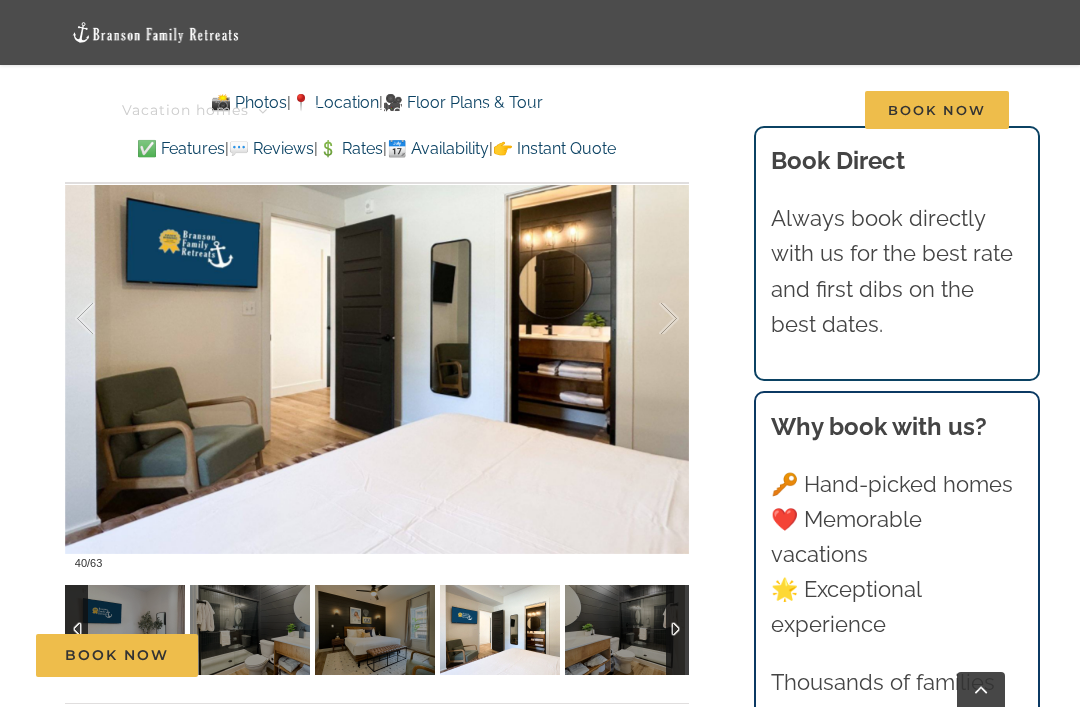 click at bounding box center (106, 319) 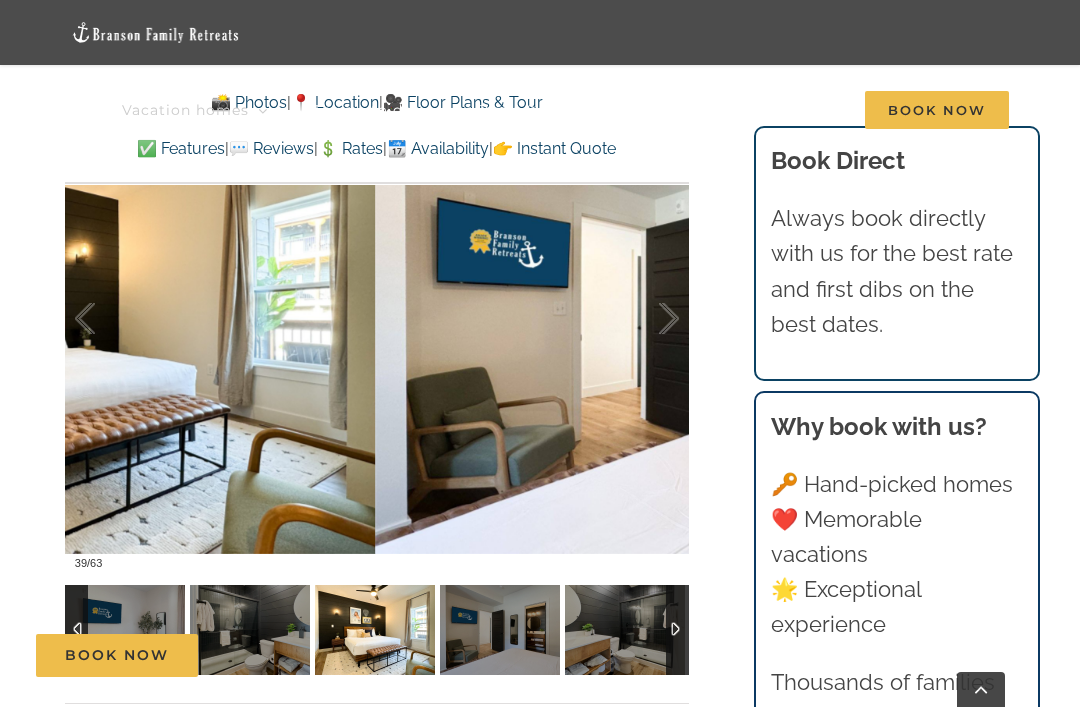 click at bounding box center (648, 319) 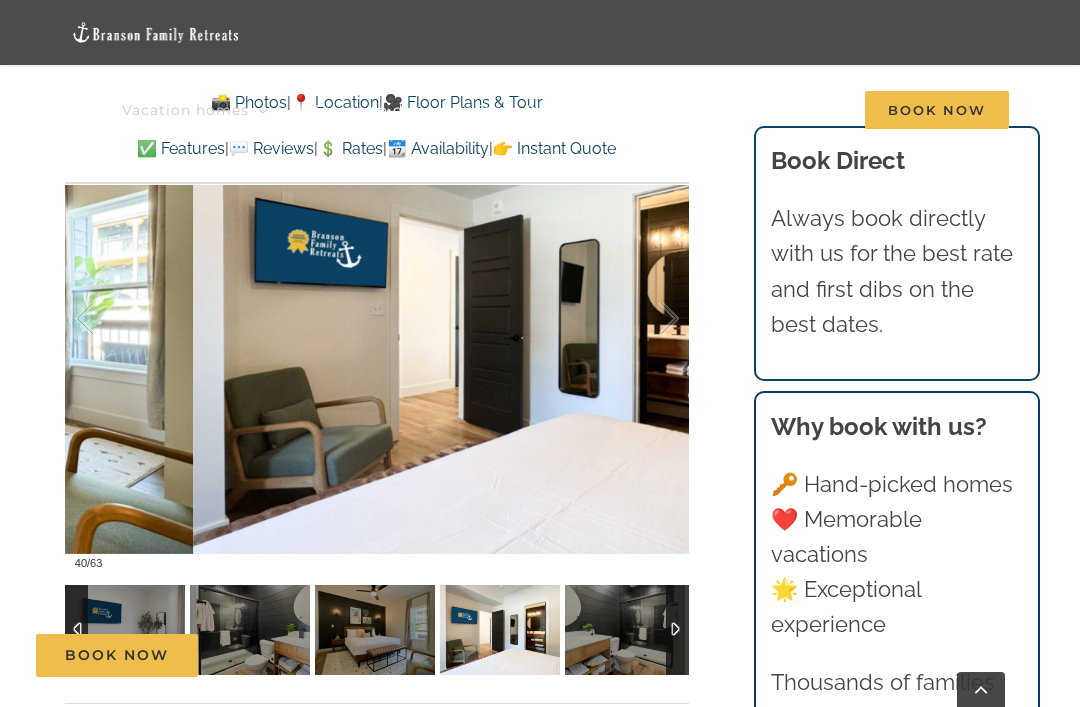 click at bounding box center [106, 319] 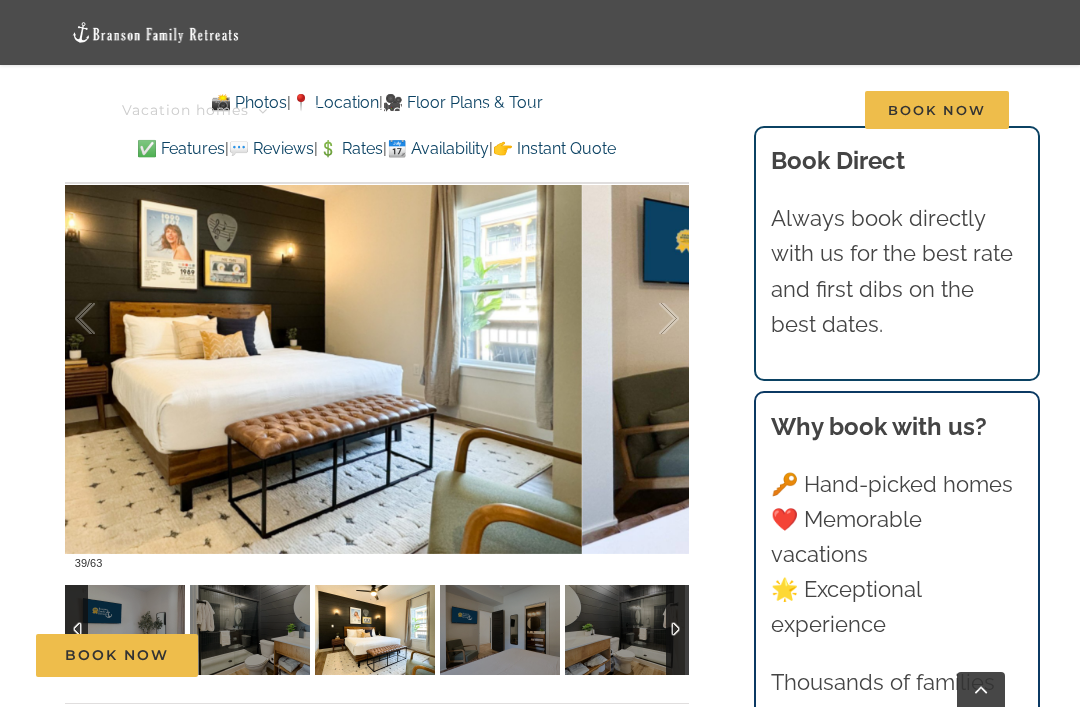 click at bounding box center (648, 319) 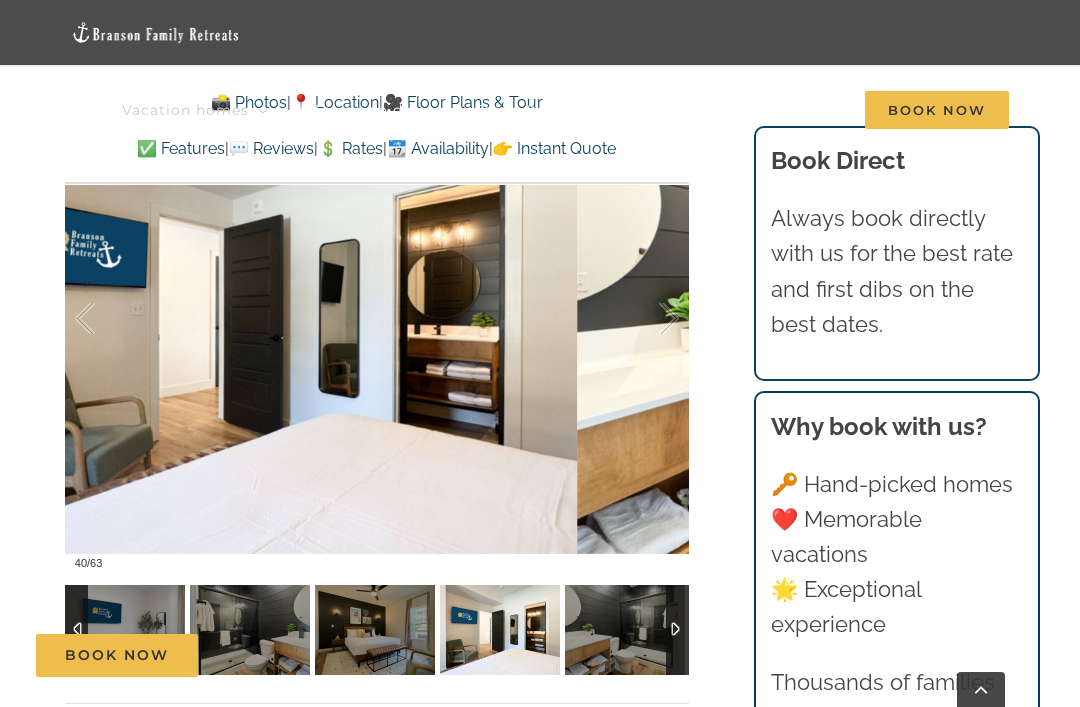 click at bounding box center (648, 319) 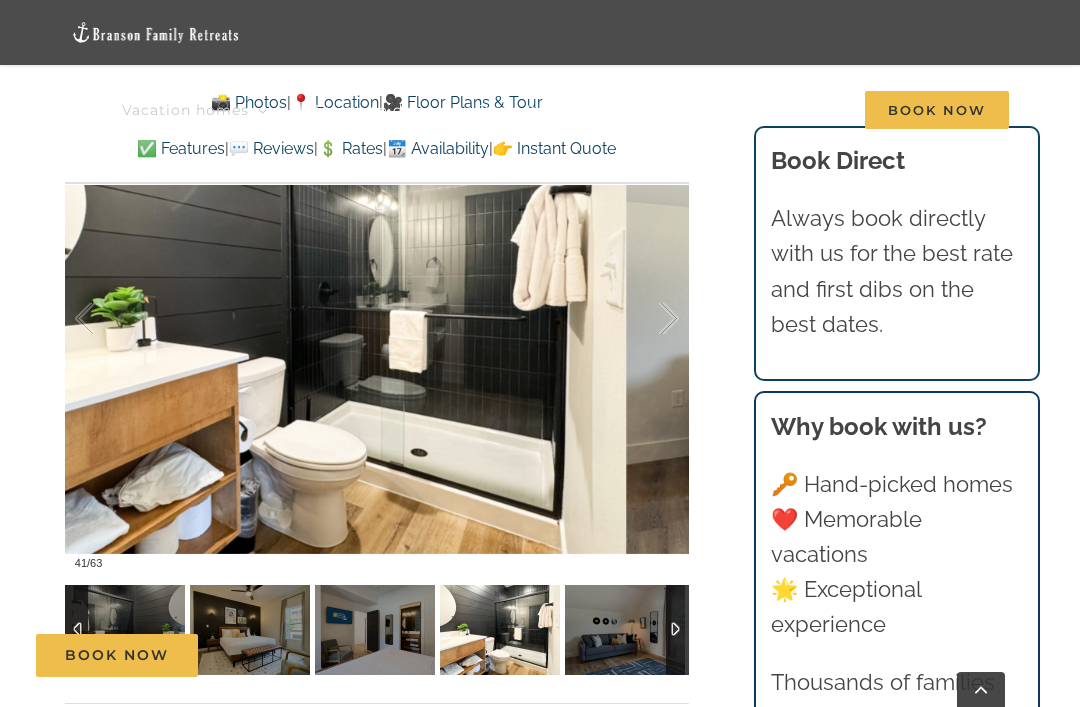 click at bounding box center (648, 319) 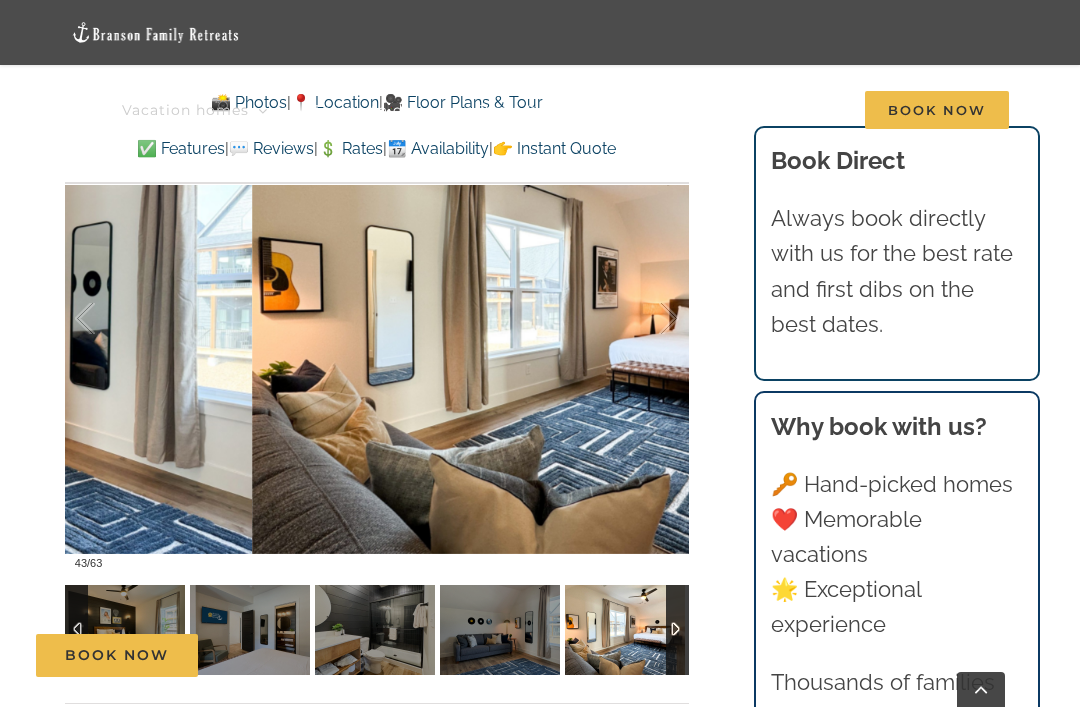 click at bounding box center [648, 319] 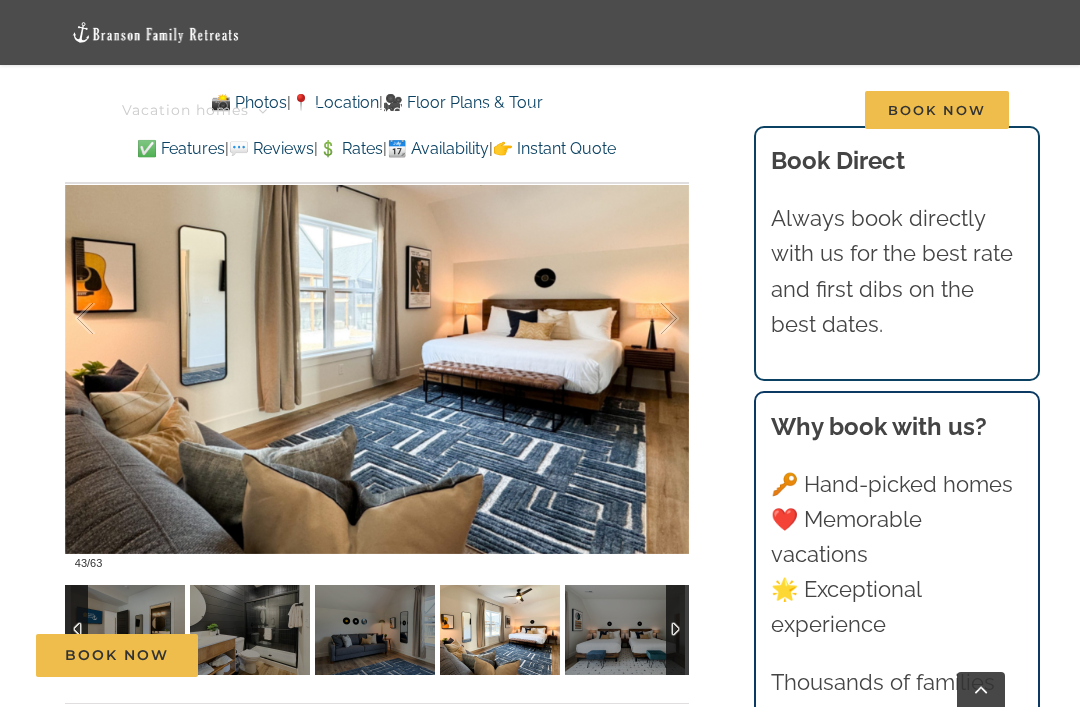 click at bounding box center (648, 319) 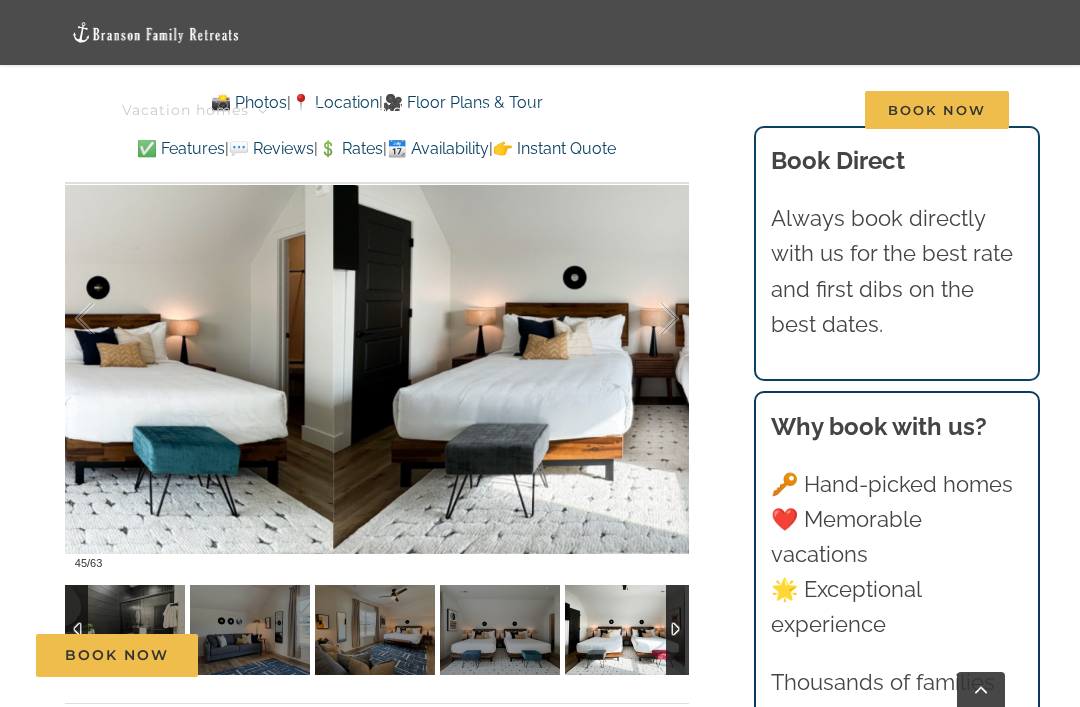 click at bounding box center [648, 319] 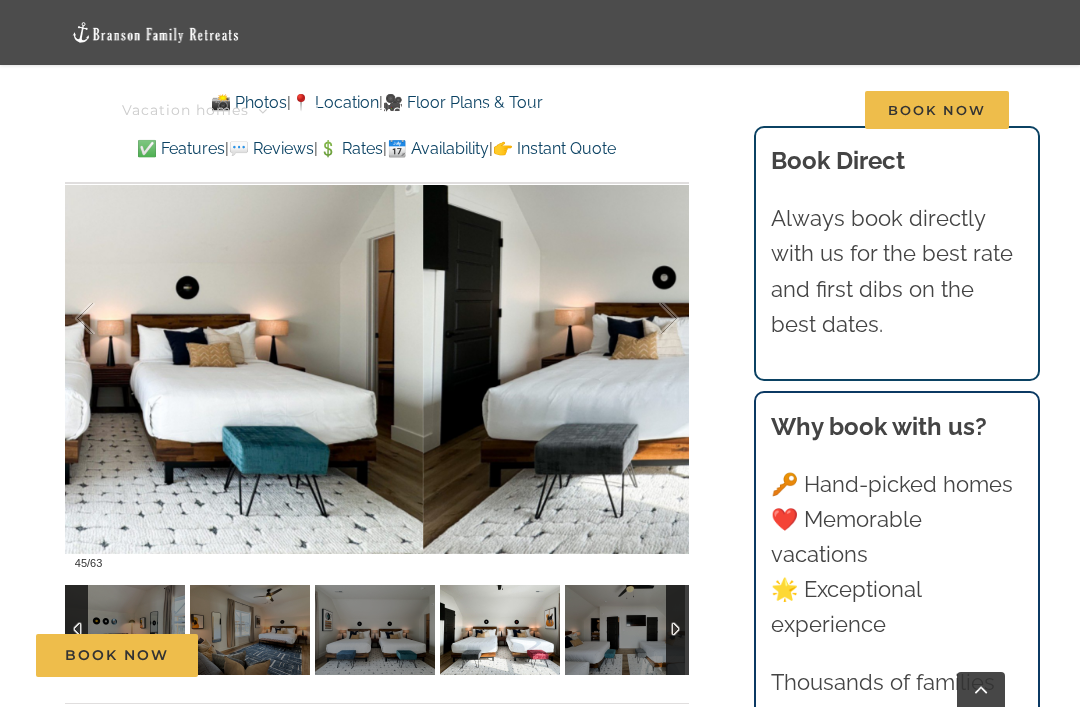 click at bounding box center [106, 319] 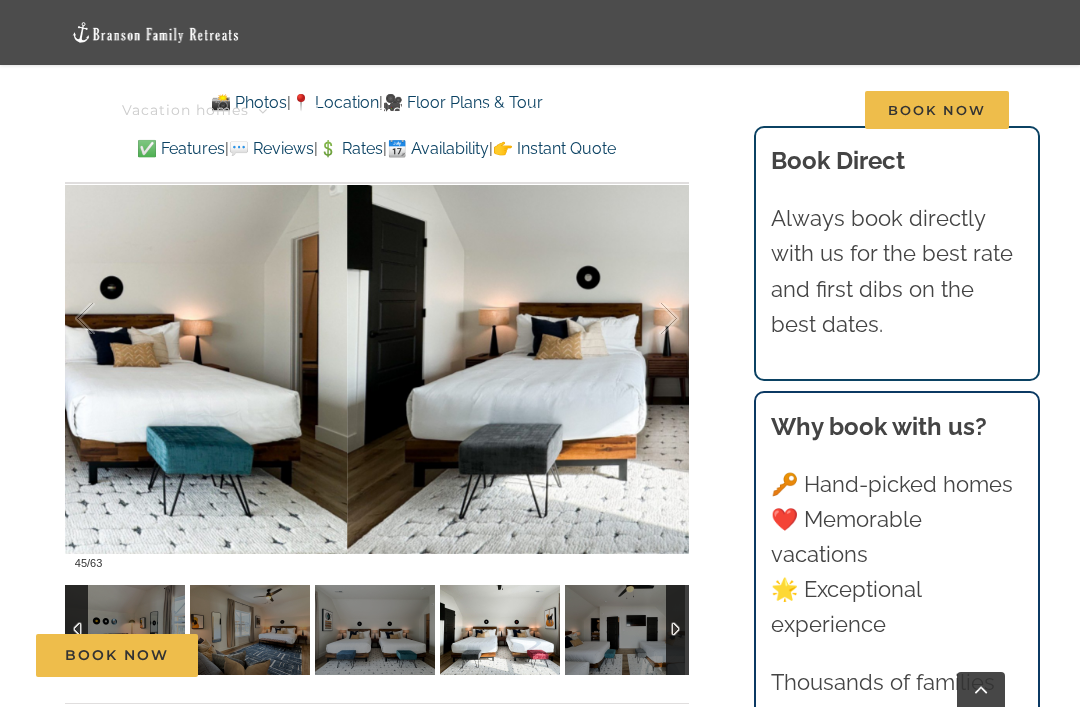 click at bounding box center [648, 319] 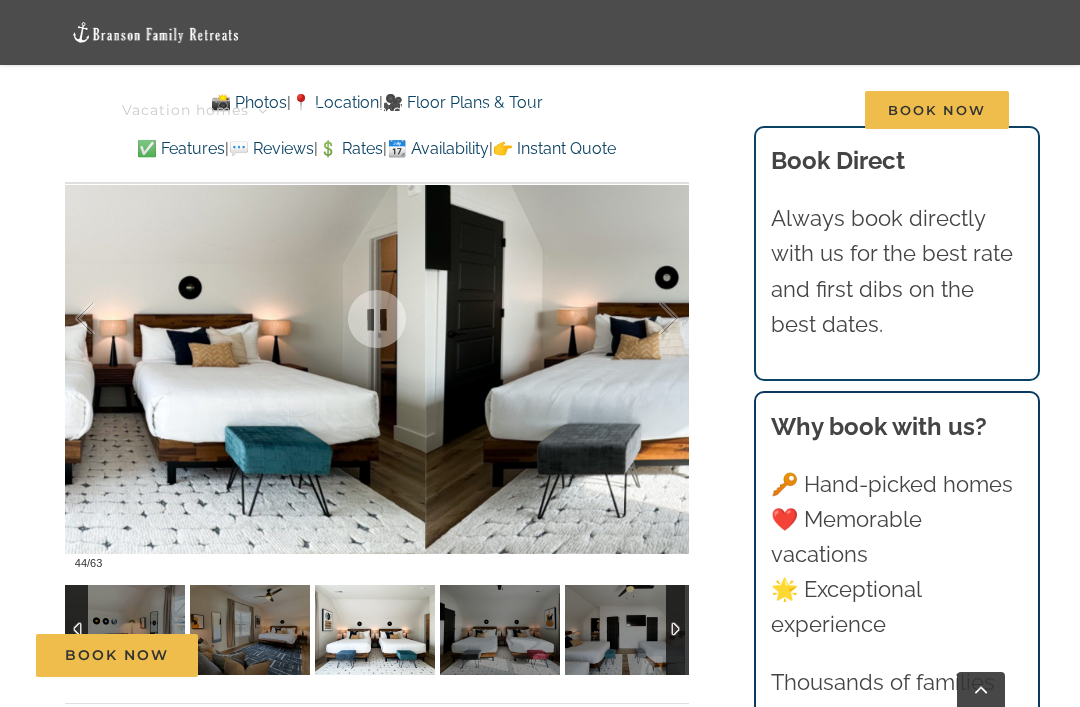click at bounding box center (106, 319) 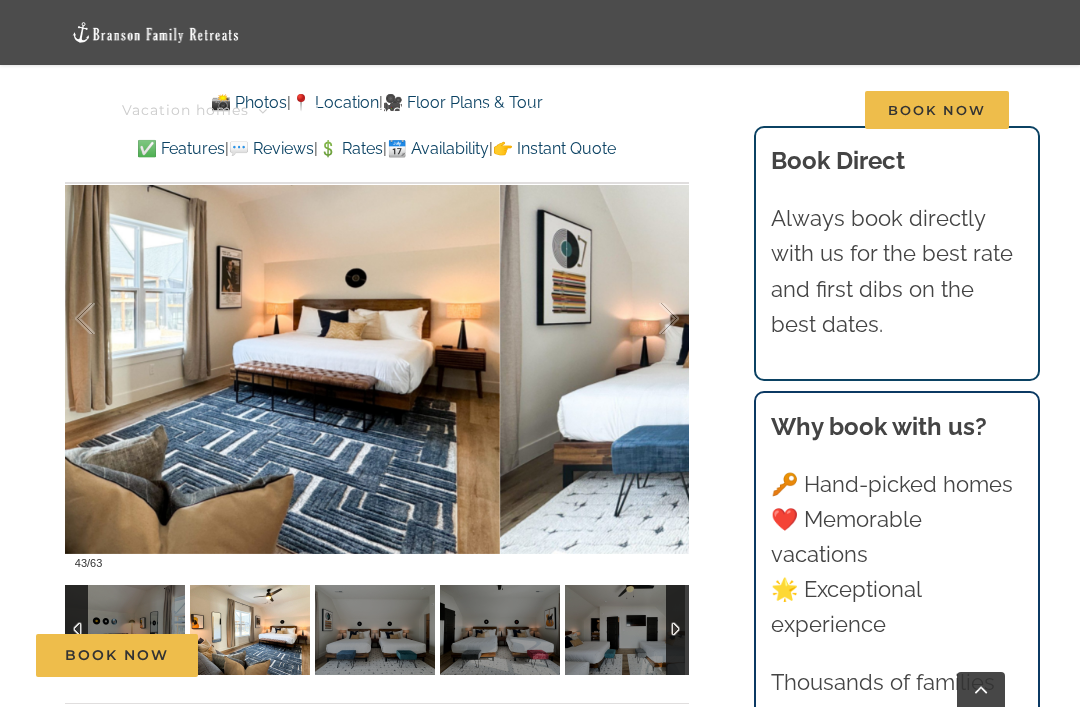 click at bounding box center [106, 319] 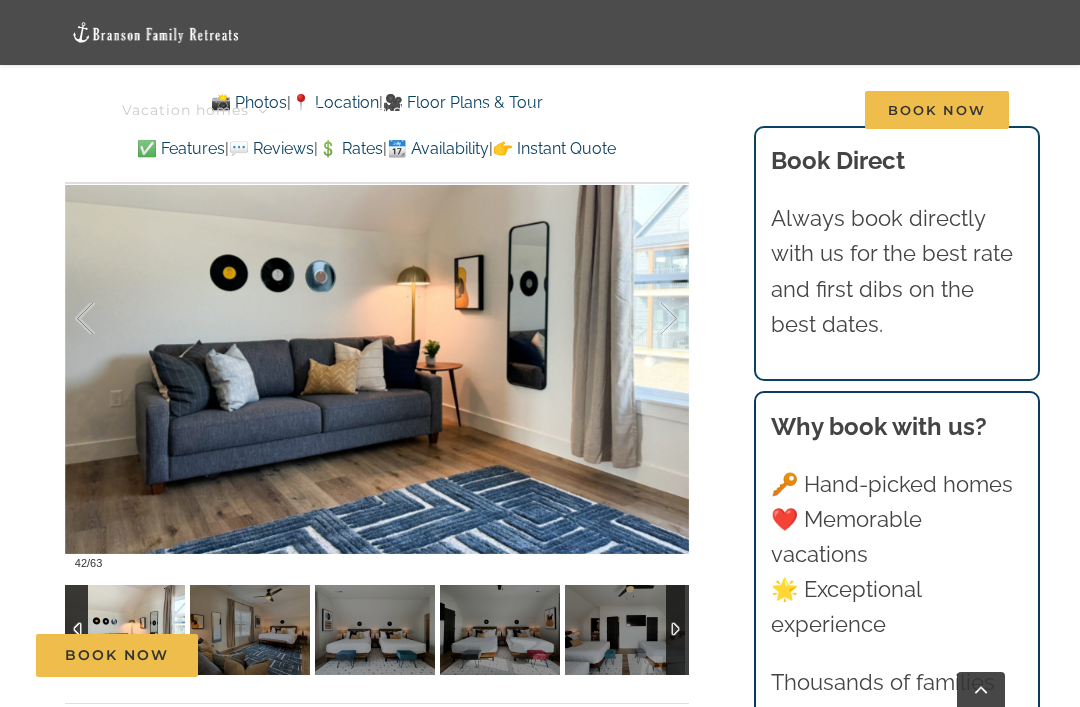click at bounding box center (106, 319) 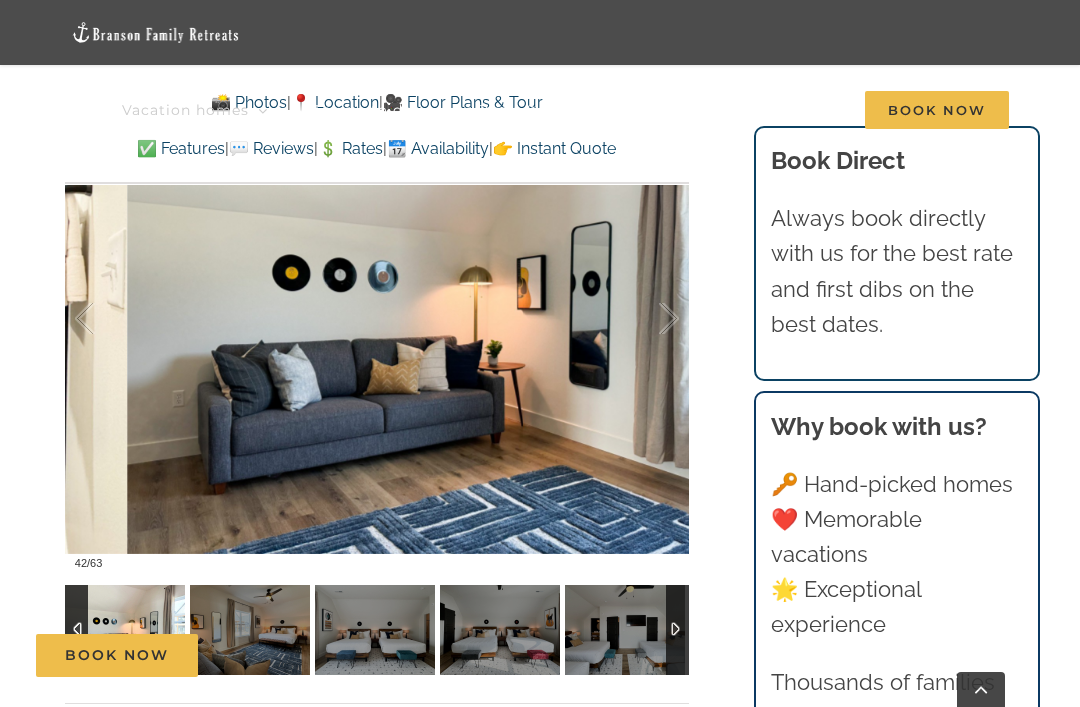 click at bounding box center (106, 319) 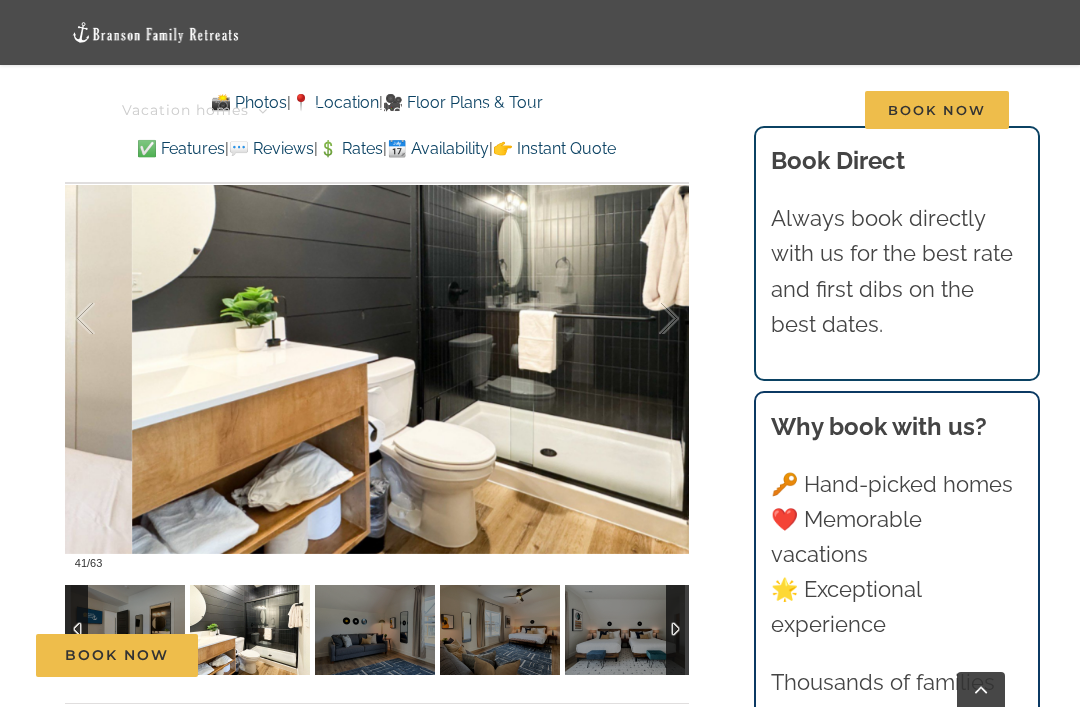 click at bounding box center [106, 319] 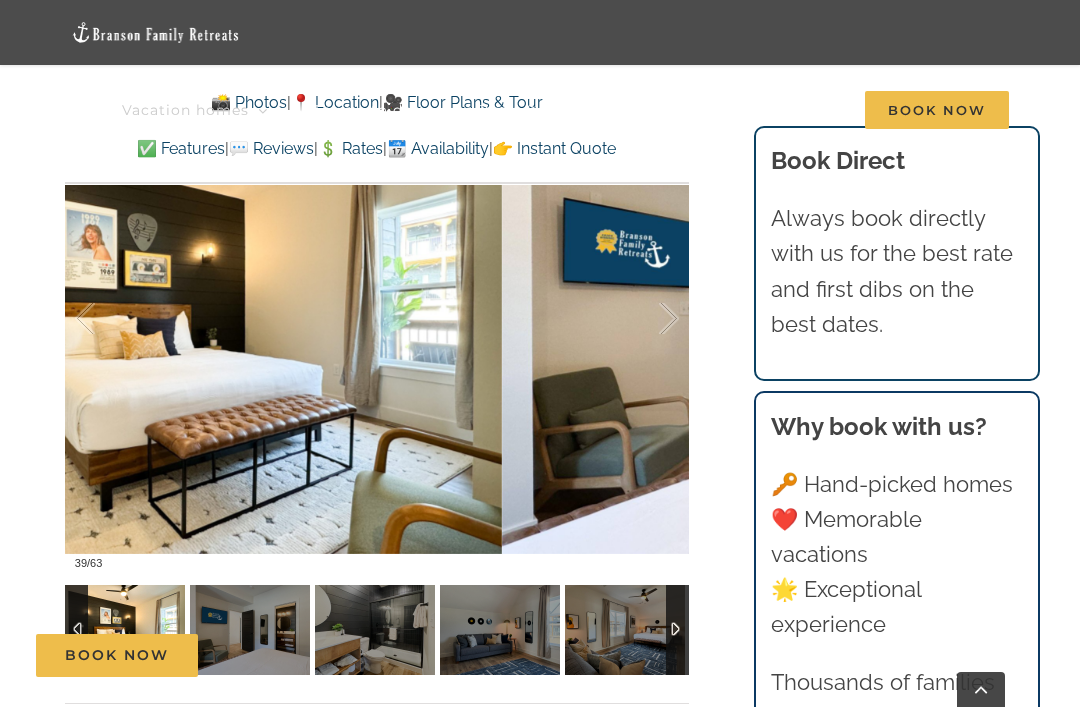 click at bounding box center (106, 319) 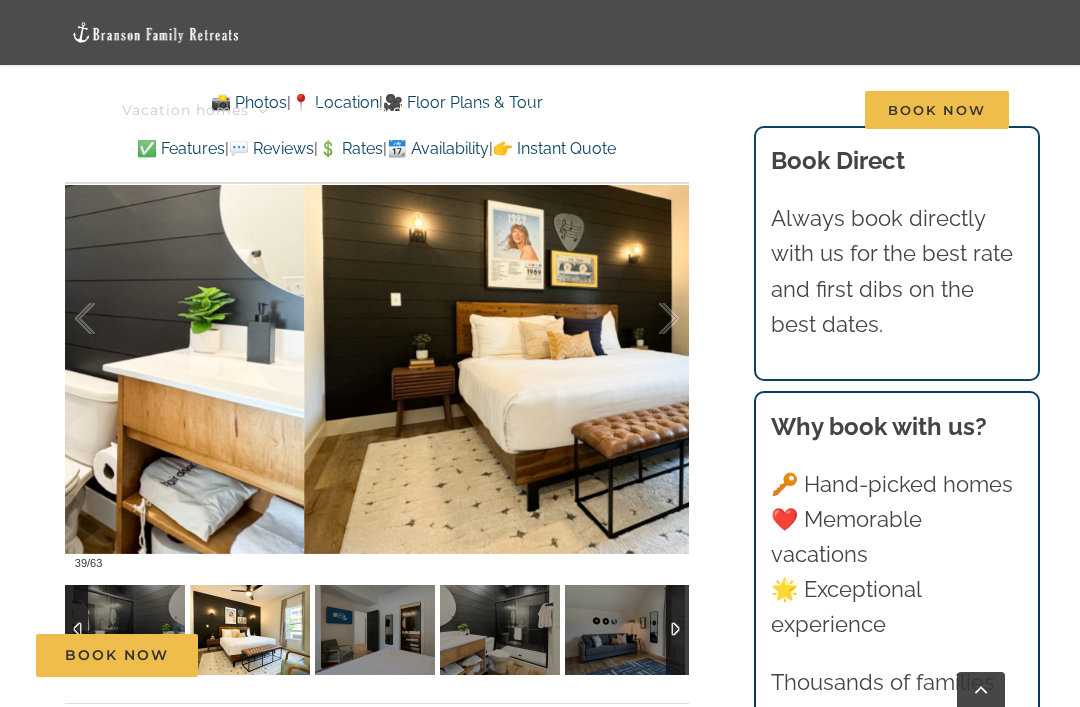 click at bounding box center [106, 319] 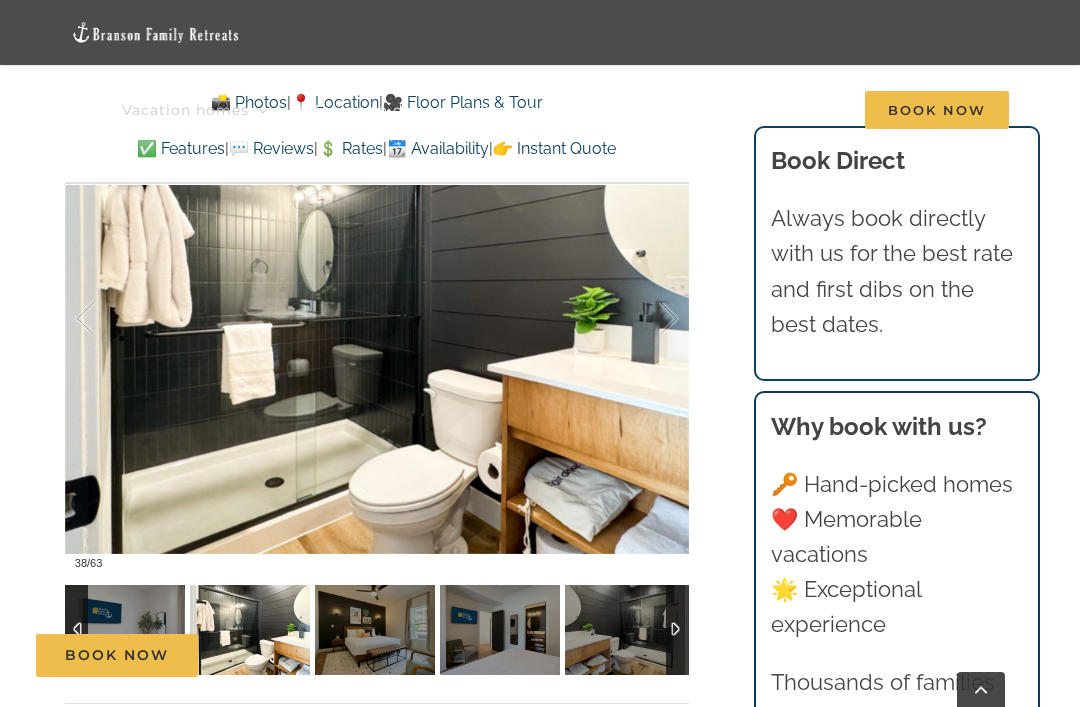 click at bounding box center (106, 319) 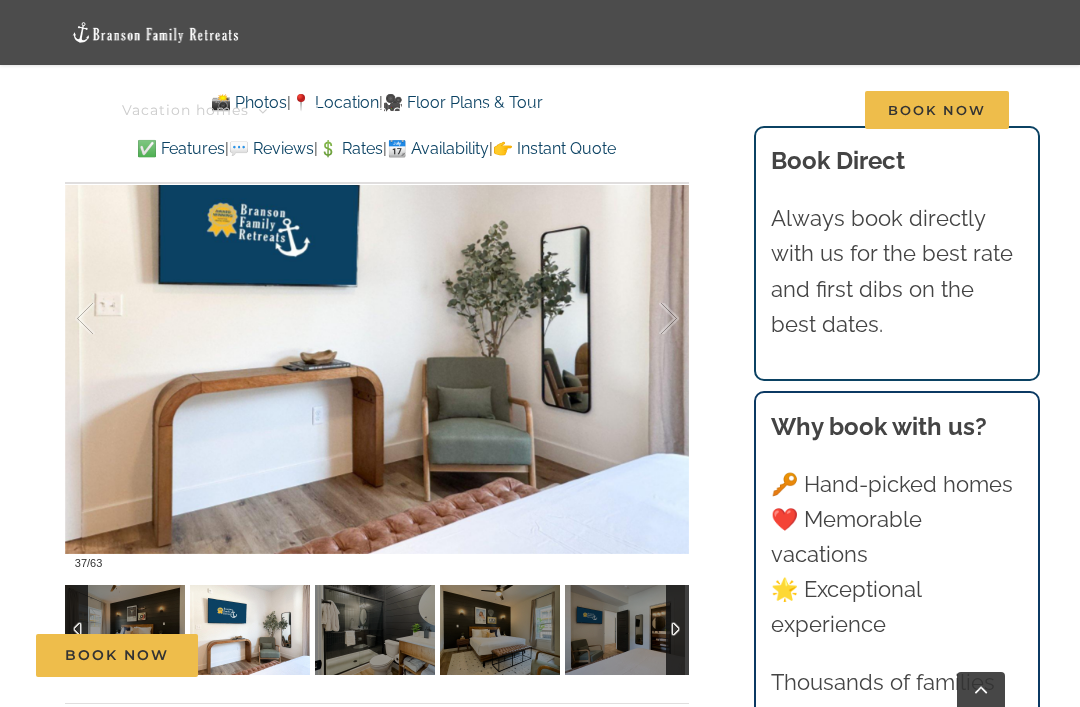 click at bounding box center (106, 319) 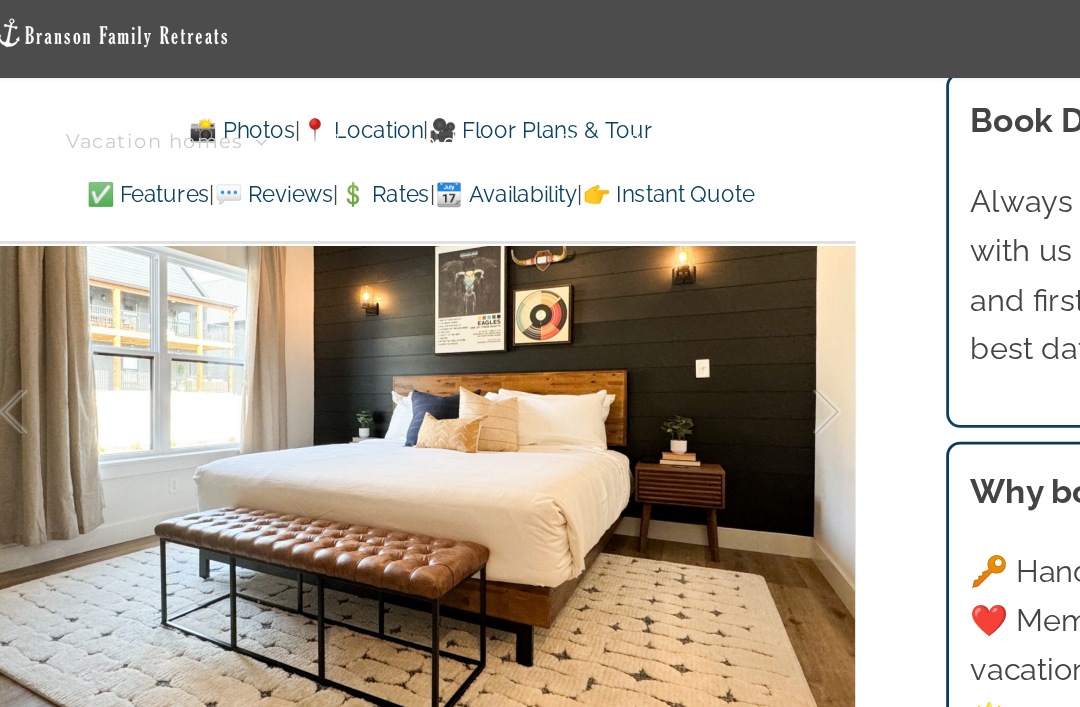 scroll, scrollTop: 1276, scrollLeft: 0, axis: vertical 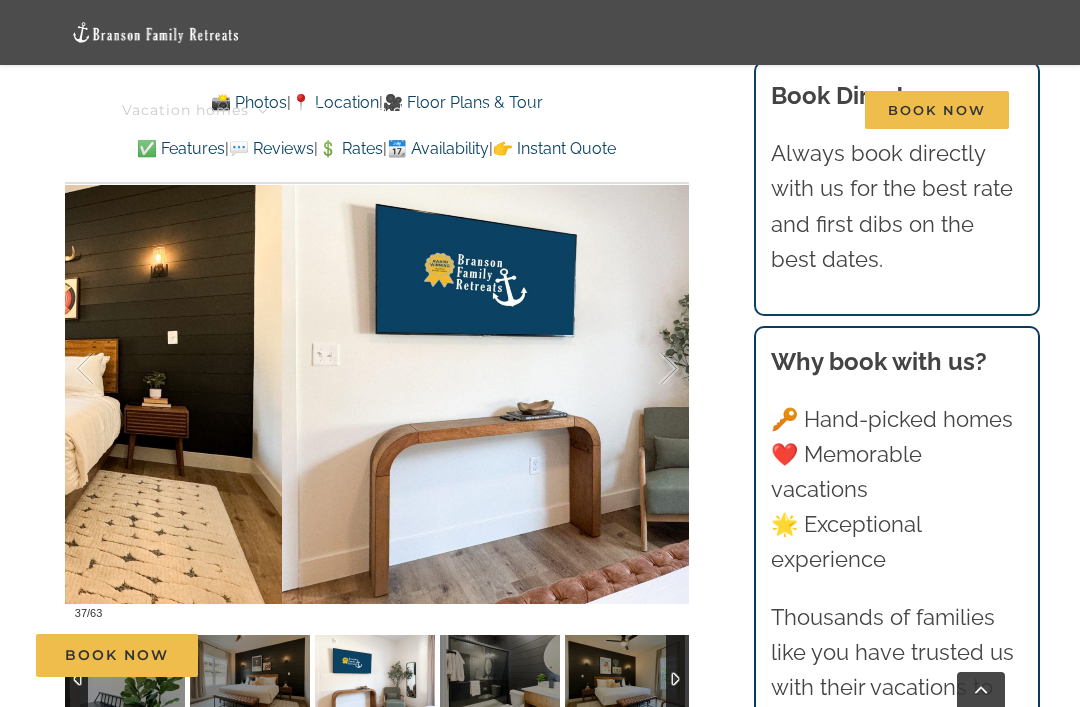 click at bounding box center [648, 369] 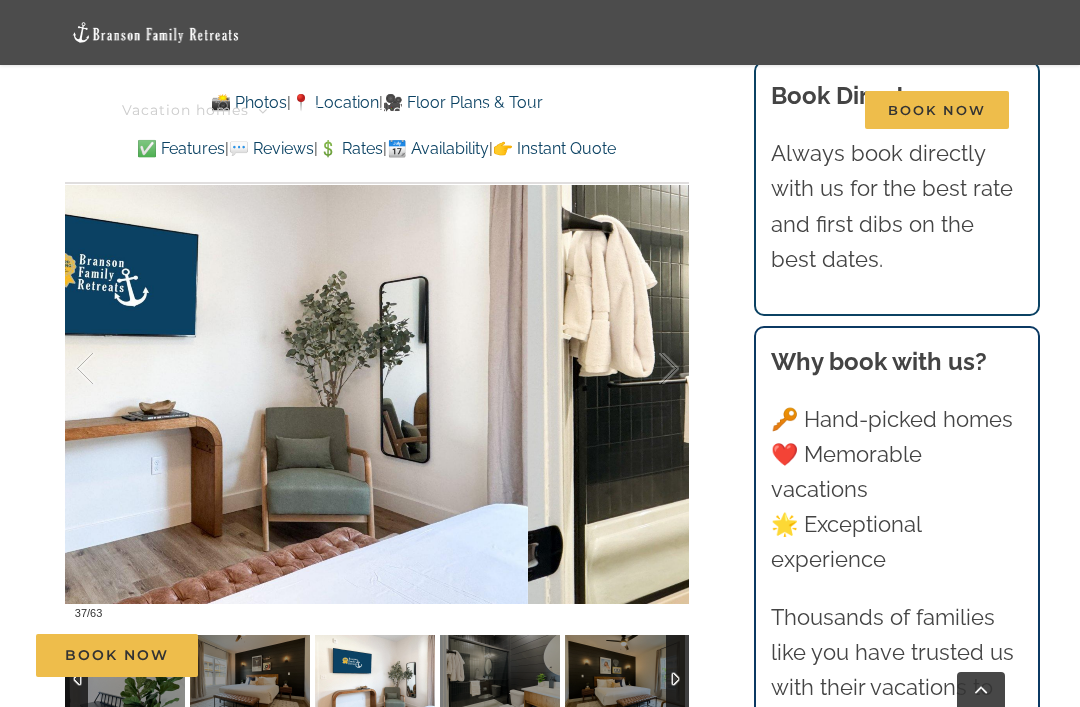 click at bounding box center (648, 369) 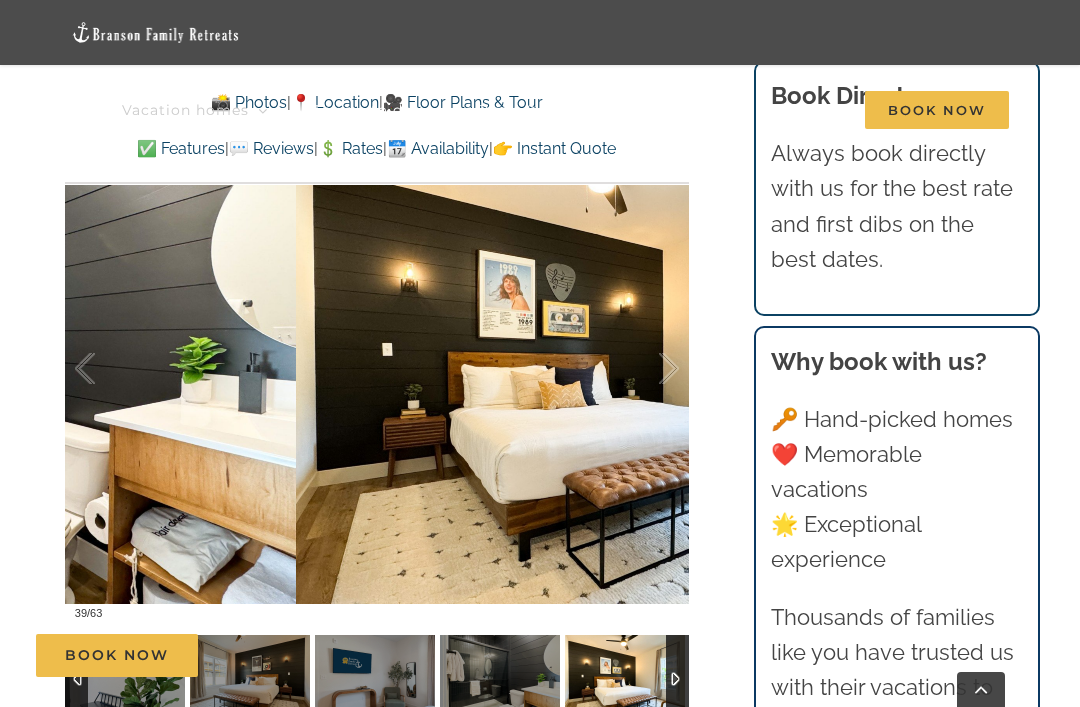 click at bounding box center (648, 369) 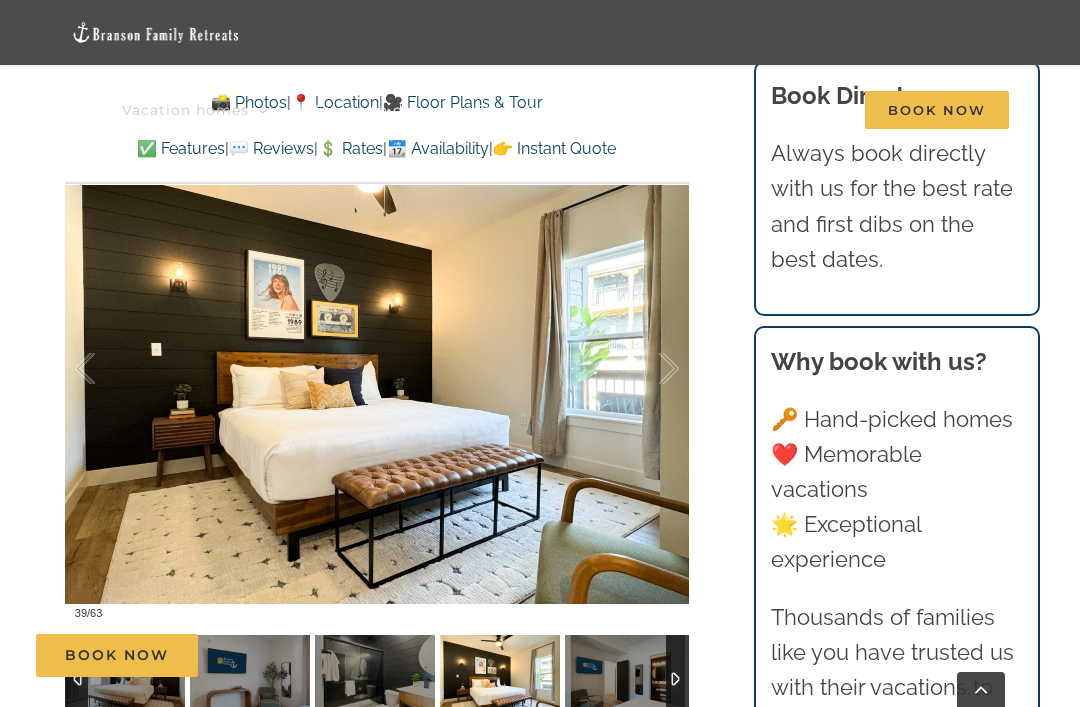 click at bounding box center (648, 369) 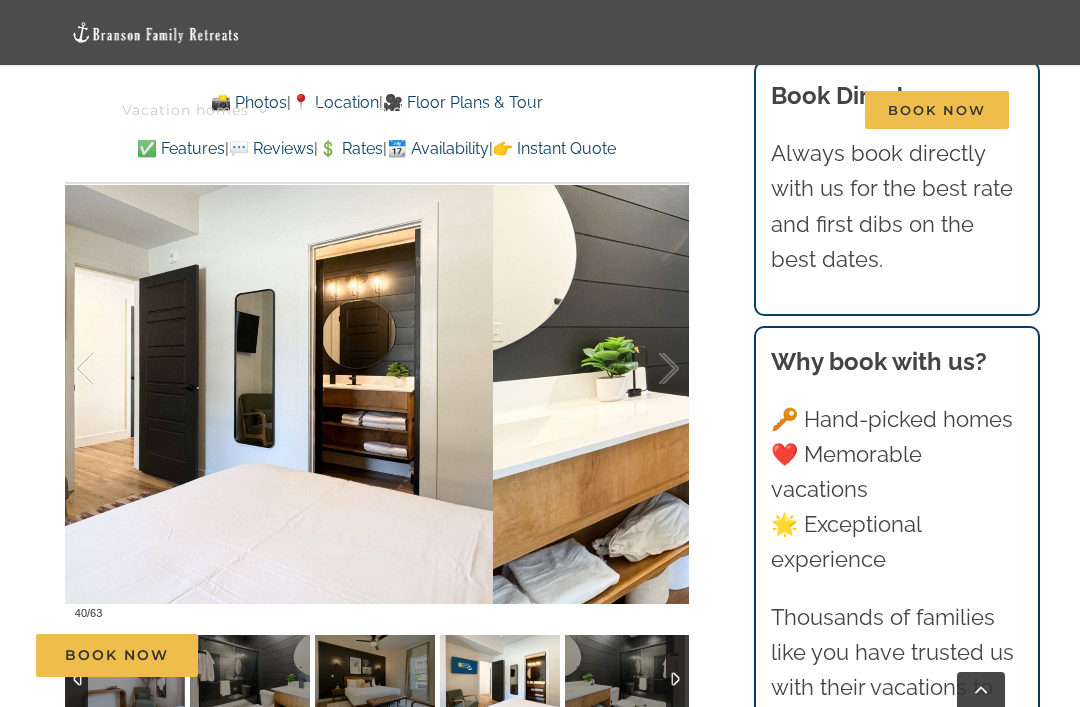 click at bounding box center [648, 369] 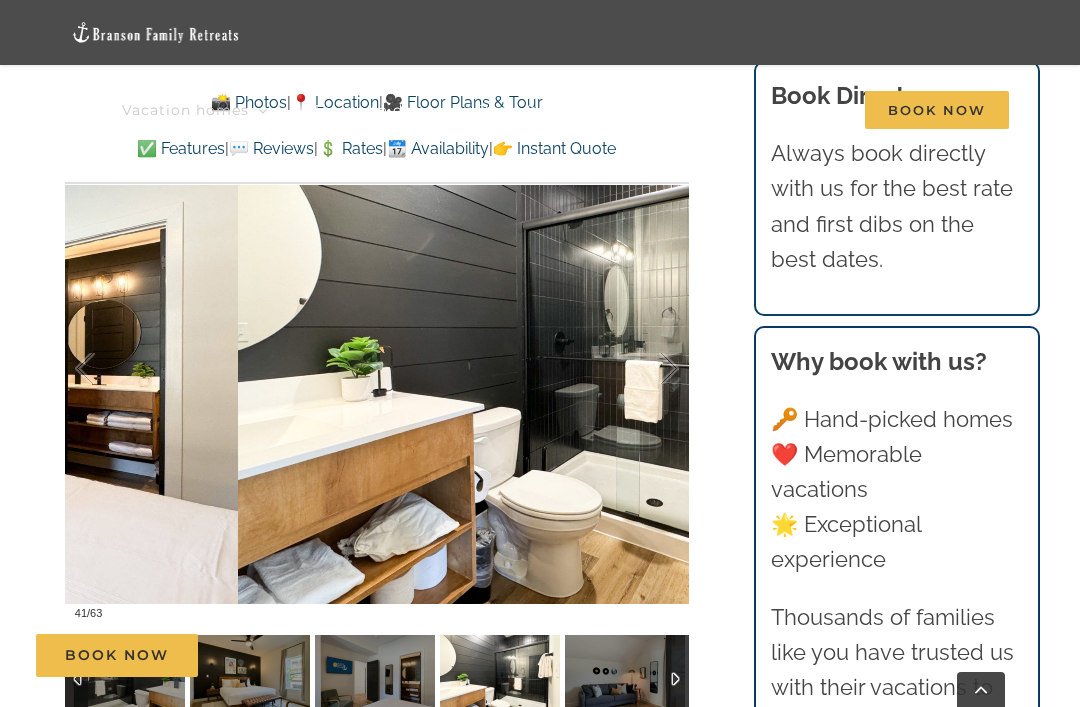 click at bounding box center (106, 369) 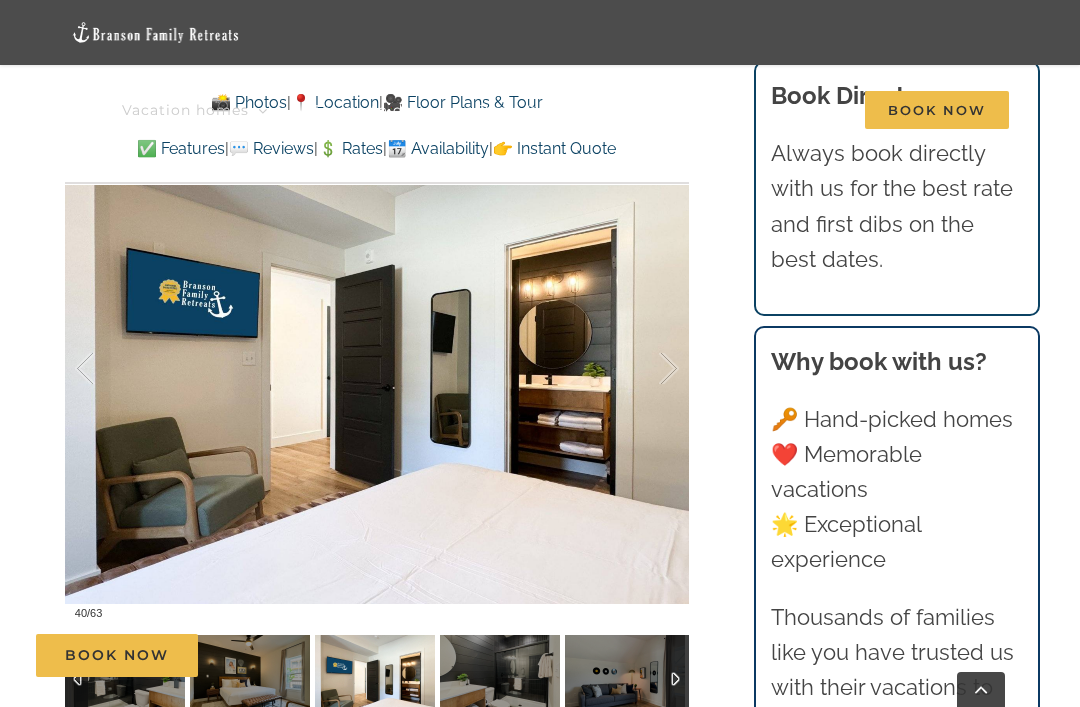click at bounding box center [648, 369] 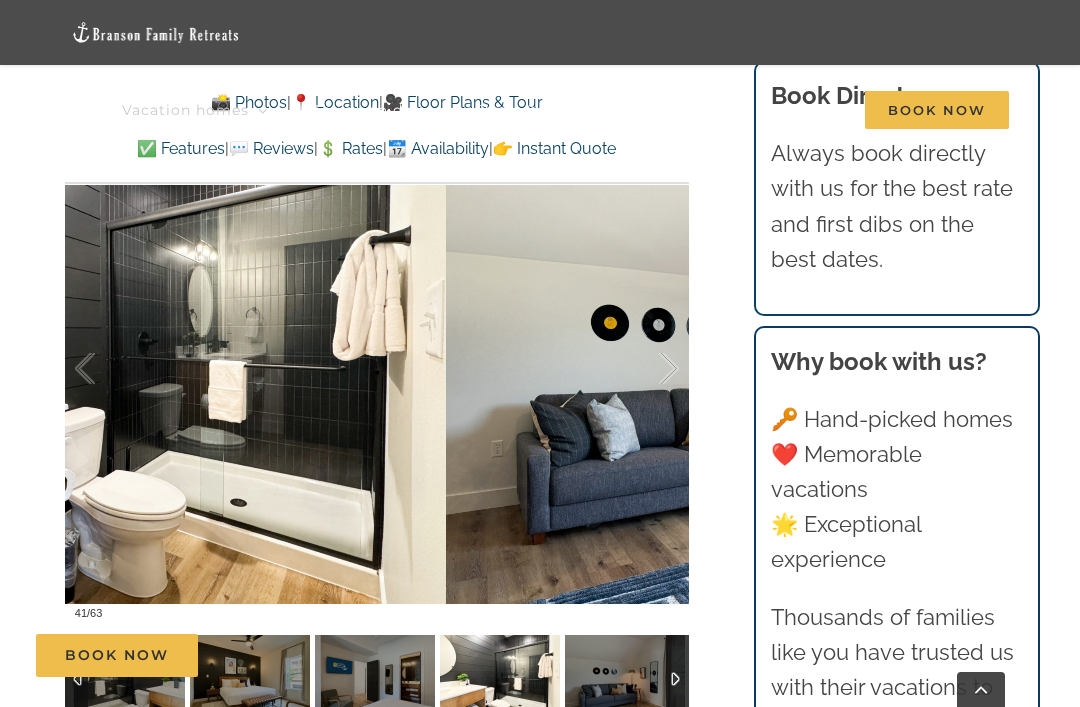 click at bounding box center (648, 369) 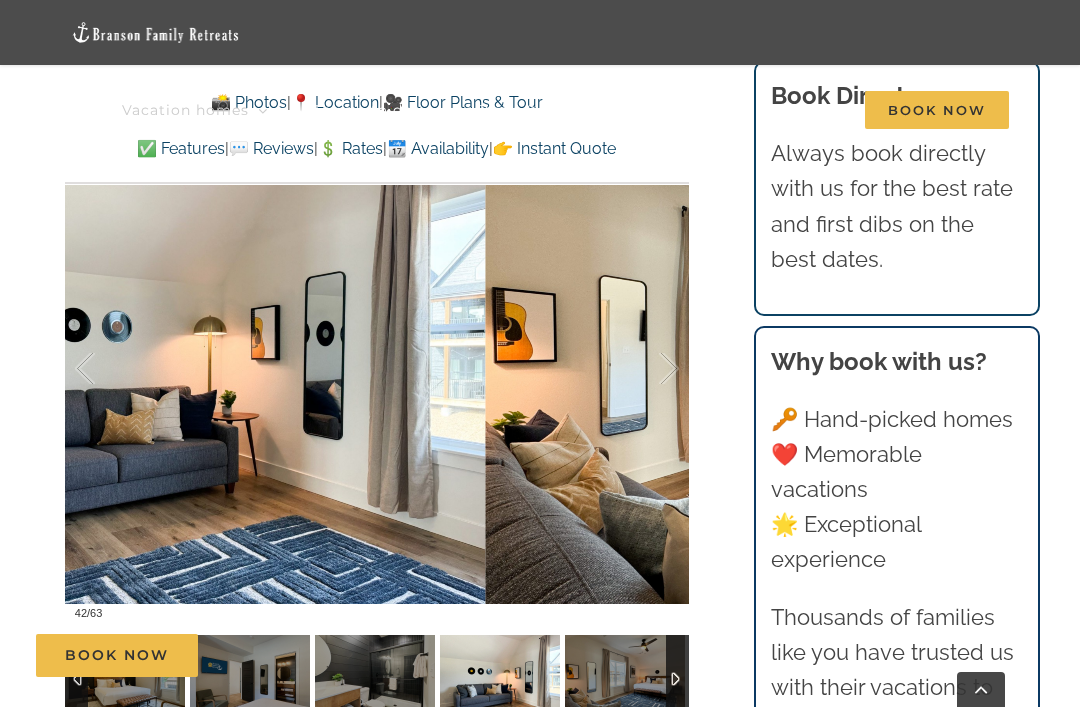 click at bounding box center (648, 369) 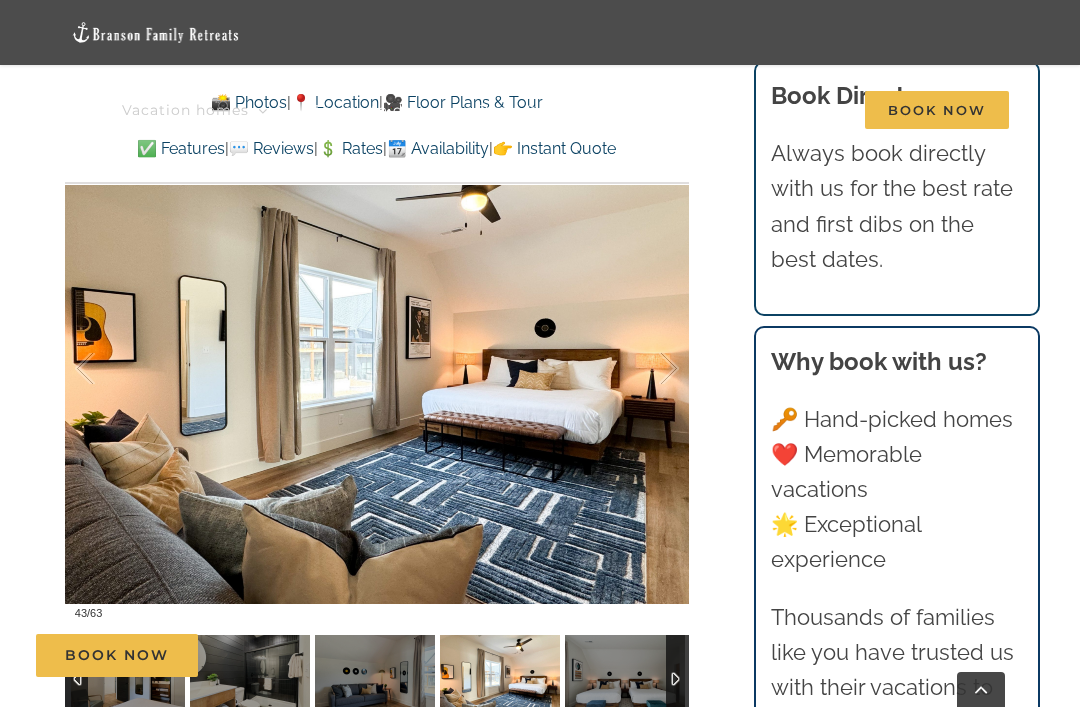 click at bounding box center [648, 369] 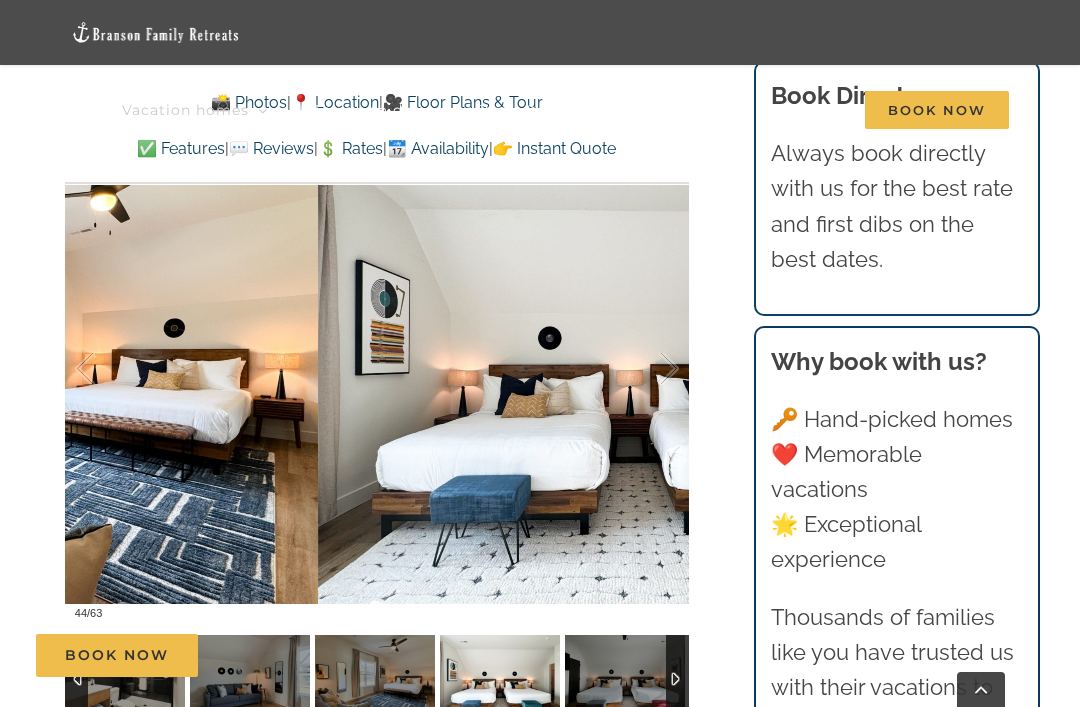 click at bounding box center (106, 369) 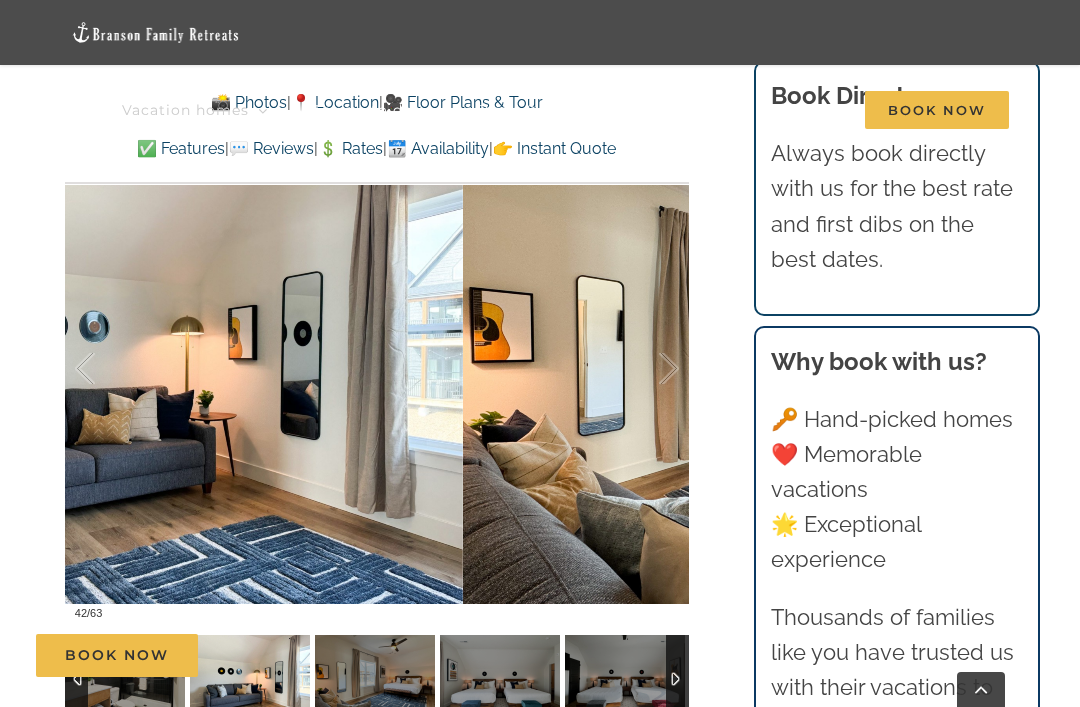 click at bounding box center (106, 369) 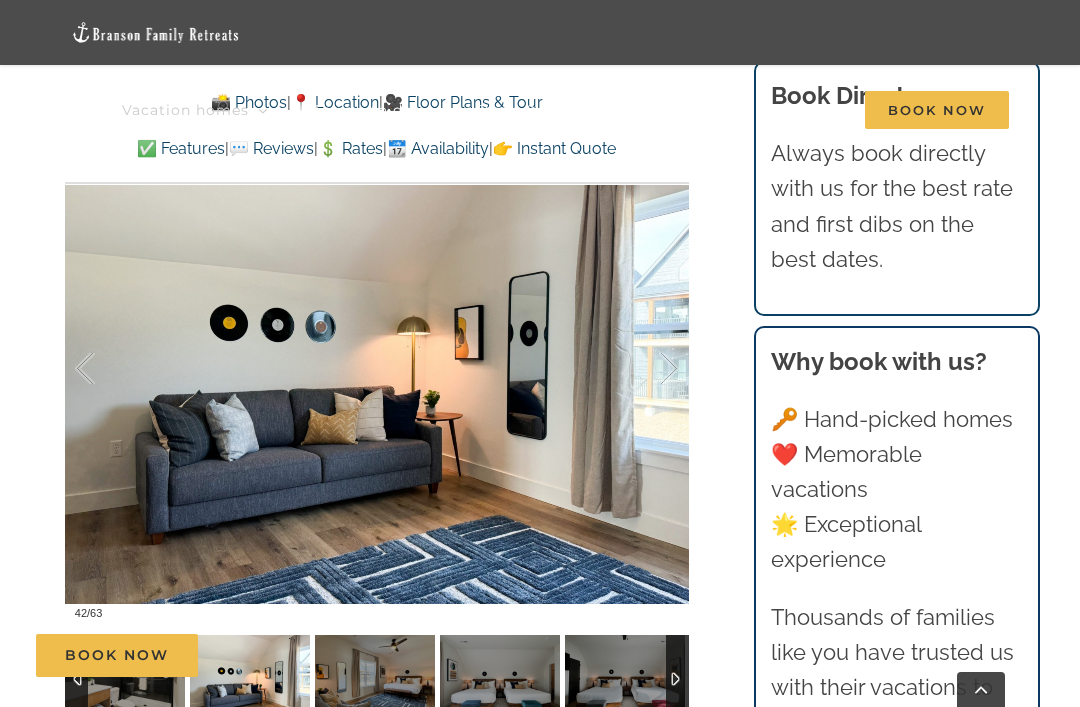 click at bounding box center (106, 369) 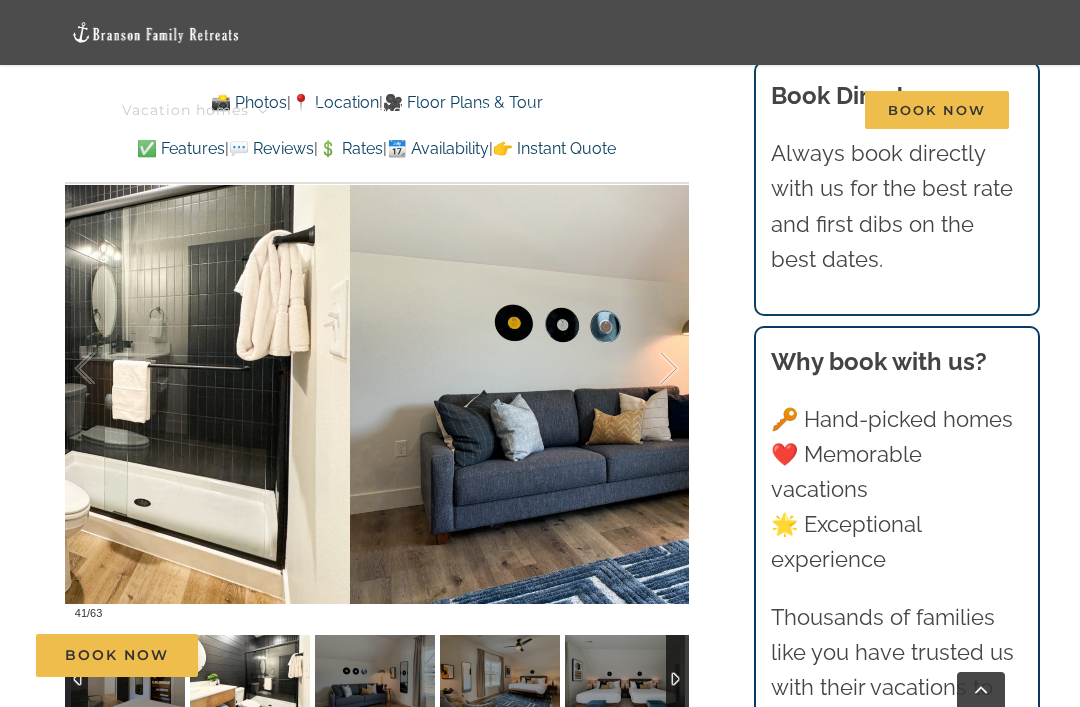 click at bounding box center (648, 369) 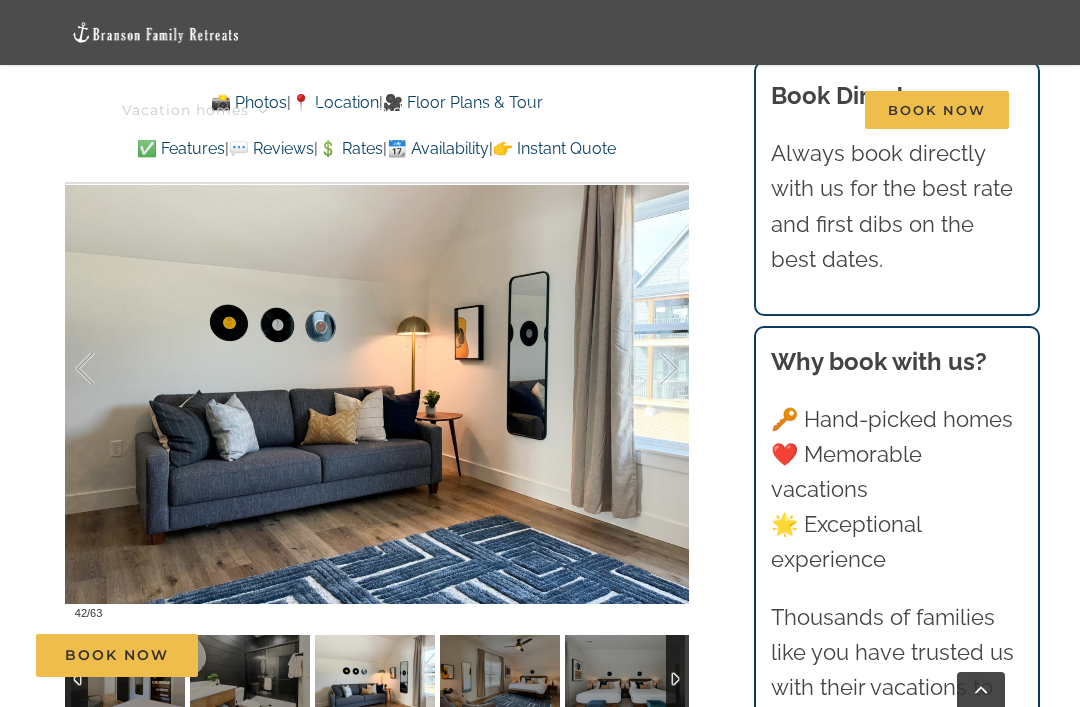 click at bounding box center (648, 369) 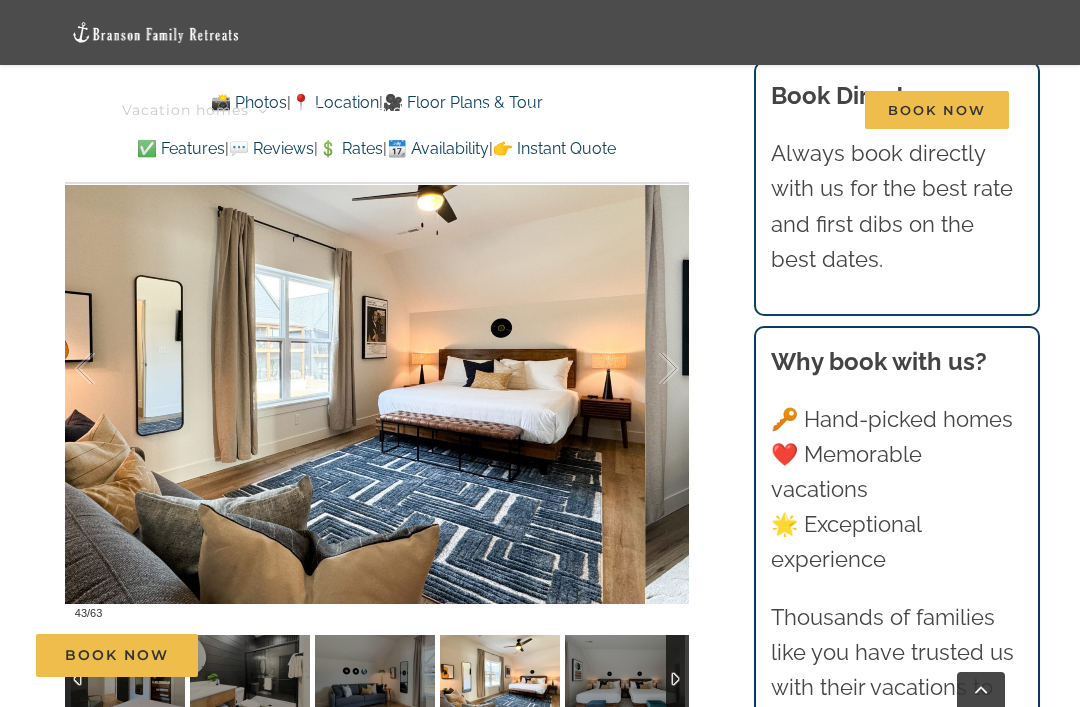 click at bounding box center [648, 369] 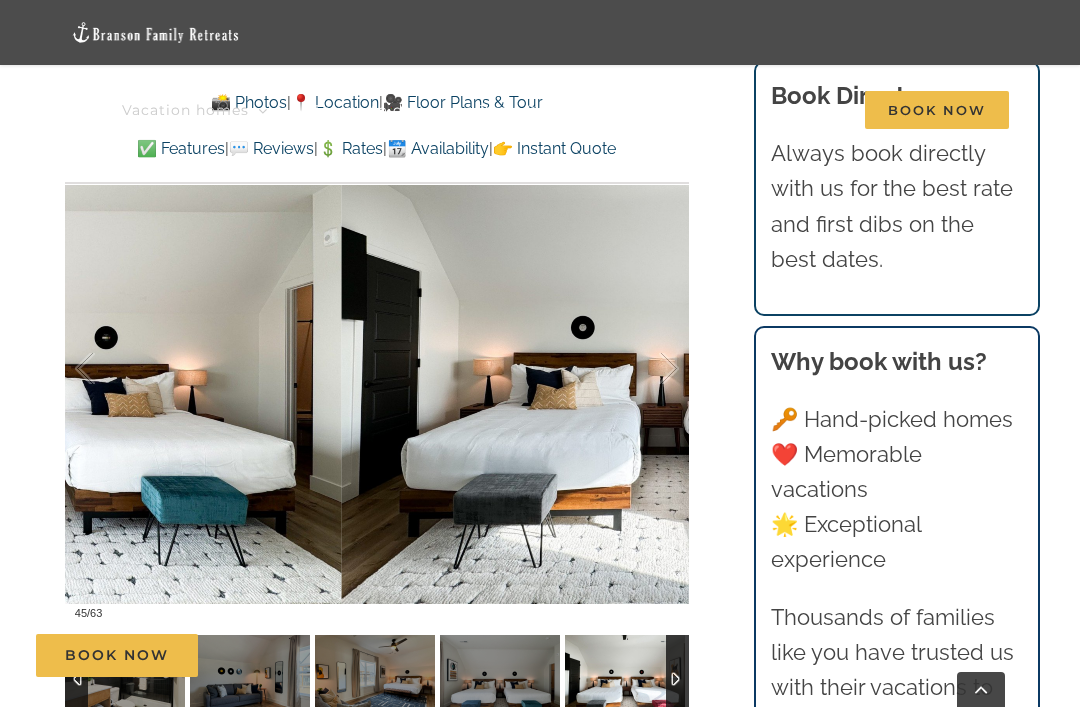 click at bounding box center [648, 369] 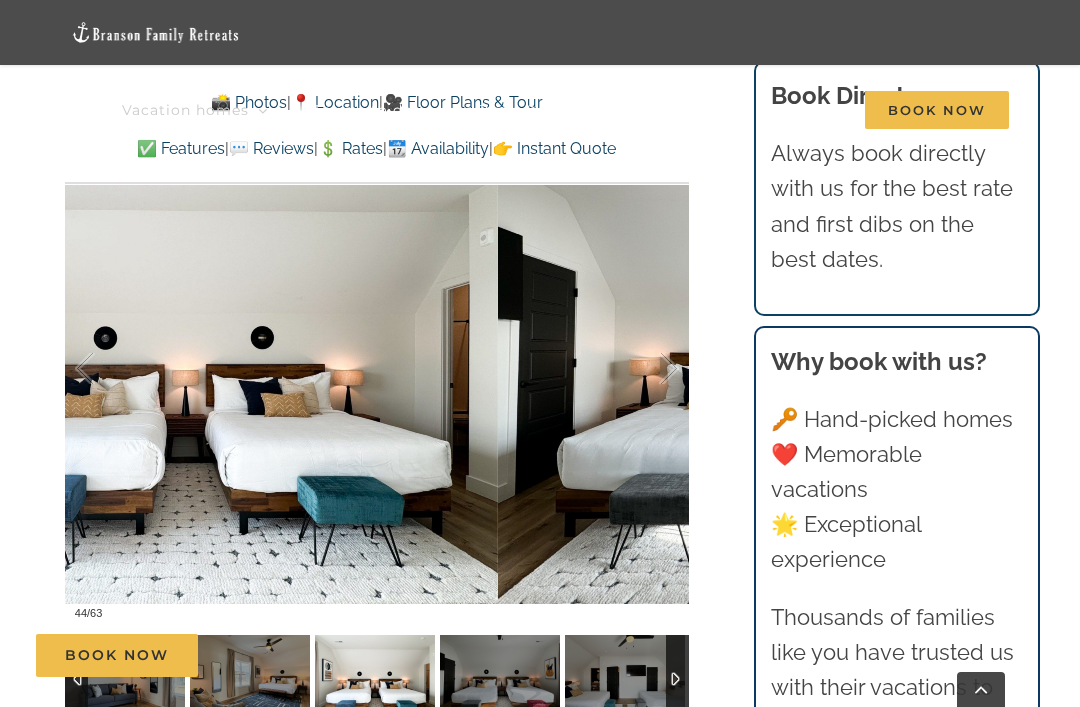 click at bounding box center (106, 369) 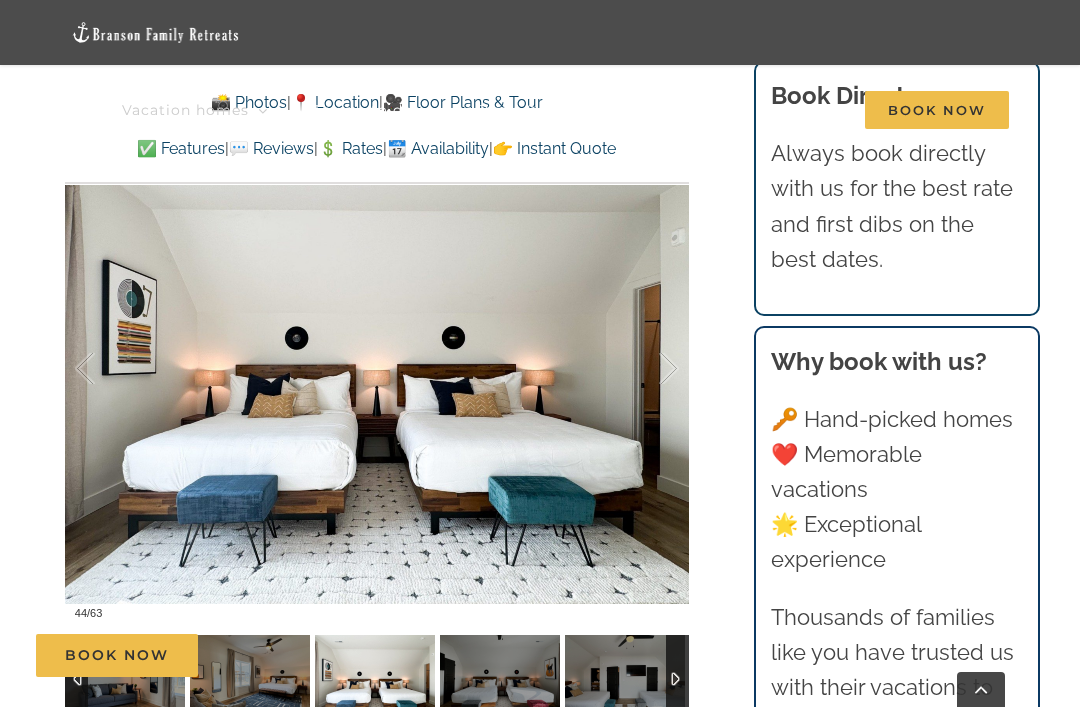 click at bounding box center [648, 369] 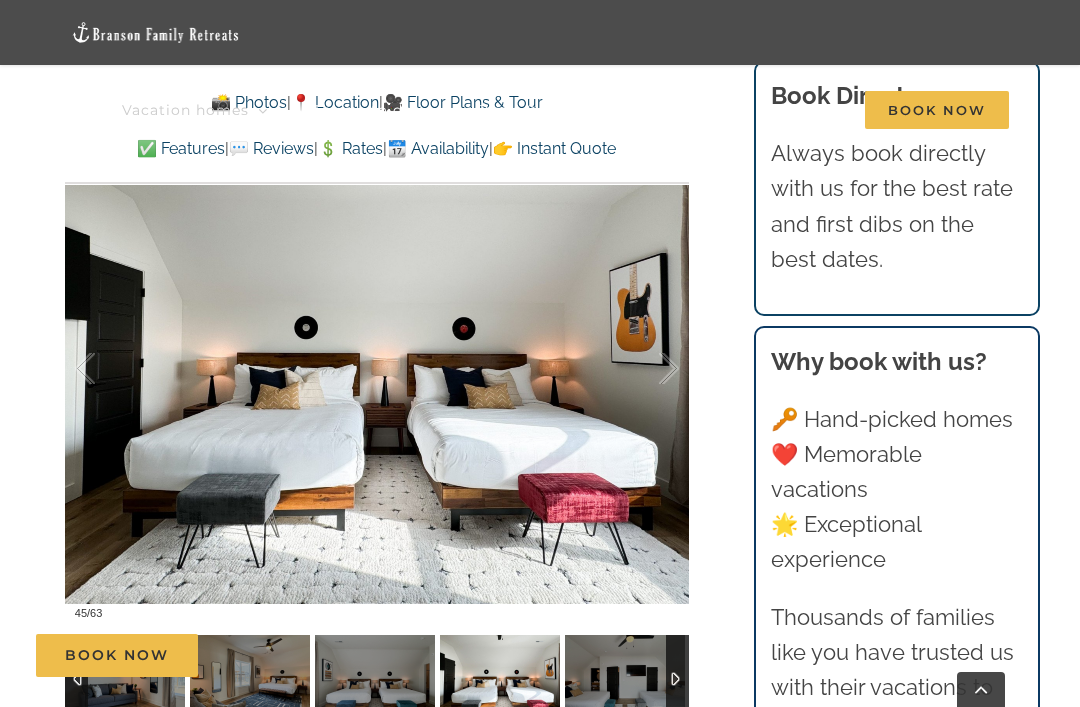 click at bounding box center (648, 369) 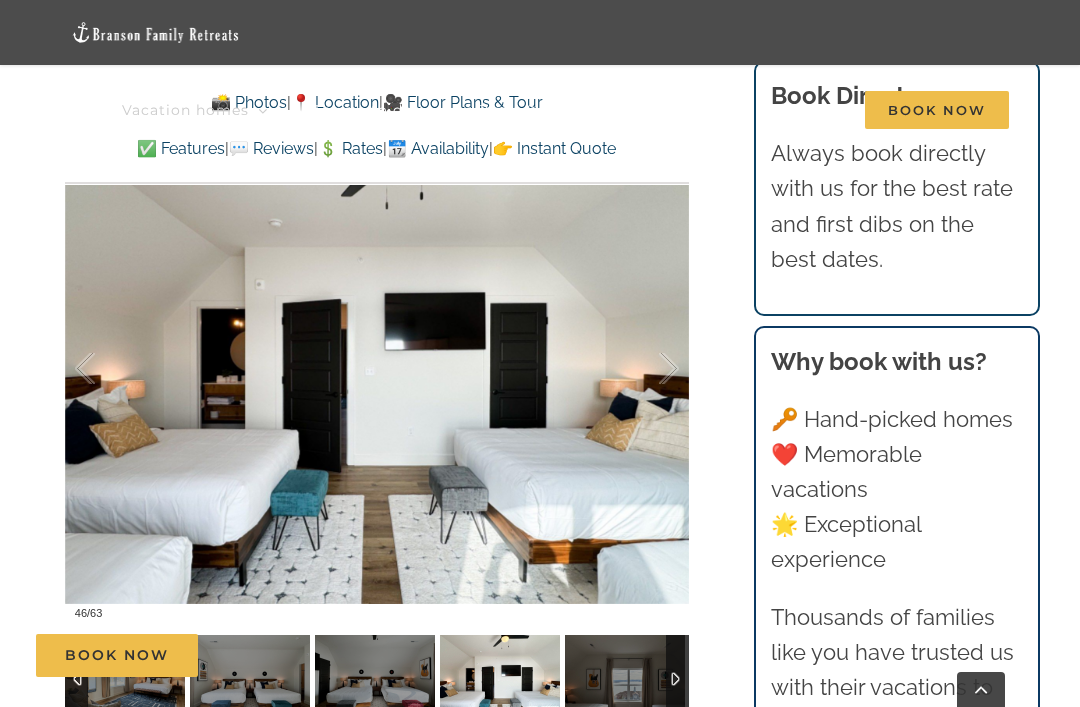 click at bounding box center (106, 369) 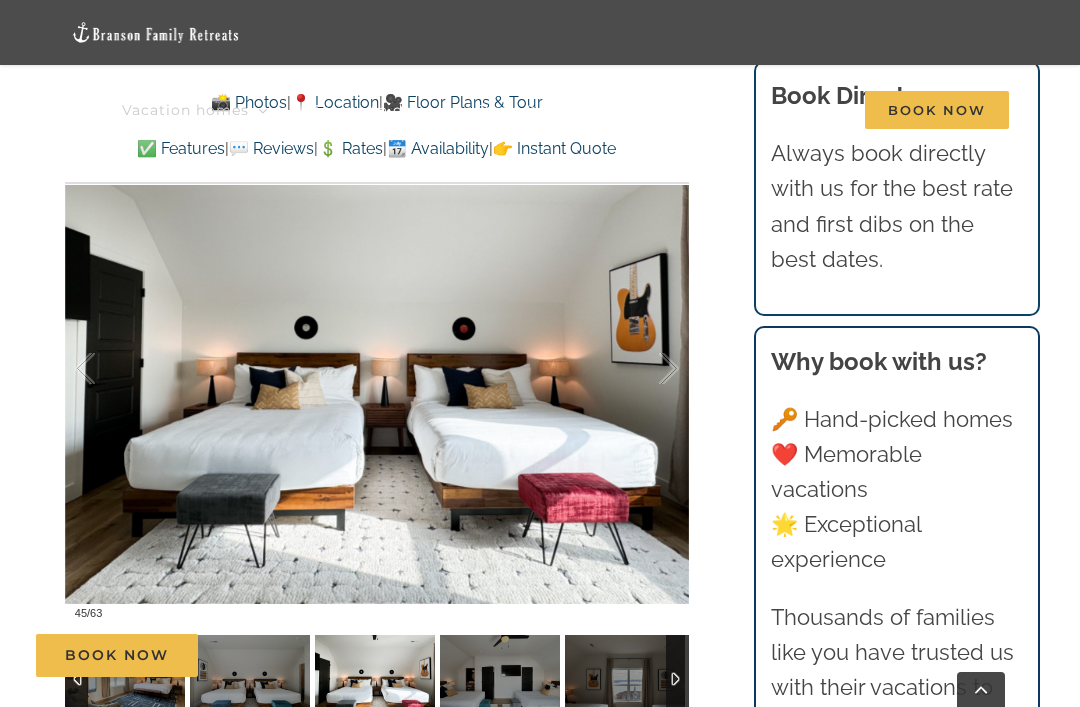 click at bounding box center [648, 369] 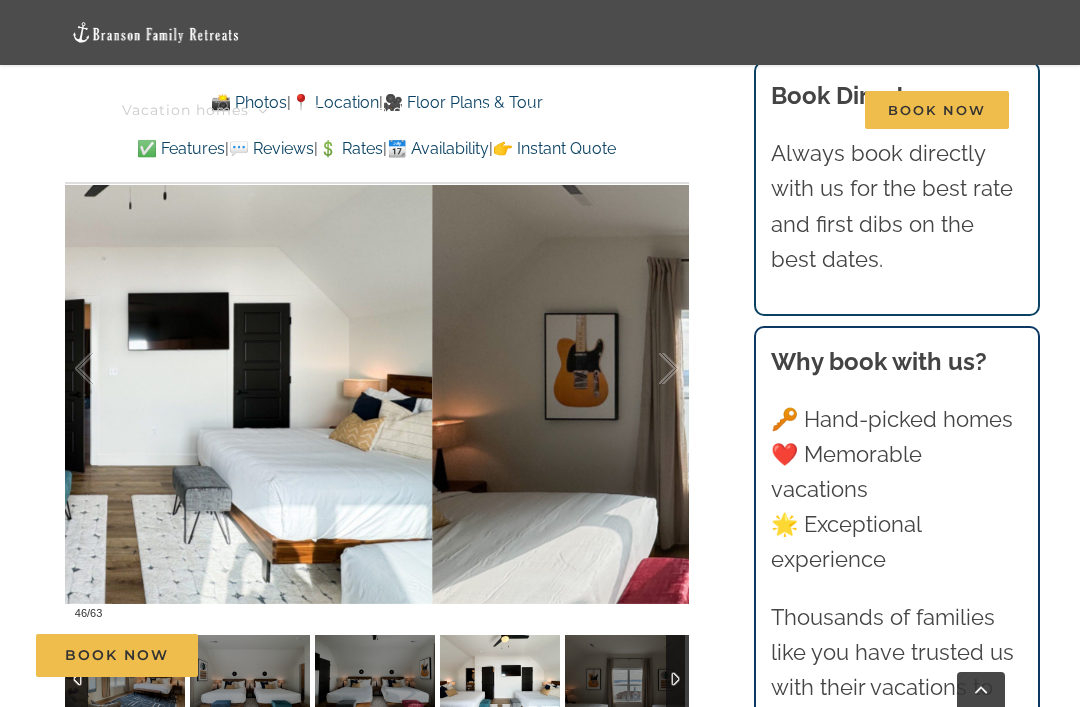 click at bounding box center [648, 369] 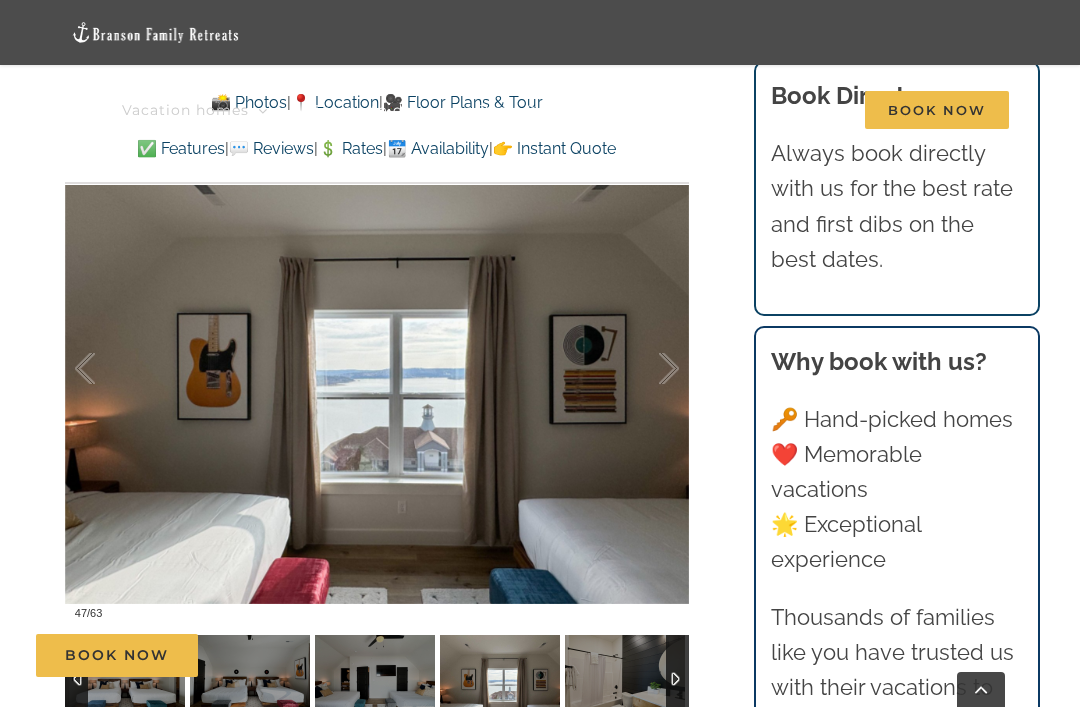 click at bounding box center [648, 369] 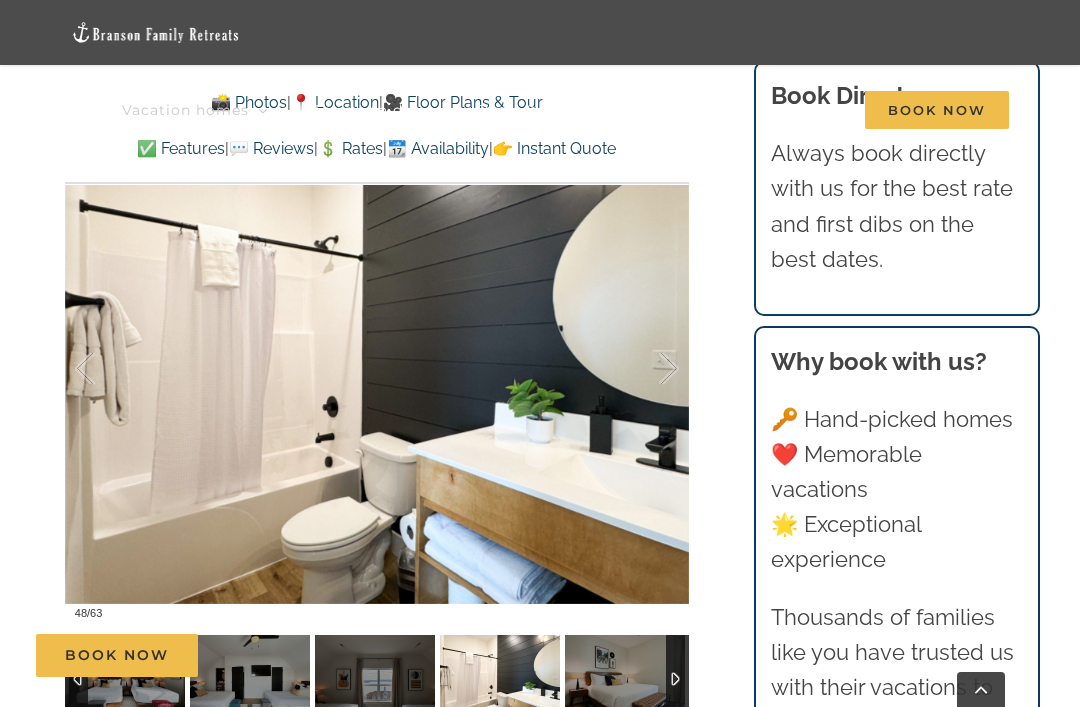click at bounding box center (648, 369) 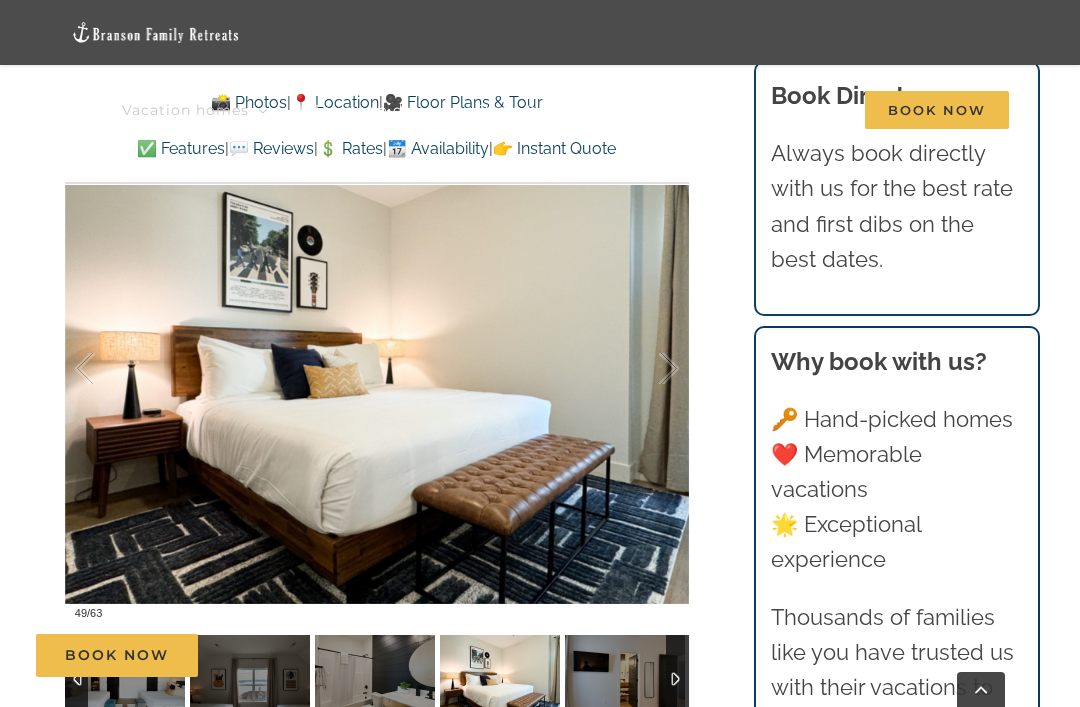 click at bounding box center [648, 369] 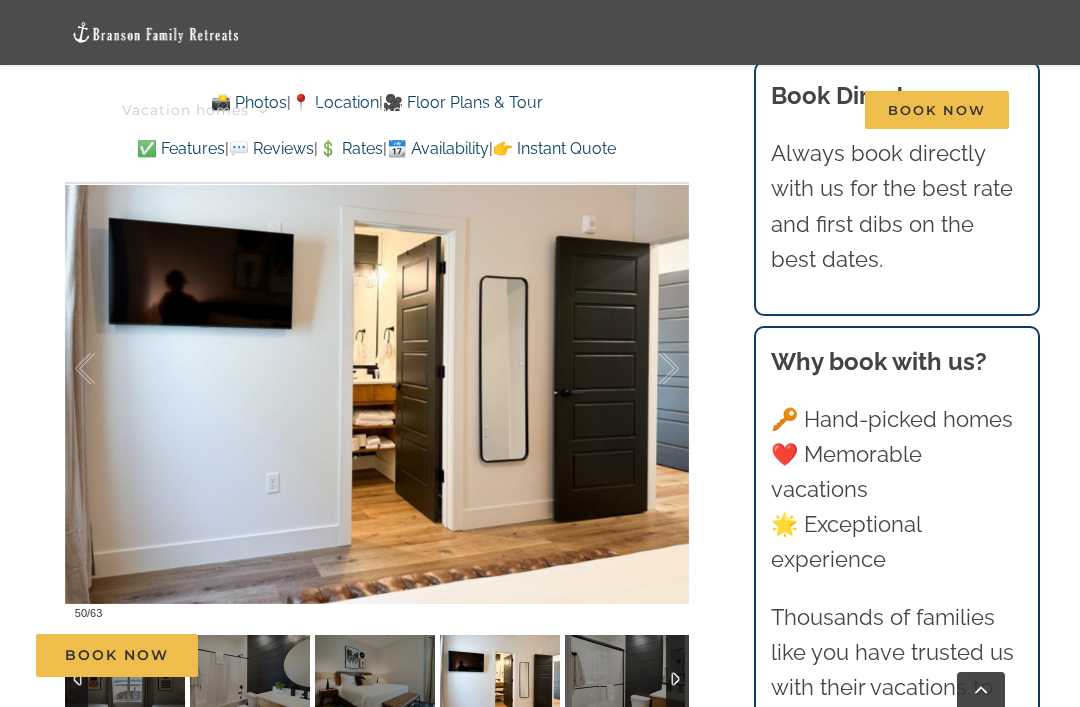 click at bounding box center [648, 369] 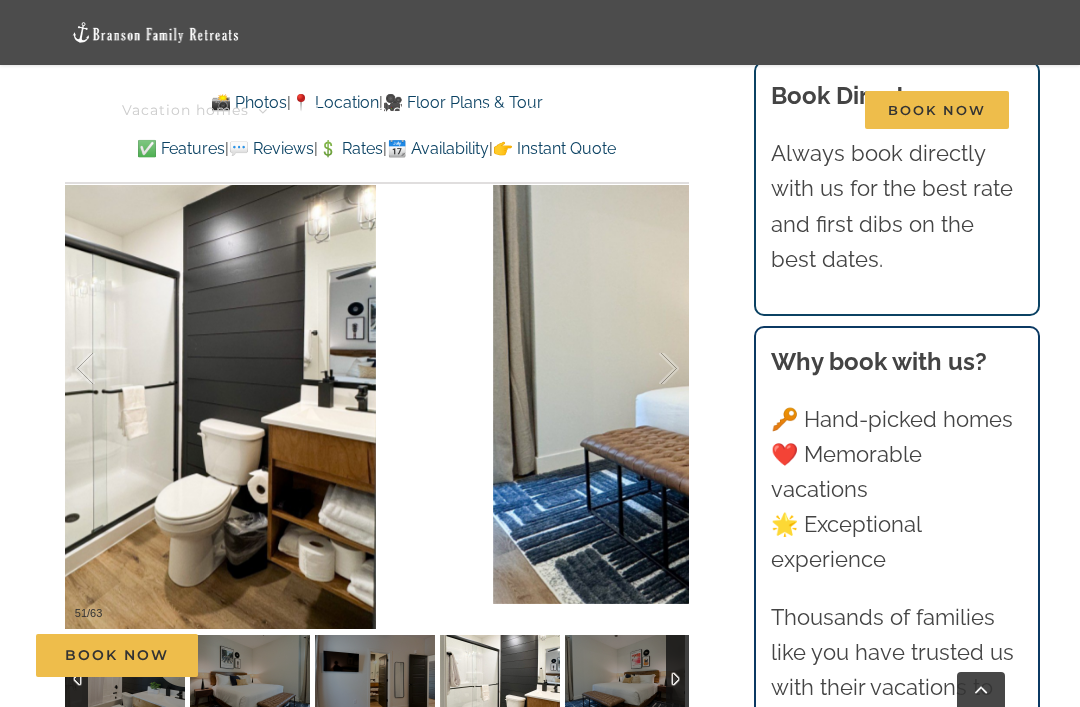 click at bounding box center [648, 369] 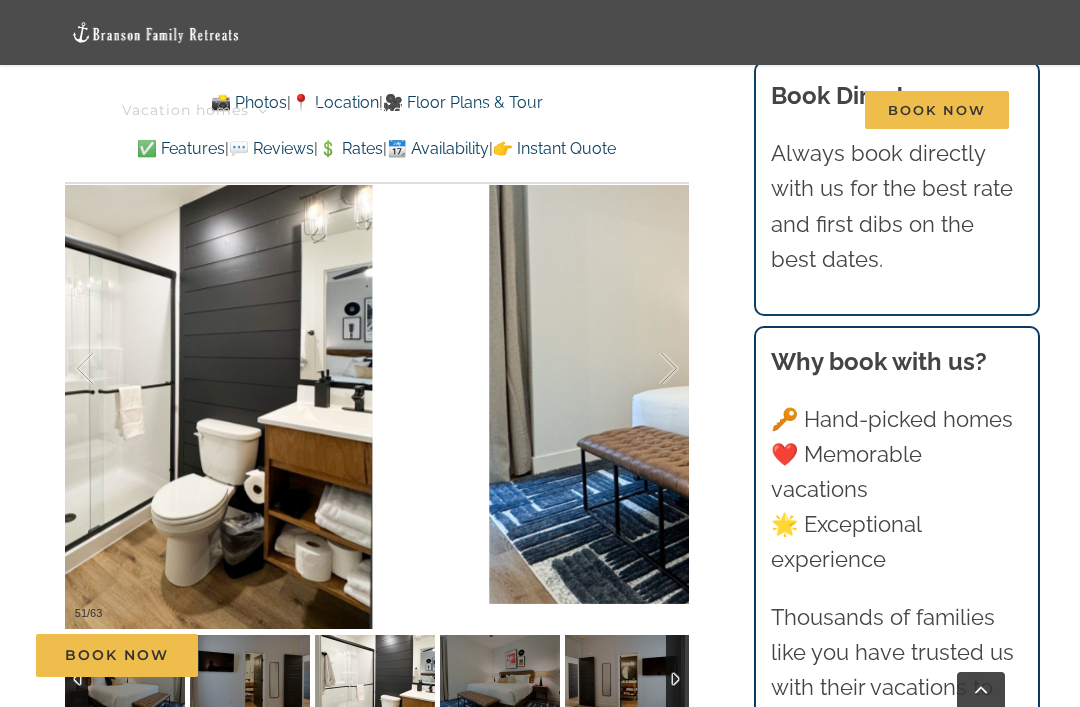 click at bounding box center [106, 369] 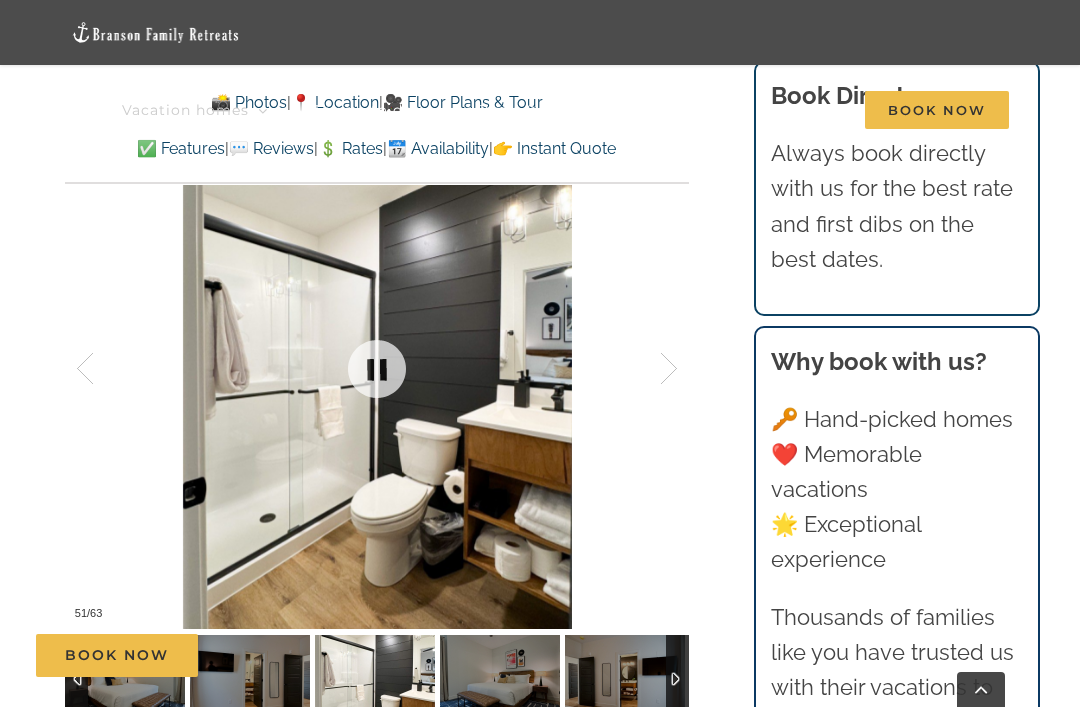 click at bounding box center [106, 369] 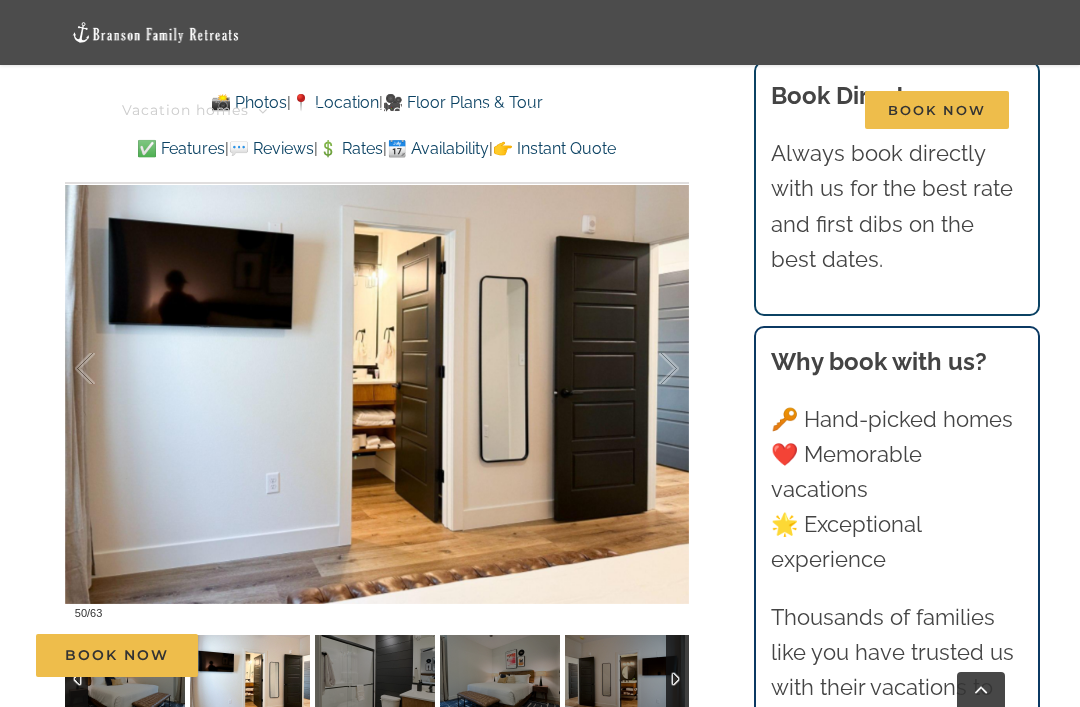click at bounding box center [106, 369] 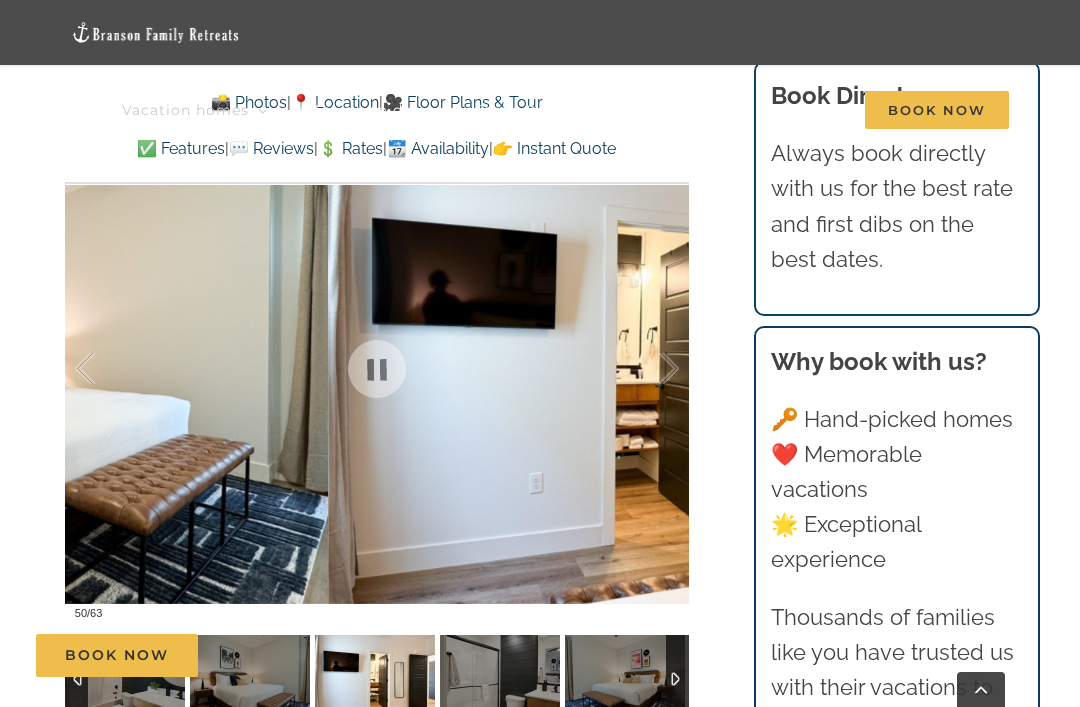 click at bounding box center (648, 369) 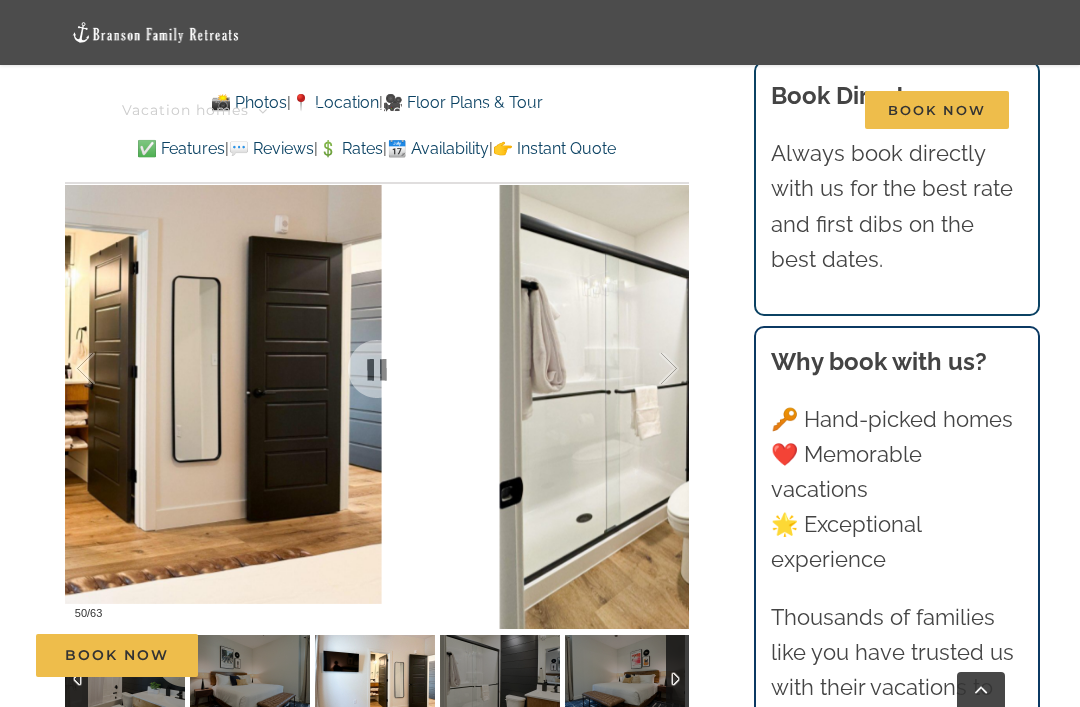 click at bounding box center (648, 369) 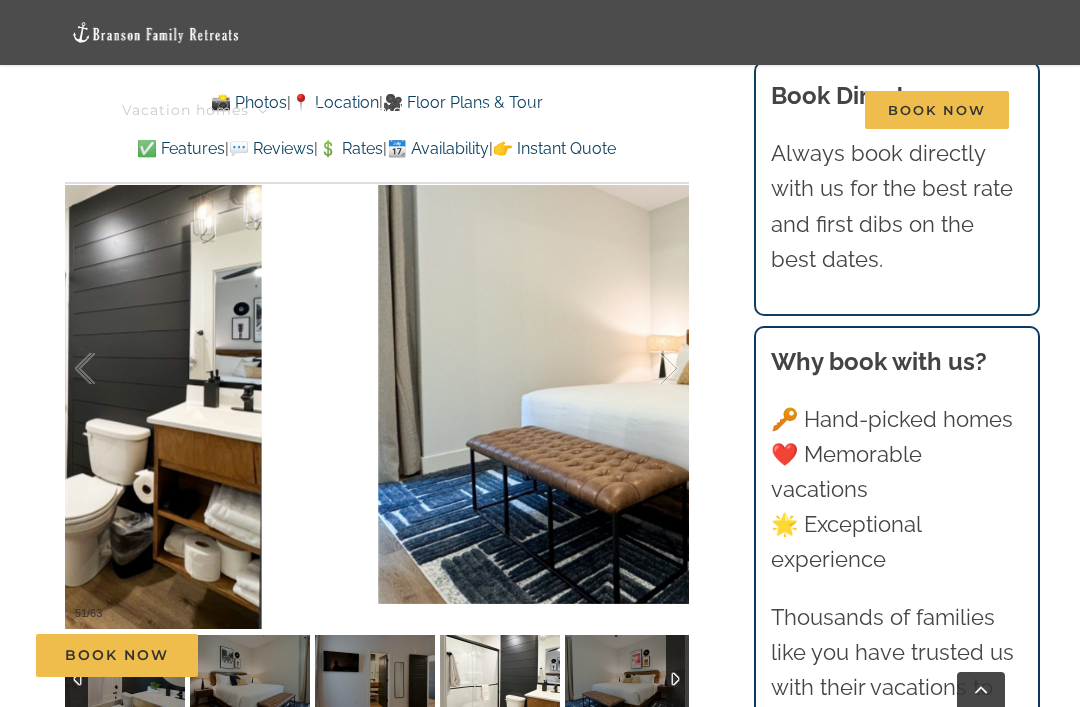 click at bounding box center [648, 369] 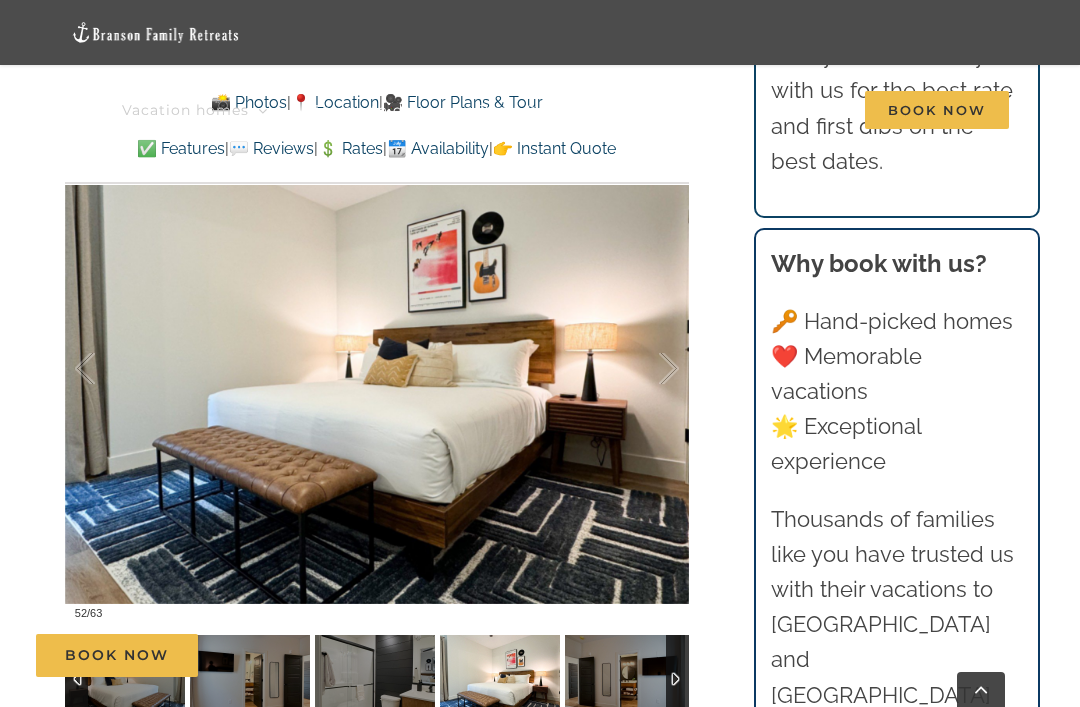 scroll, scrollTop: 1293, scrollLeft: 0, axis: vertical 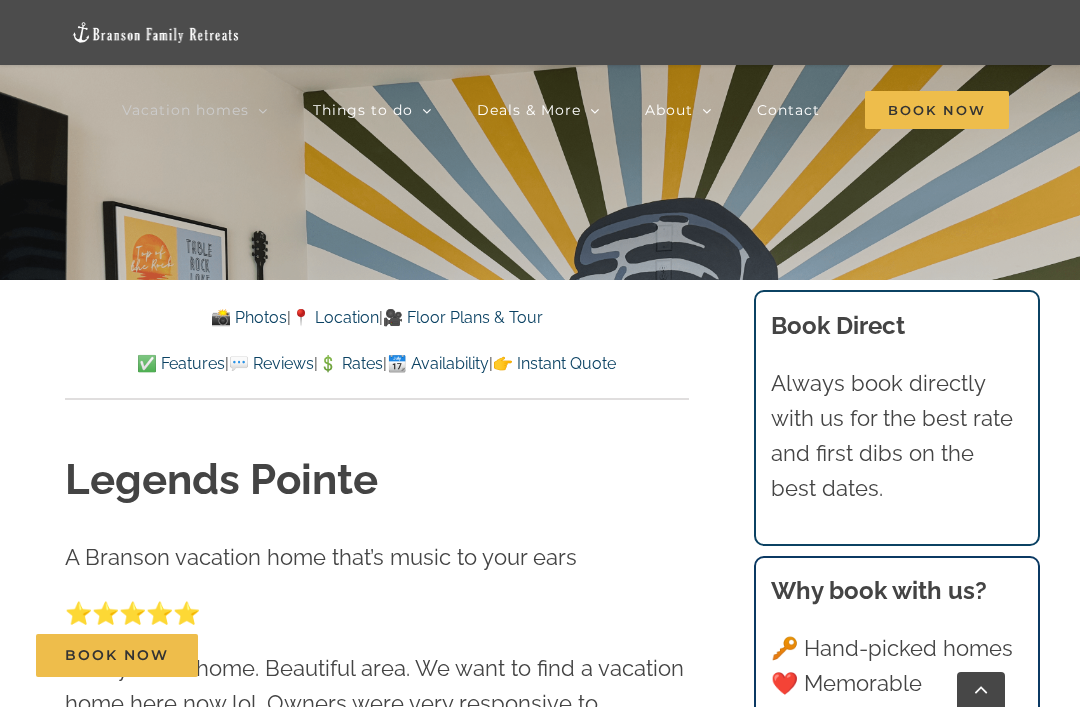 click on "📸 Photos" at bounding box center (249, 317) 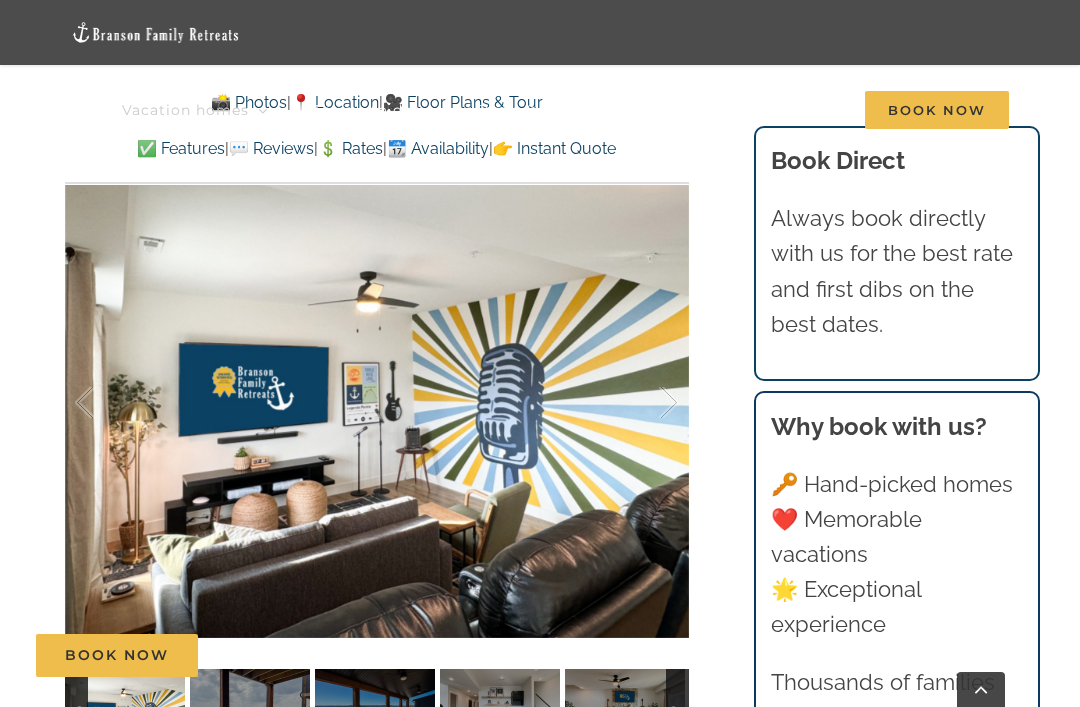 scroll, scrollTop: 1255, scrollLeft: 0, axis: vertical 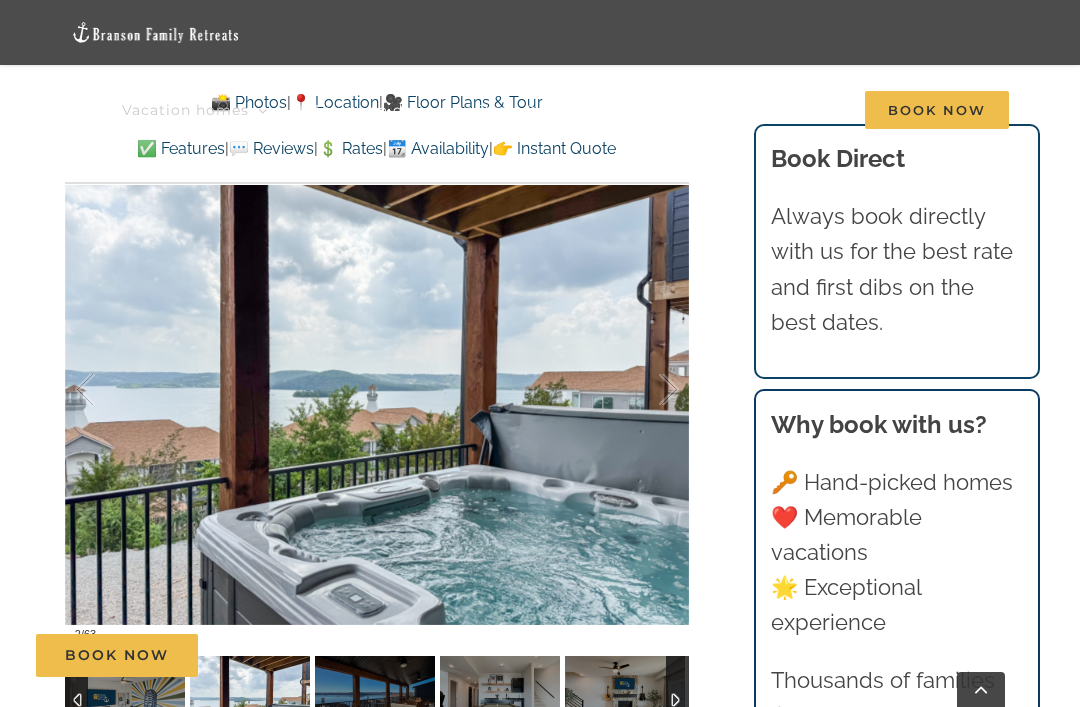 click at bounding box center (648, 390) 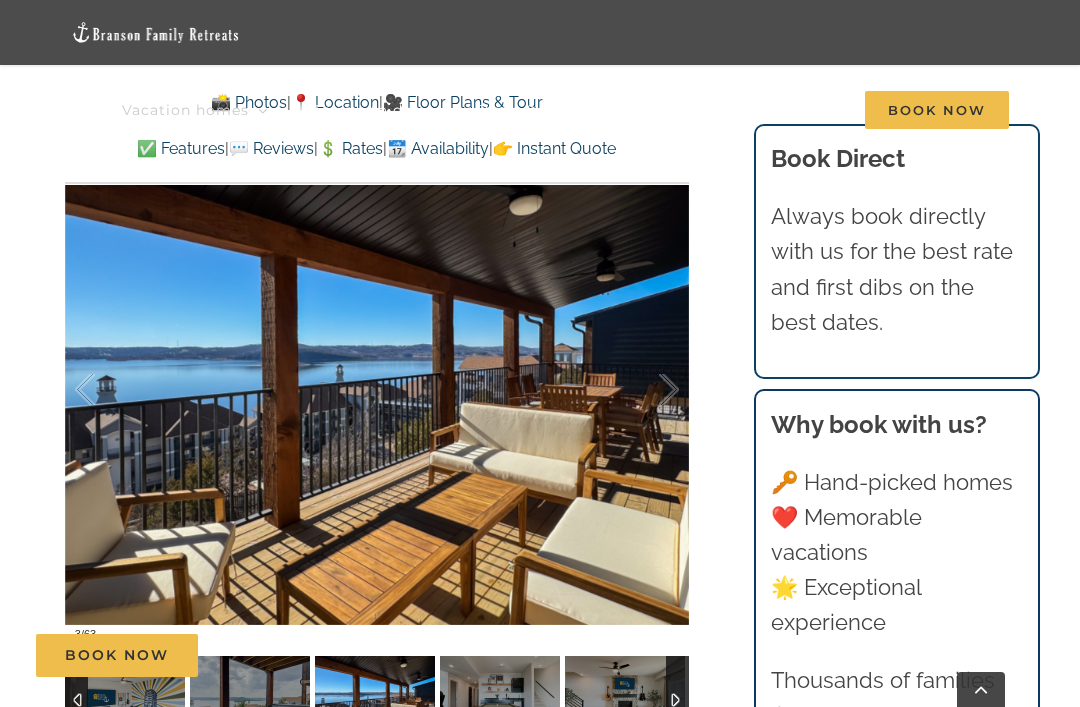 click at bounding box center [648, 390] 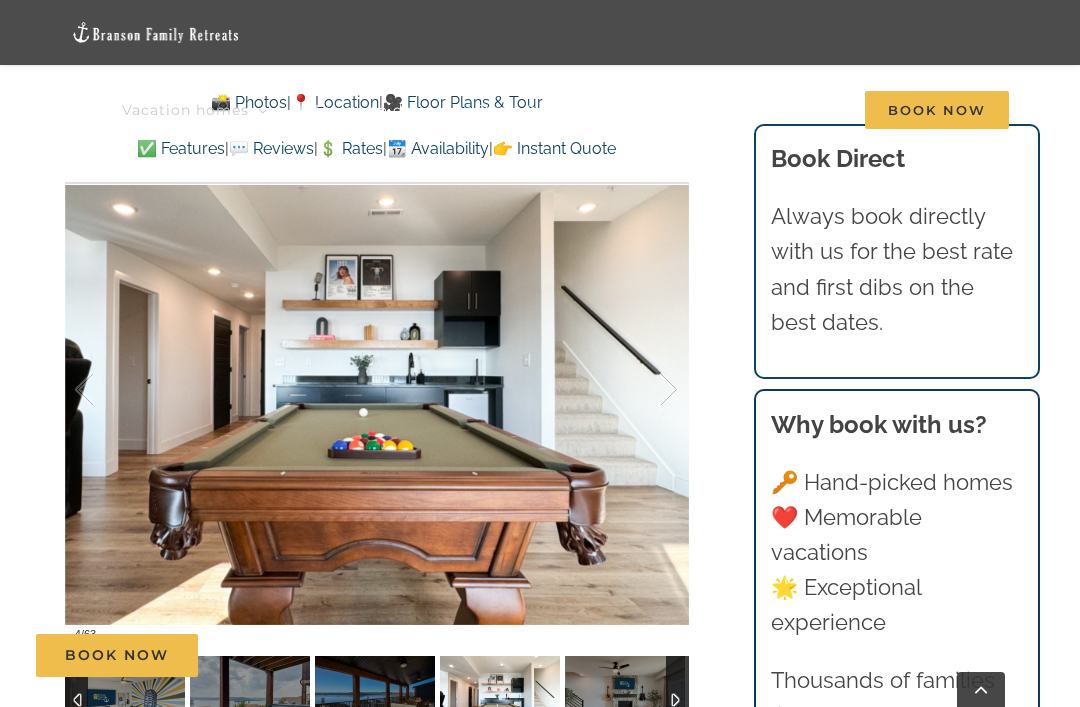 click at bounding box center (648, 390) 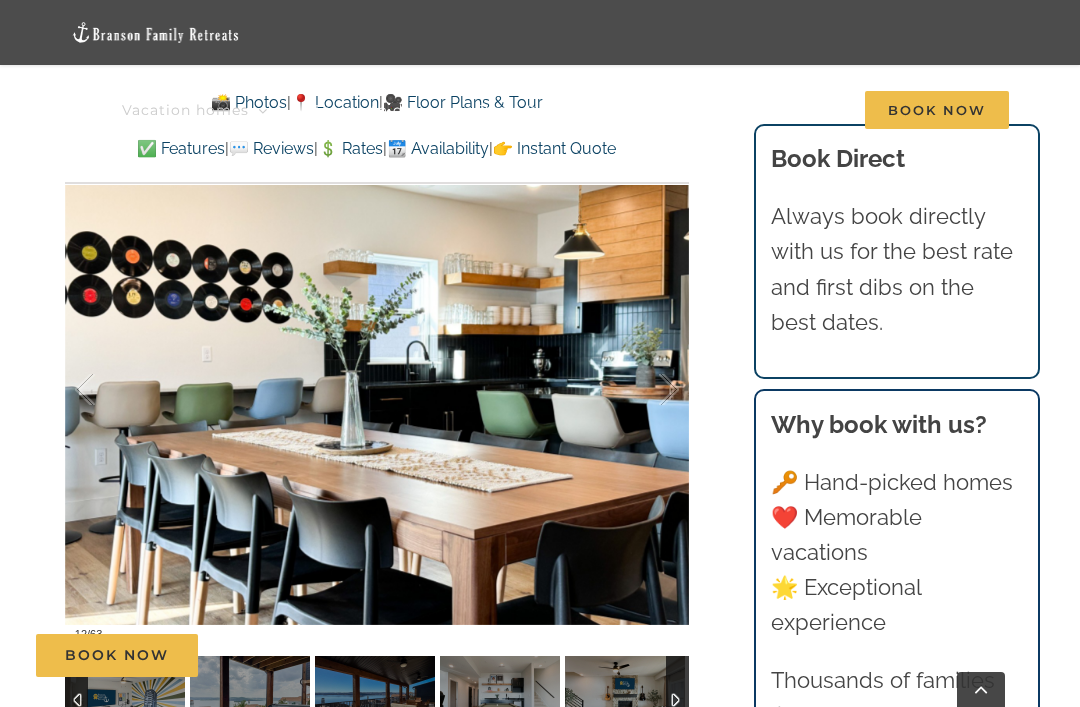 click at bounding box center [648, 390] 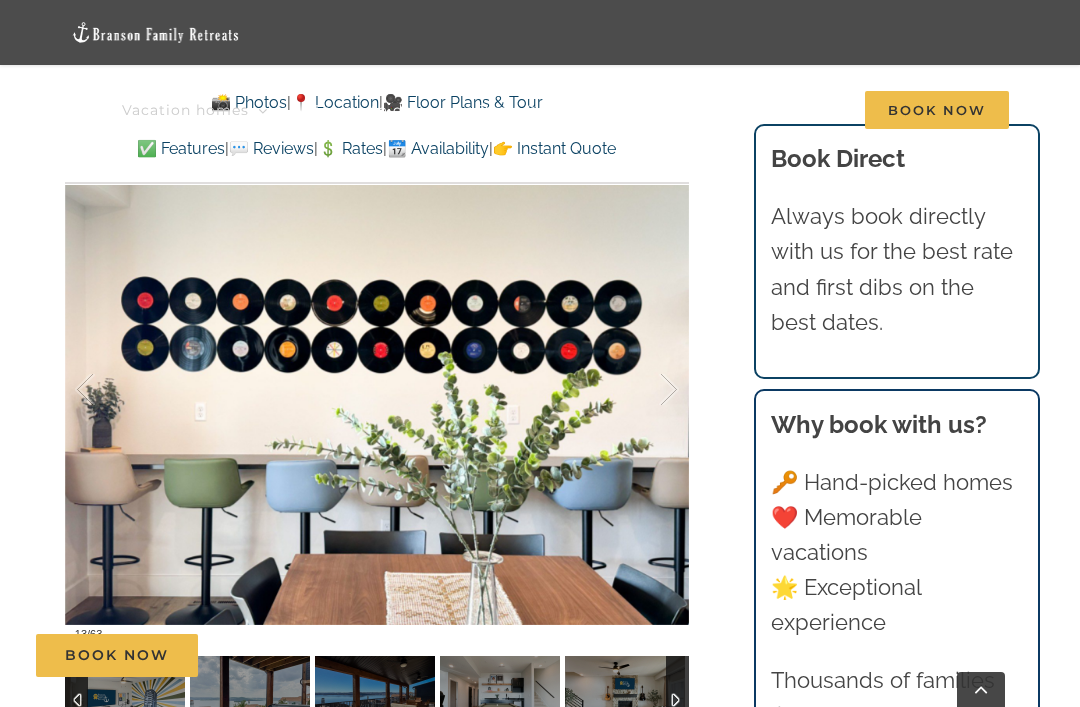 click at bounding box center [648, 390] 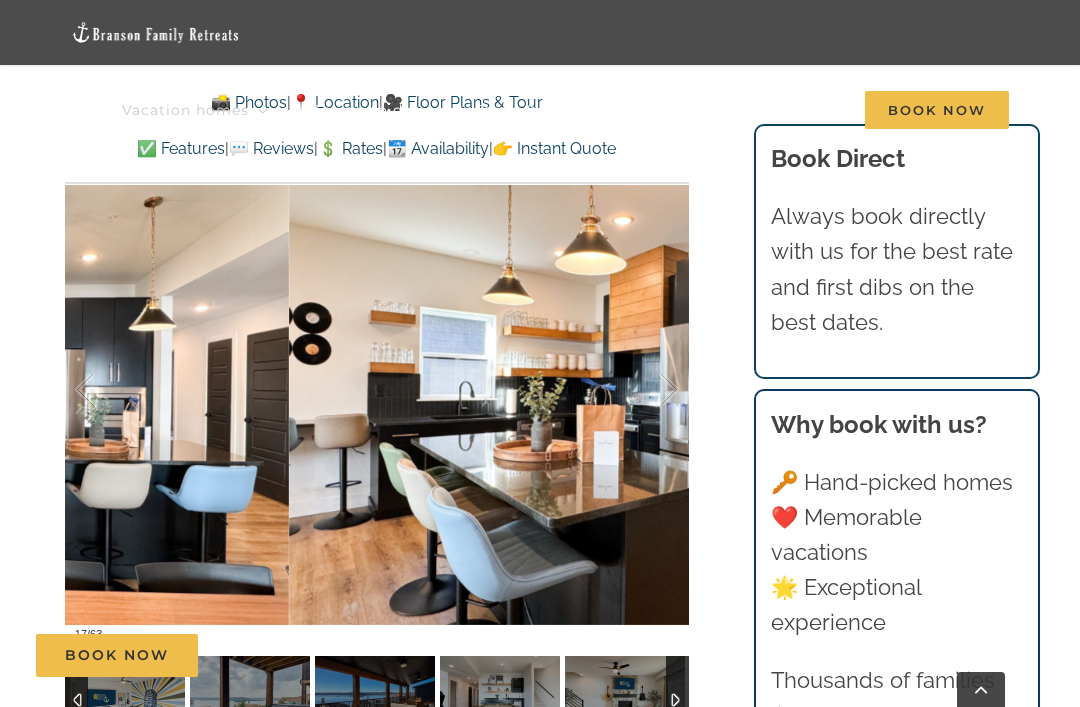 click at bounding box center [648, 390] 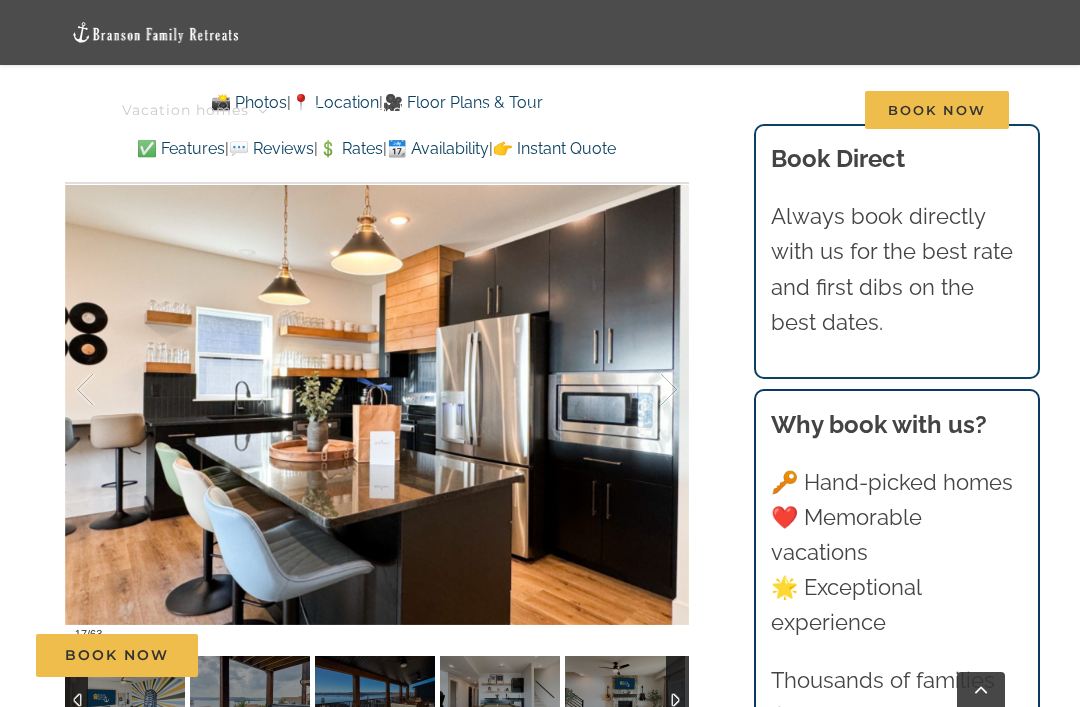 click at bounding box center (648, 390) 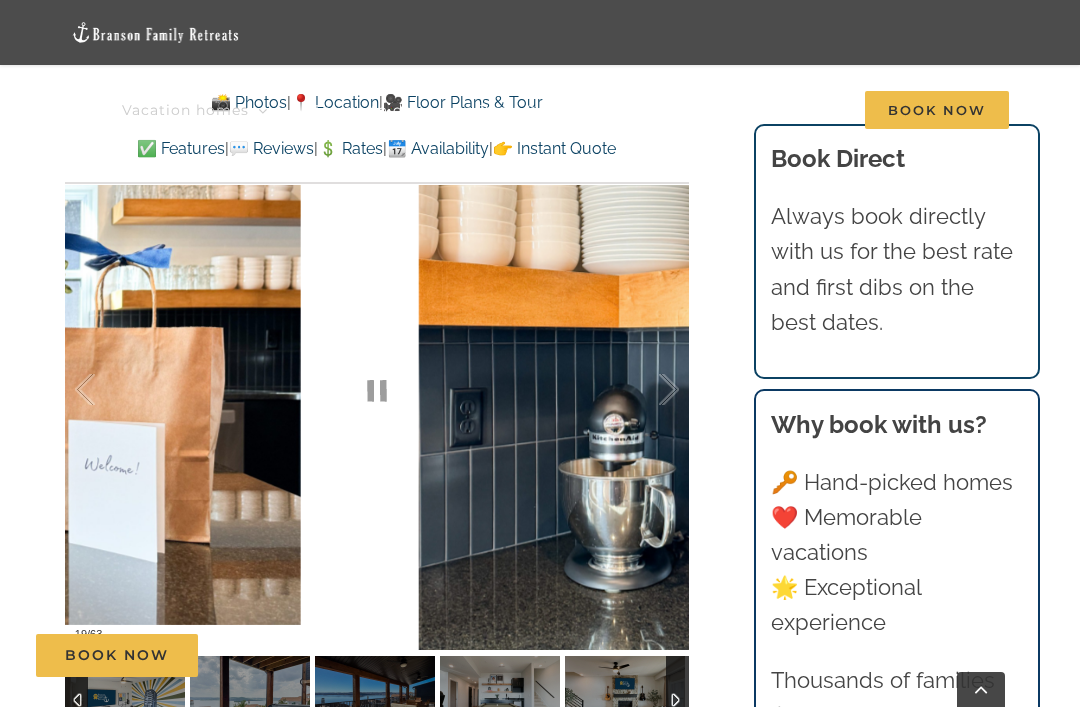 click at bounding box center [648, 390] 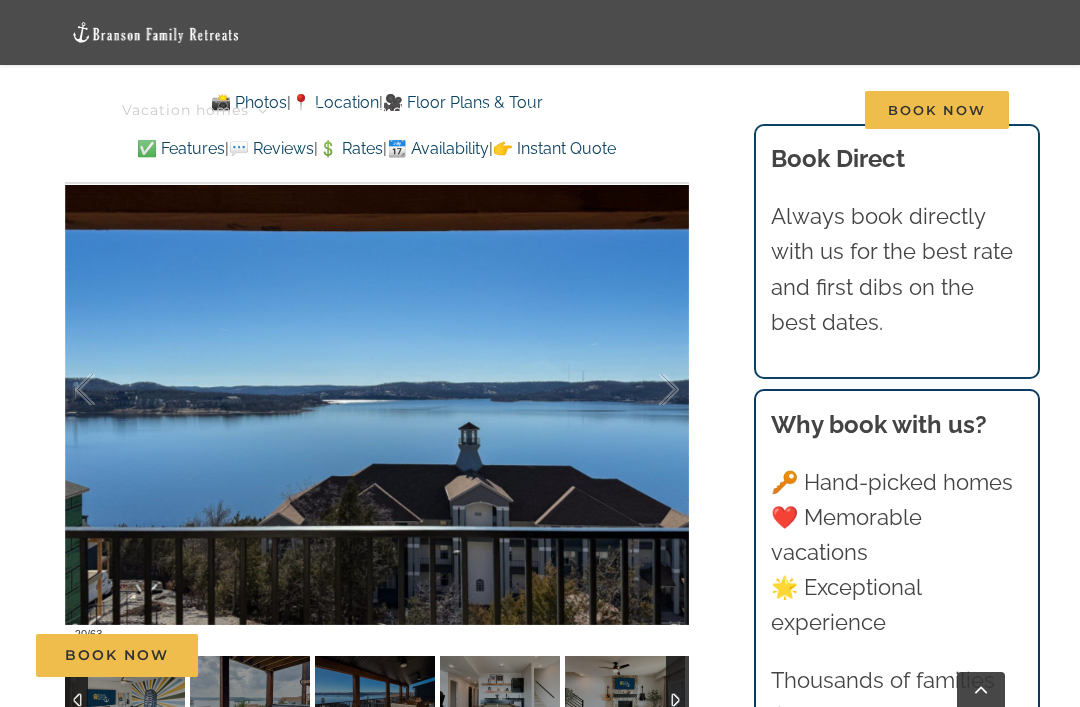 click at bounding box center (648, 390) 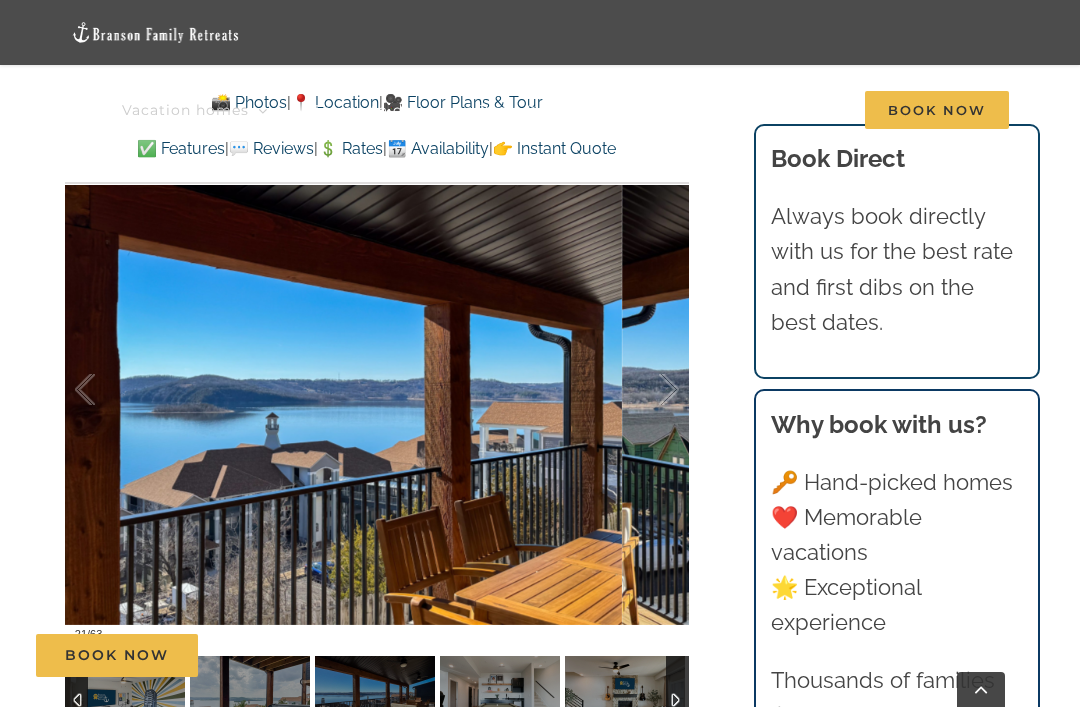 click at bounding box center [648, 390] 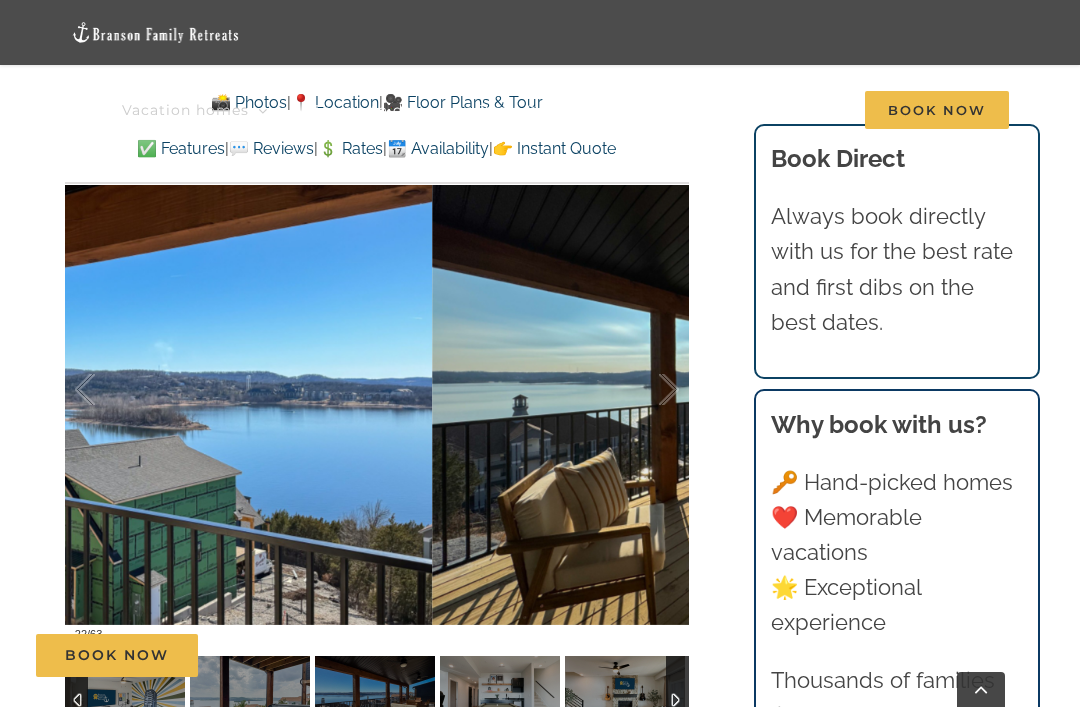 click at bounding box center (648, 390) 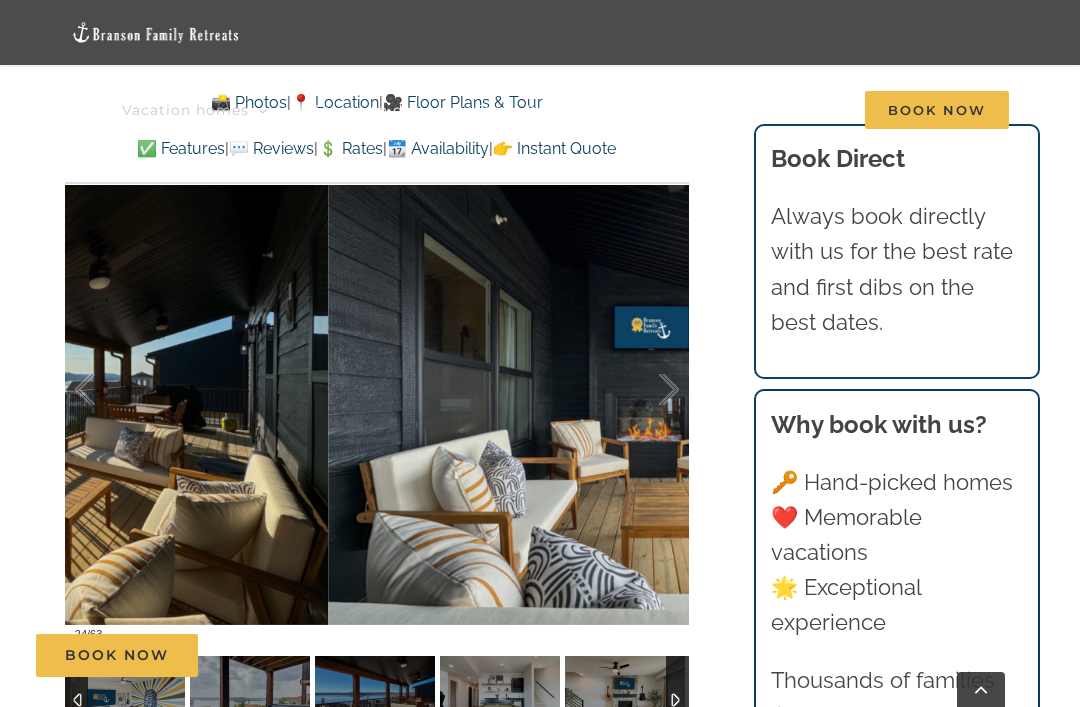click at bounding box center (648, 390) 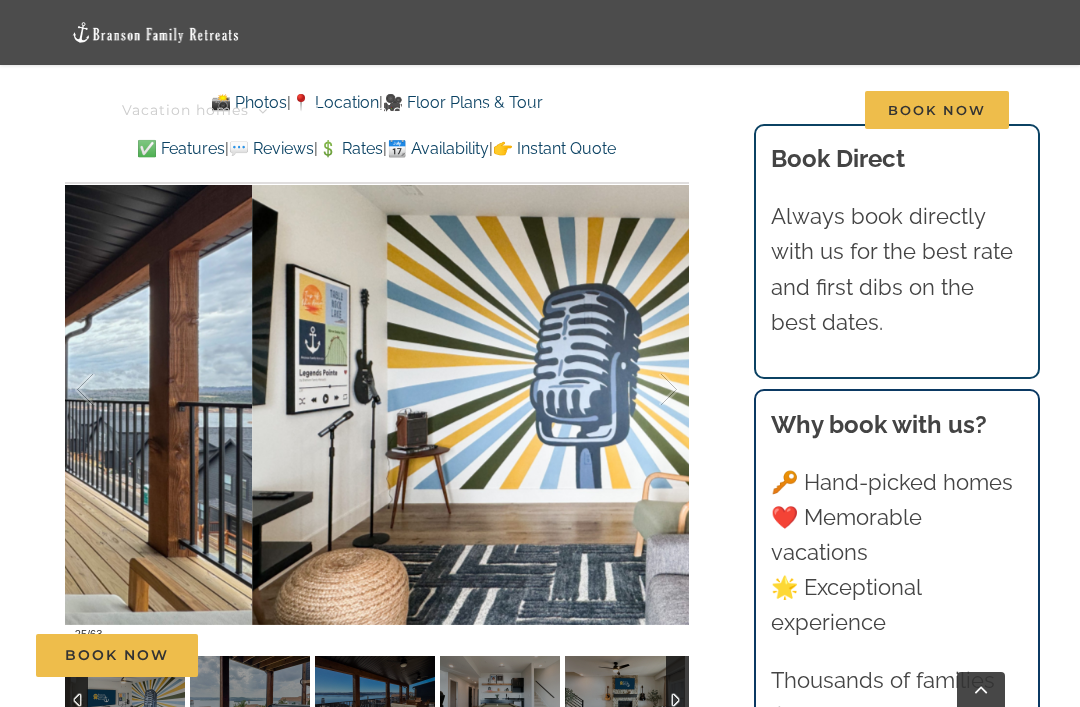 click at bounding box center (648, 390) 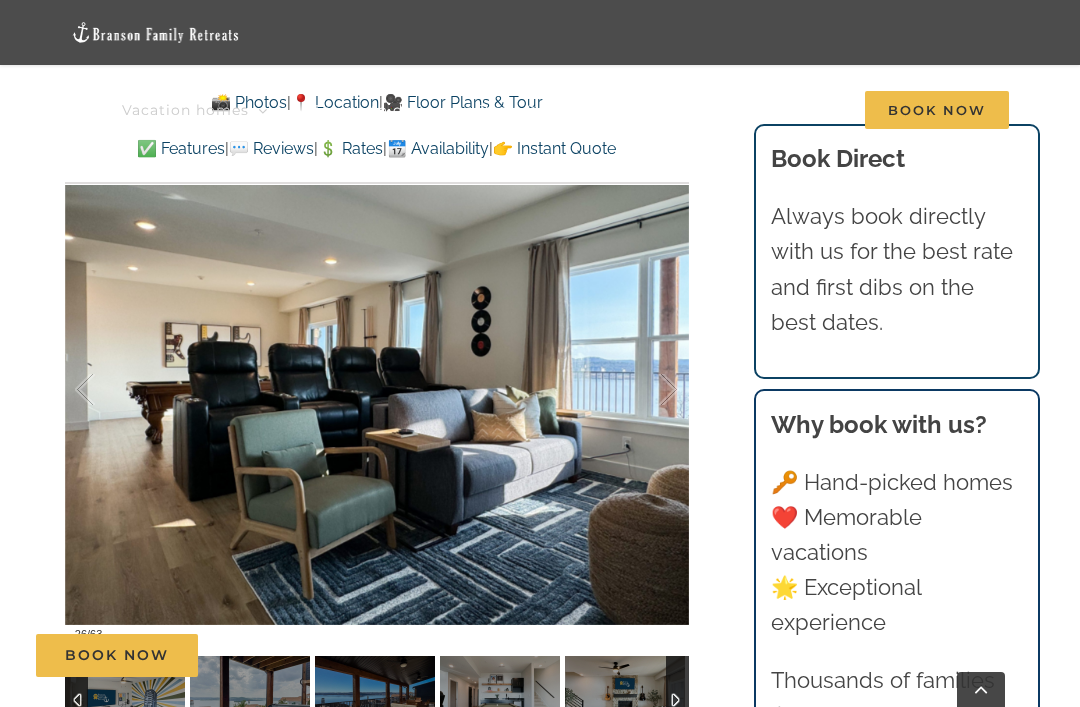 click at bounding box center (648, 390) 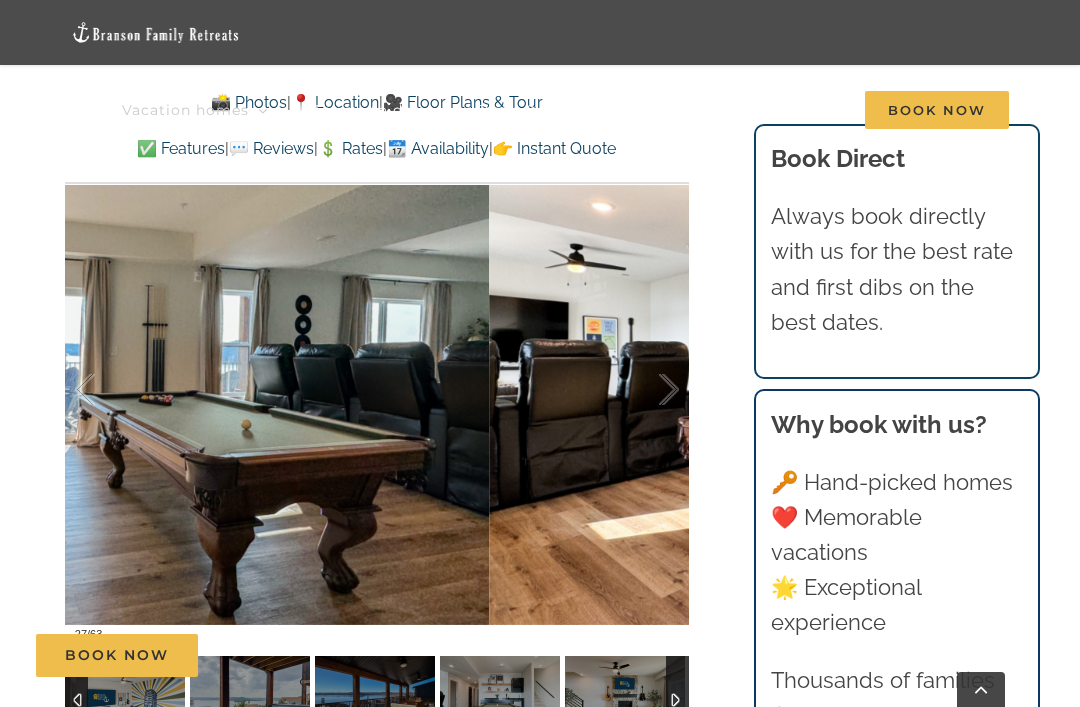 click at bounding box center [648, 390] 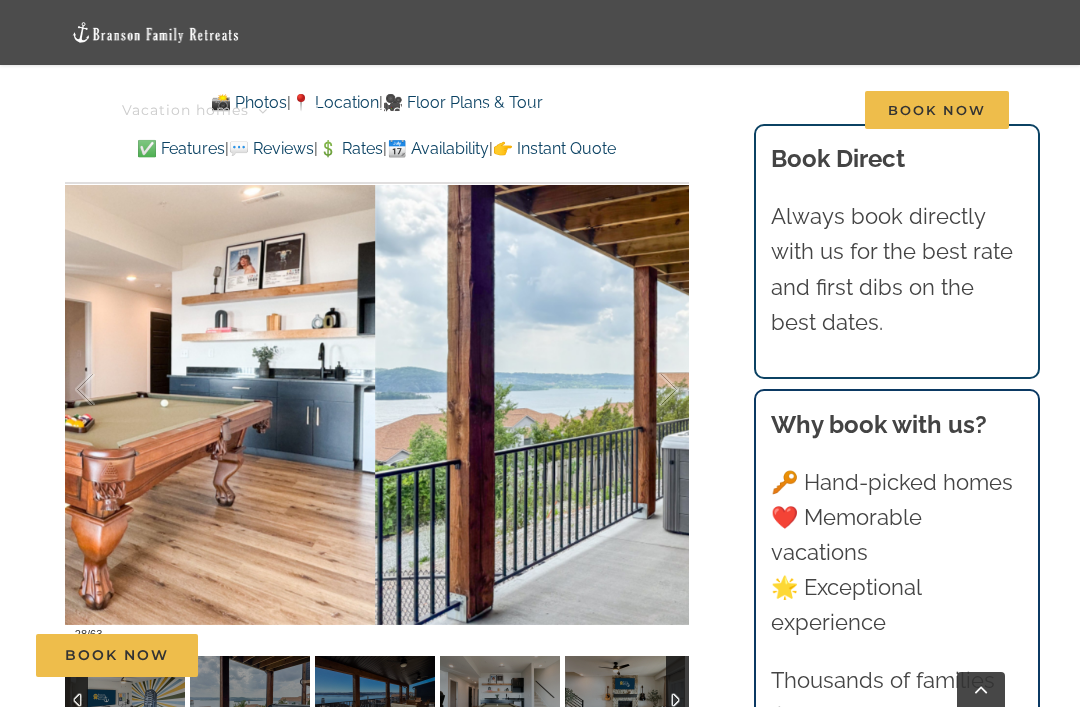click at bounding box center (648, 390) 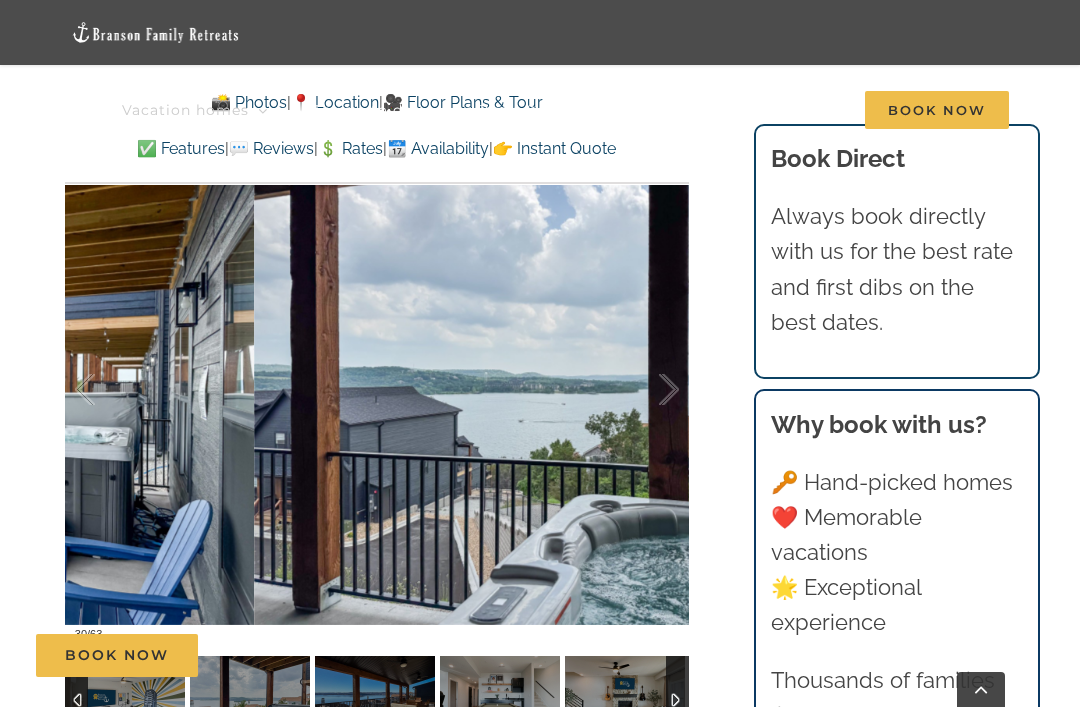 click at bounding box center [648, 390] 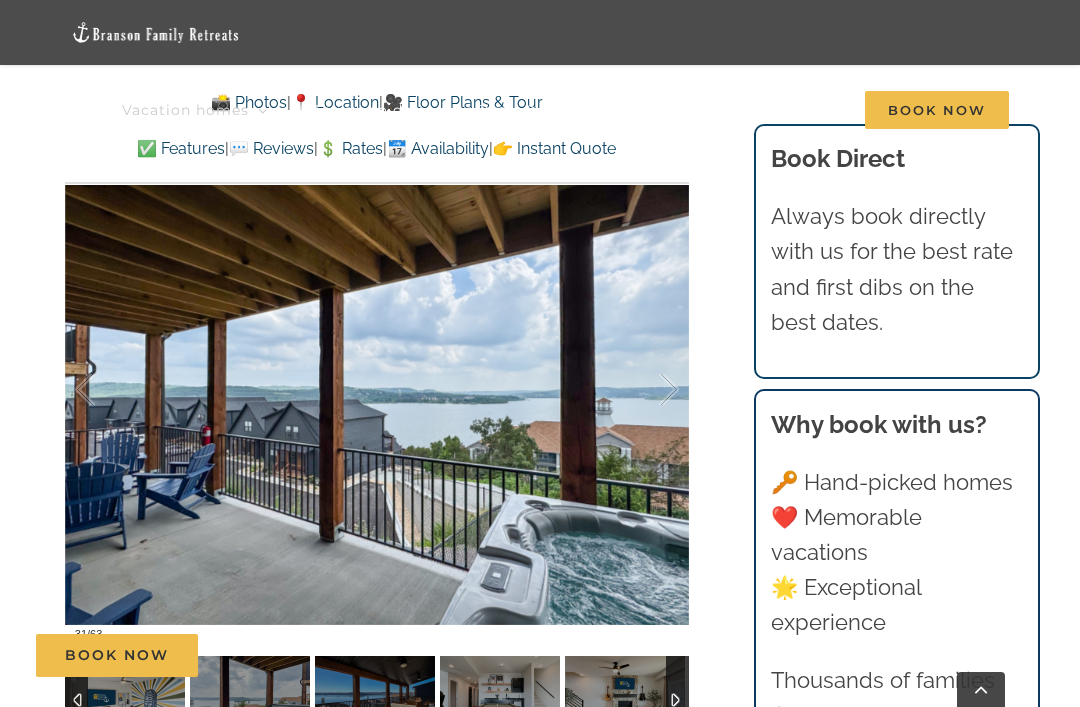 click at bounding box center [648, 390] 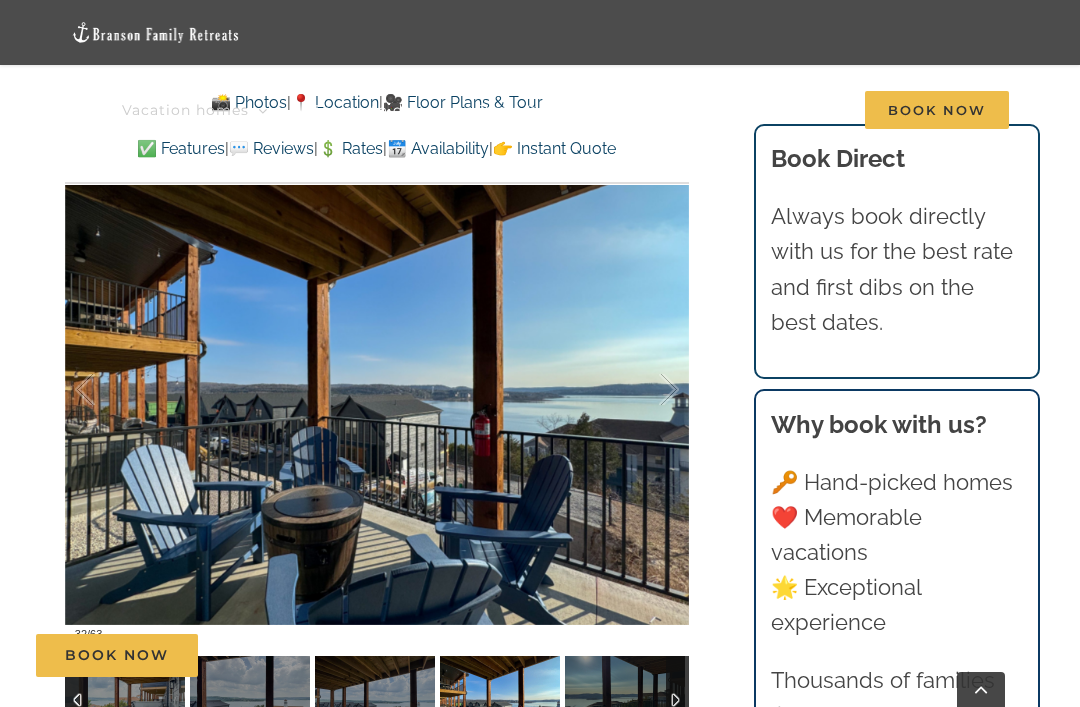 click at bounding box center [648, 390] 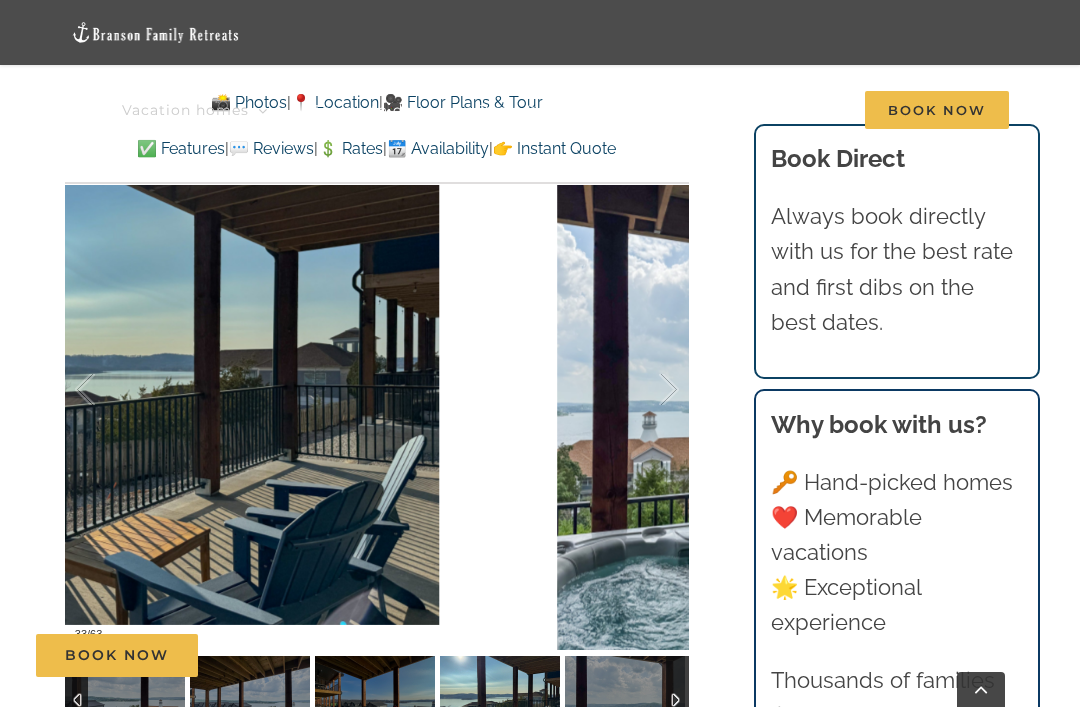 click at bounding box center [648, 390] 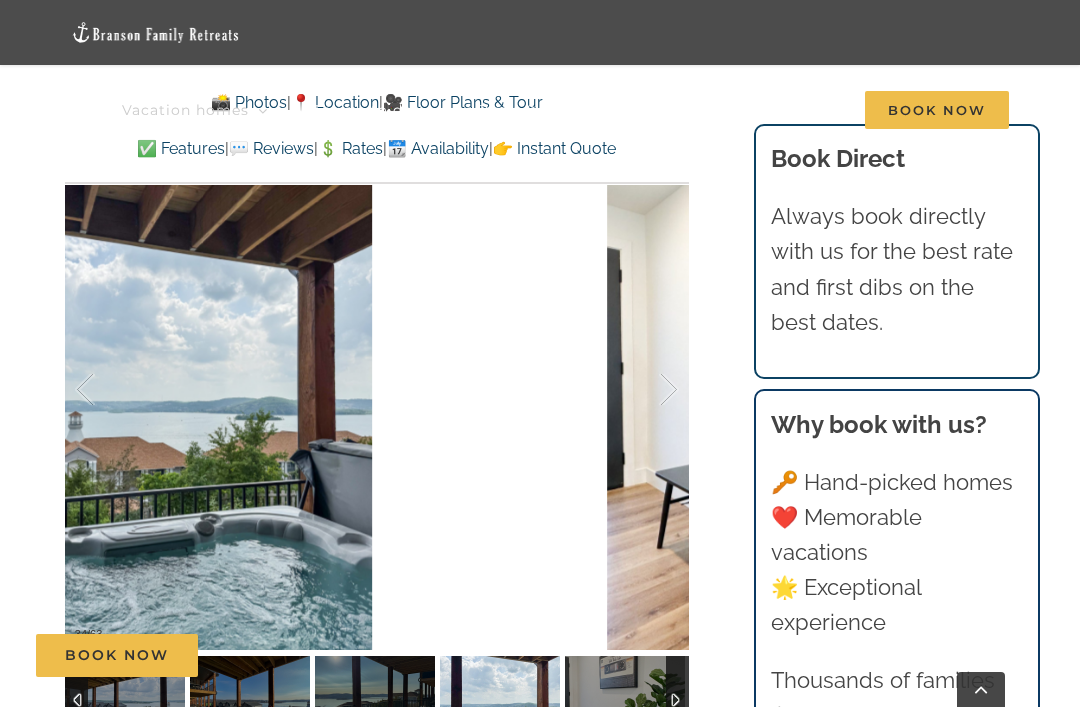 click at bounding box center [648, 390] 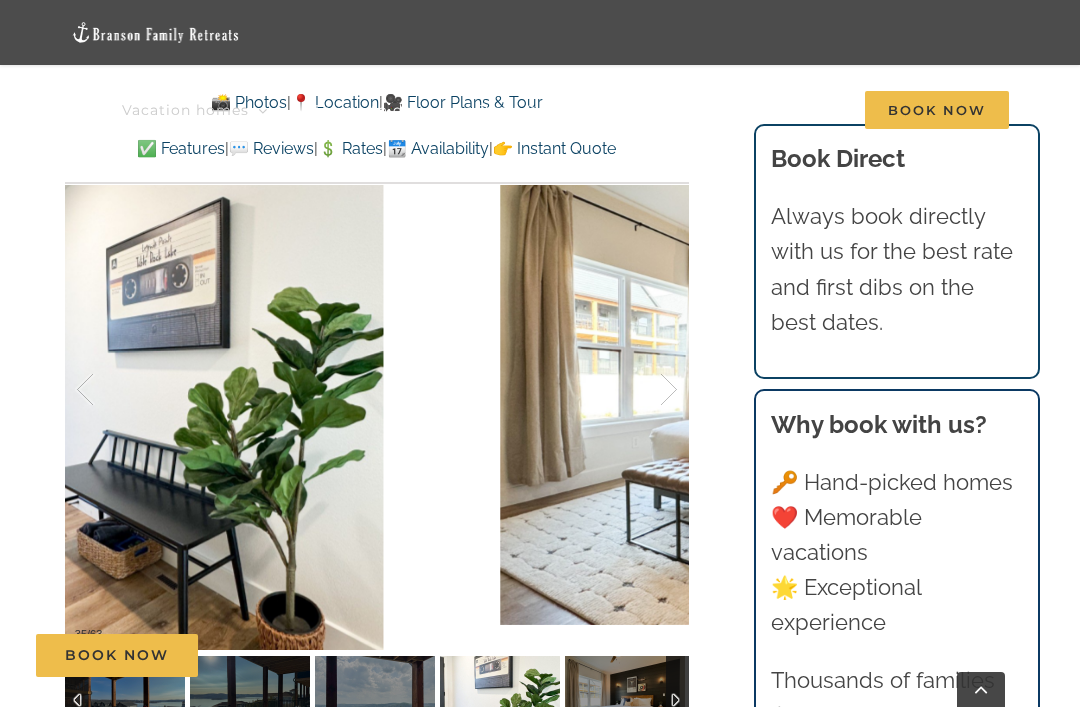 click at bounding box center [648, 390] 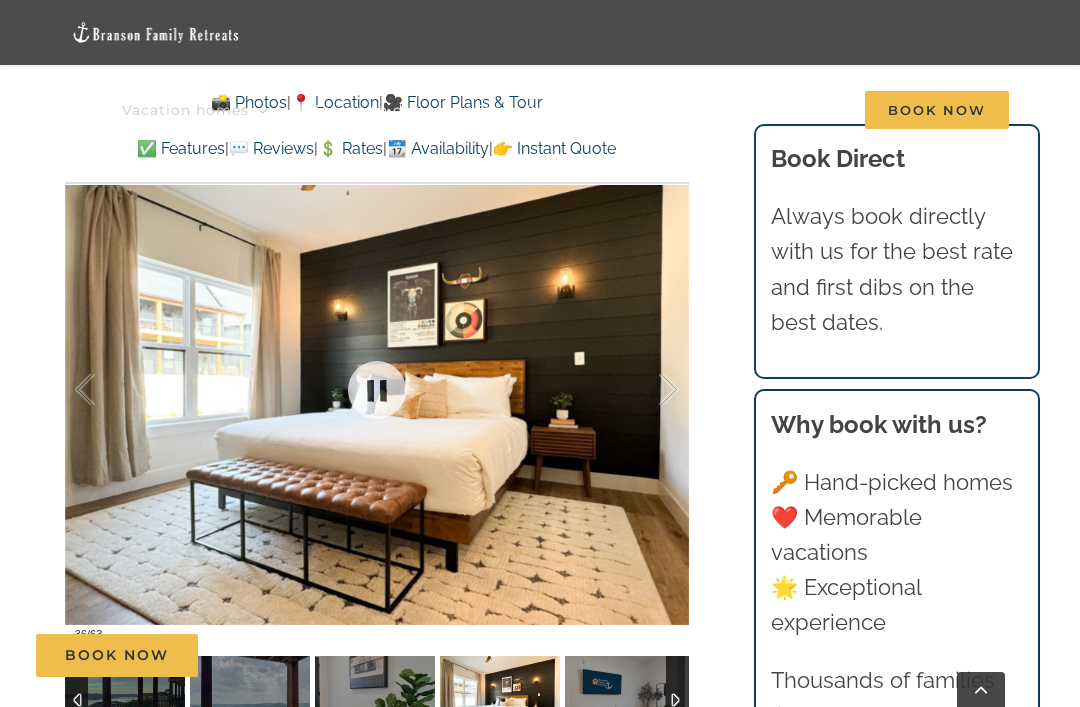 click at bounding box center (648, 390) 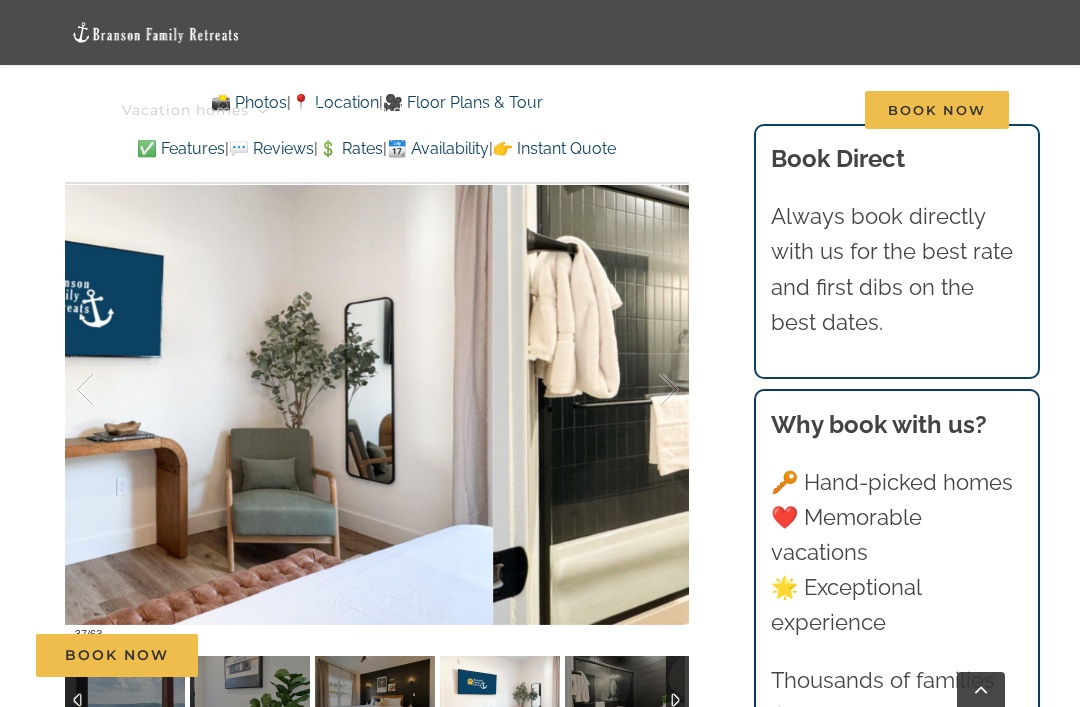 click at bounding box center [648, 390] 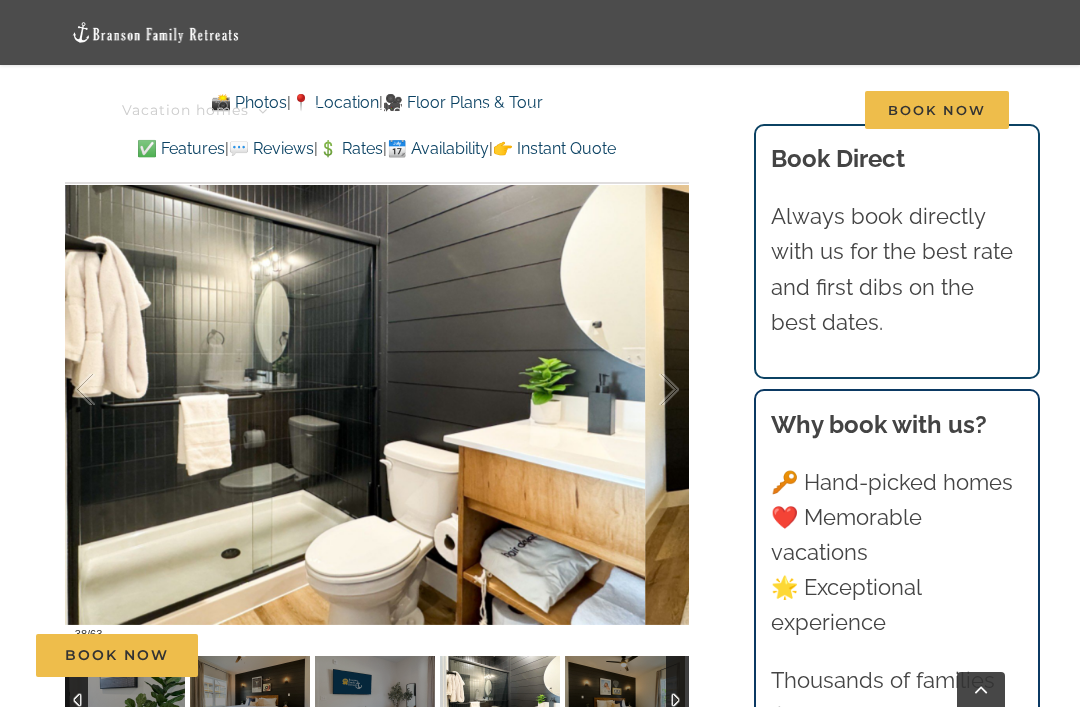 click at bounding box center [648, 390] 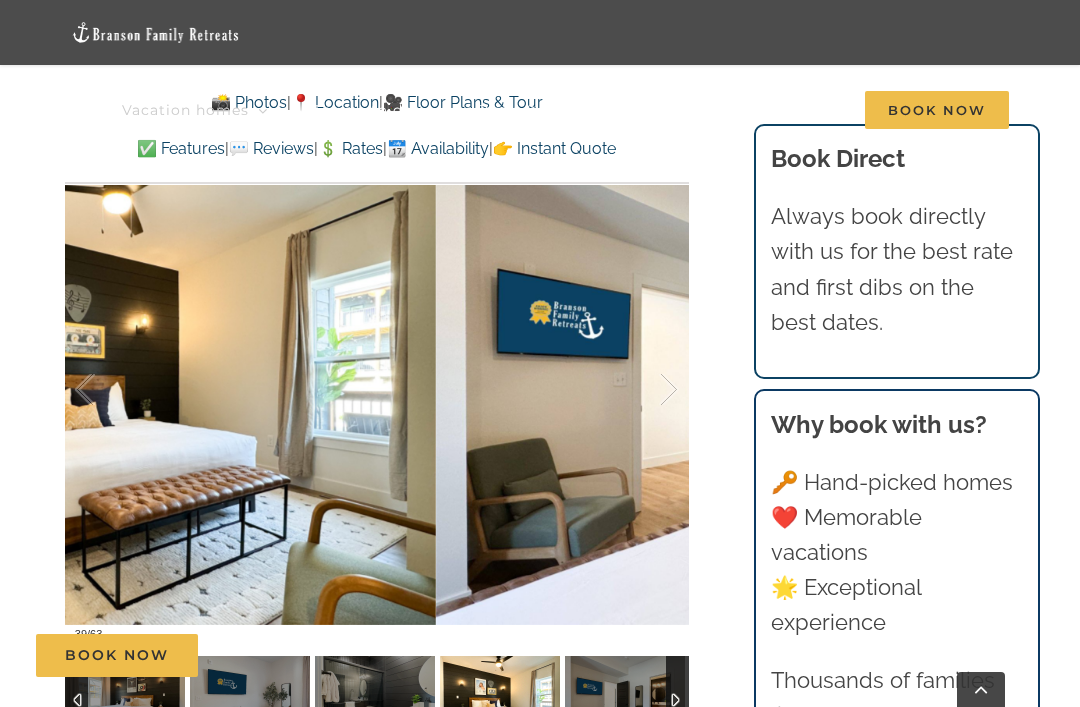 click at bounding box center [648, 390] 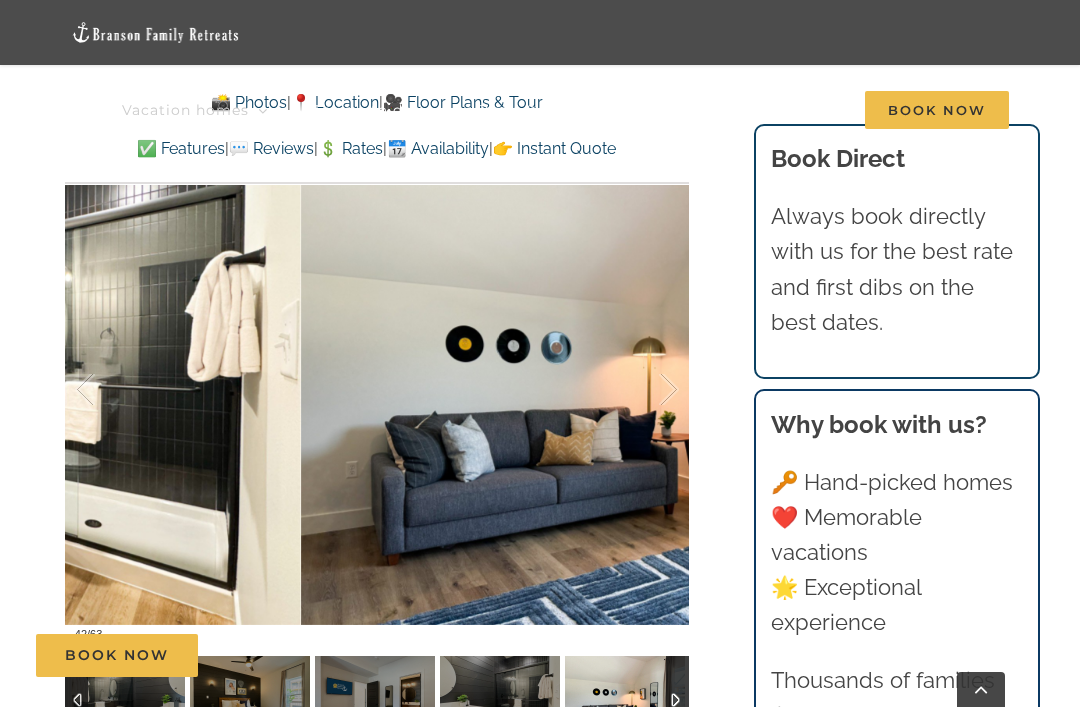 click at bounding box center (648, 390) 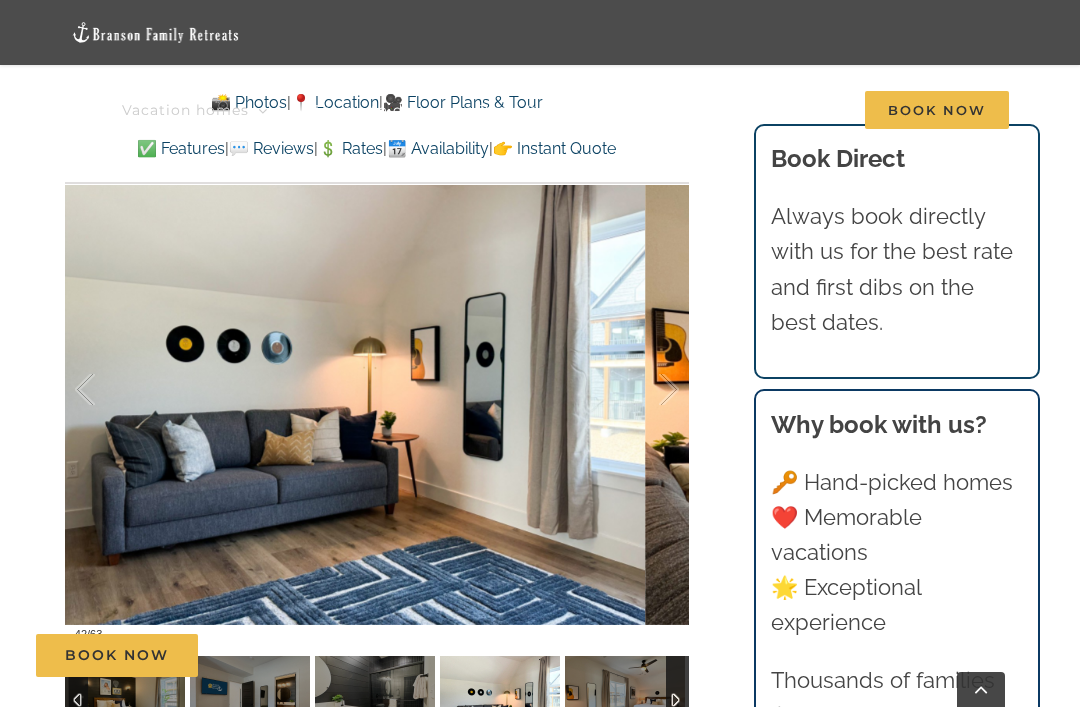 click at bounding box center (648, 390) 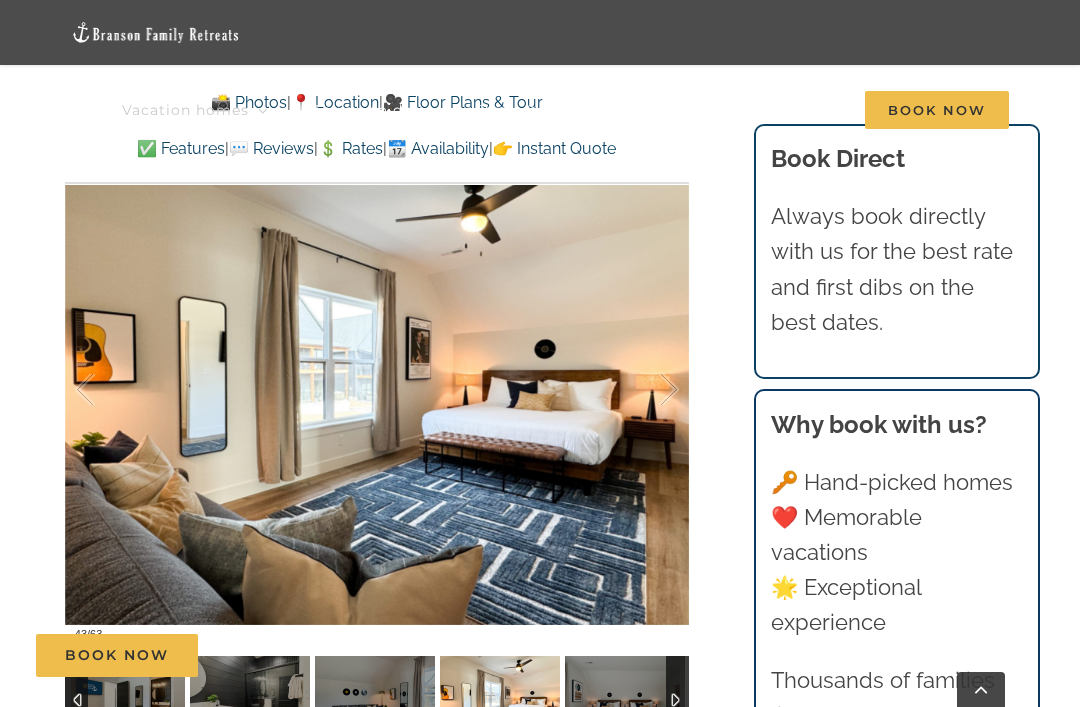 click at bounding box center [648, 390] 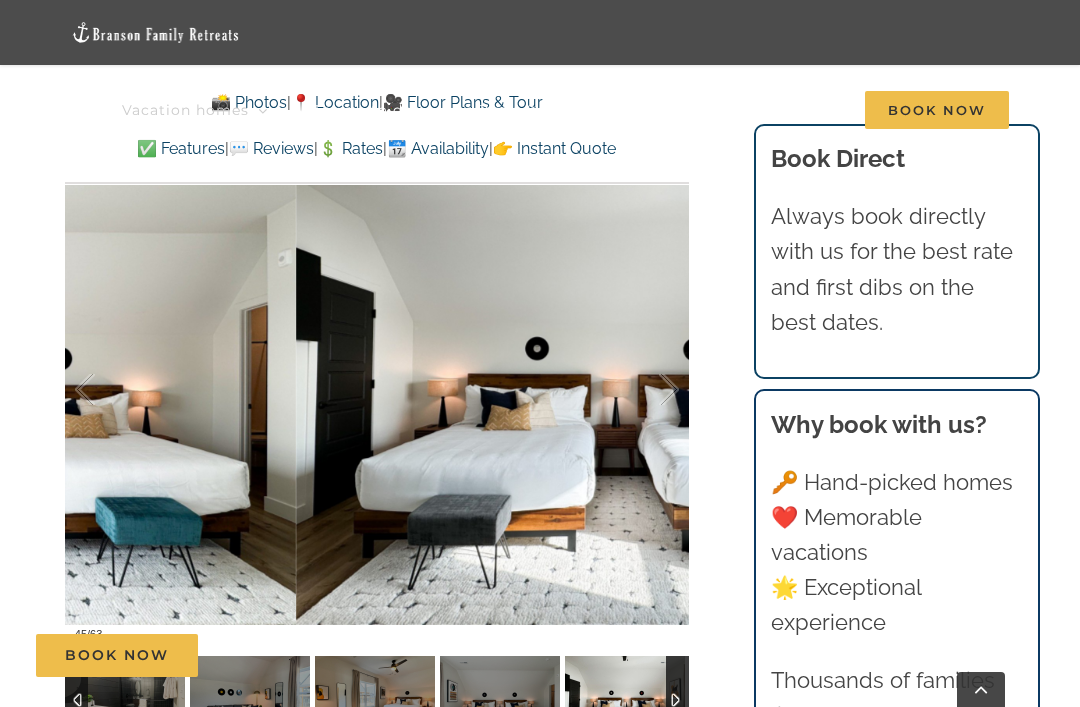click at bounding box center (648, 390) 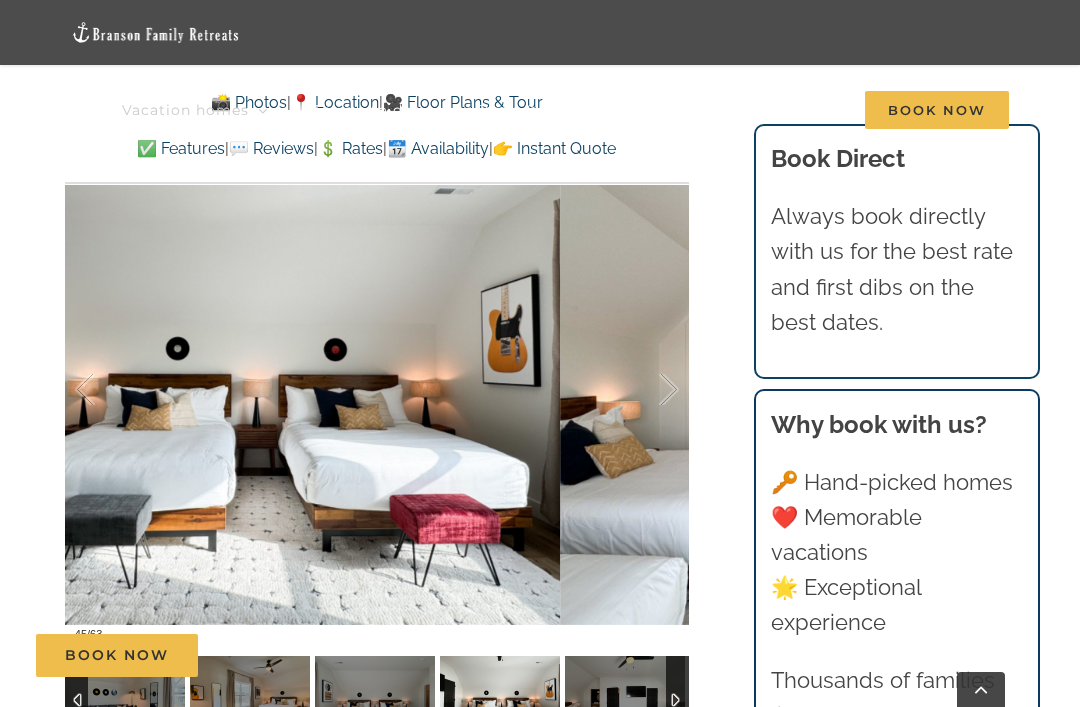 click at bounding box center [648, 390] 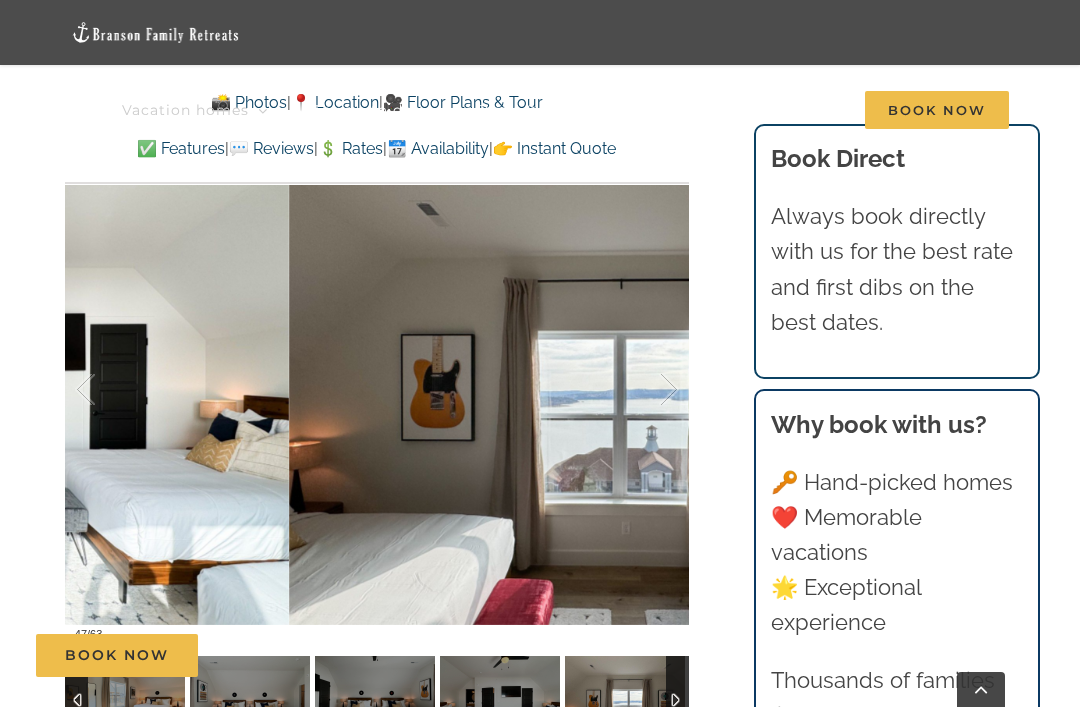 click at bounding box center [648, 390] 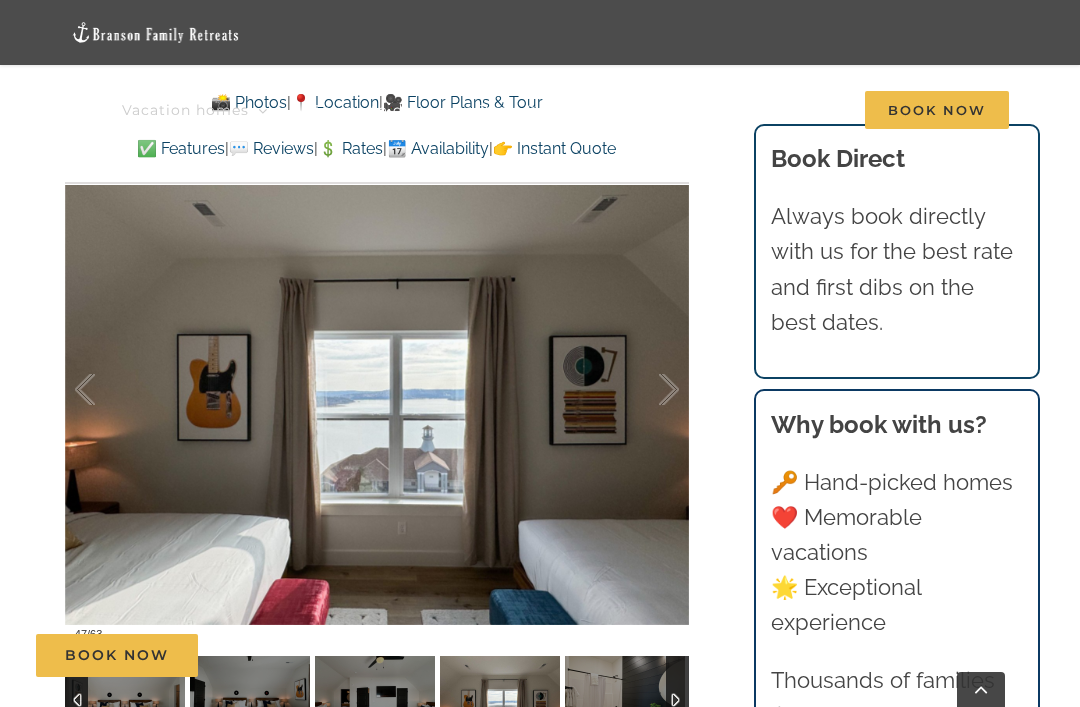 click at bounding box center (648, 390) 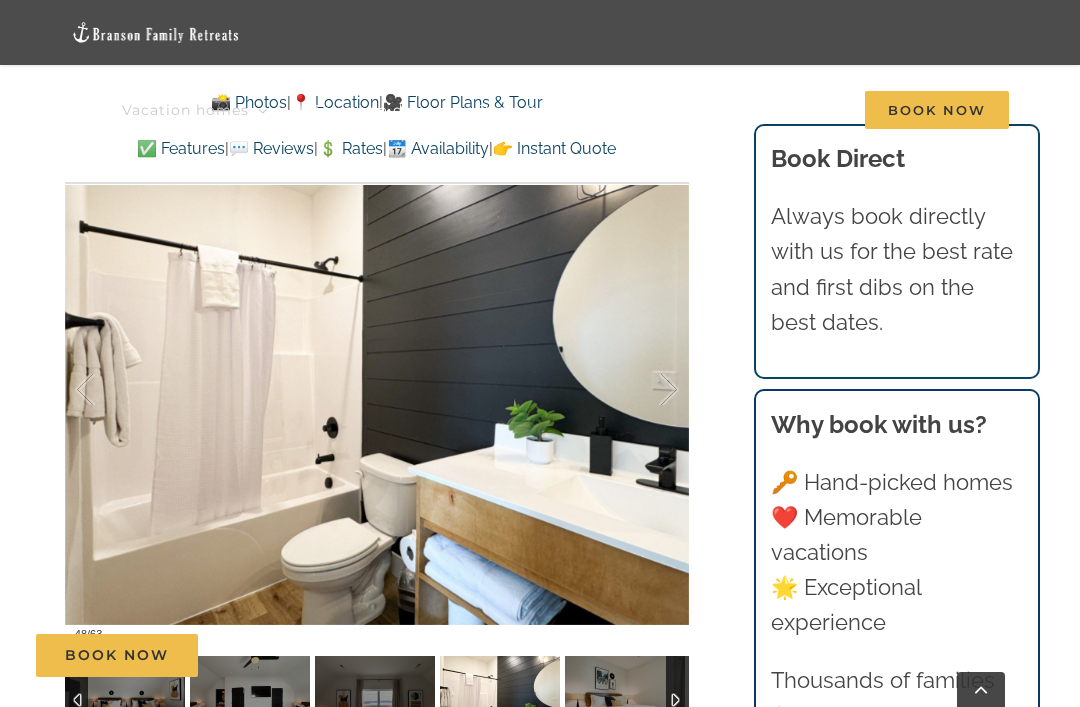 click at bounding box center (648, 390) 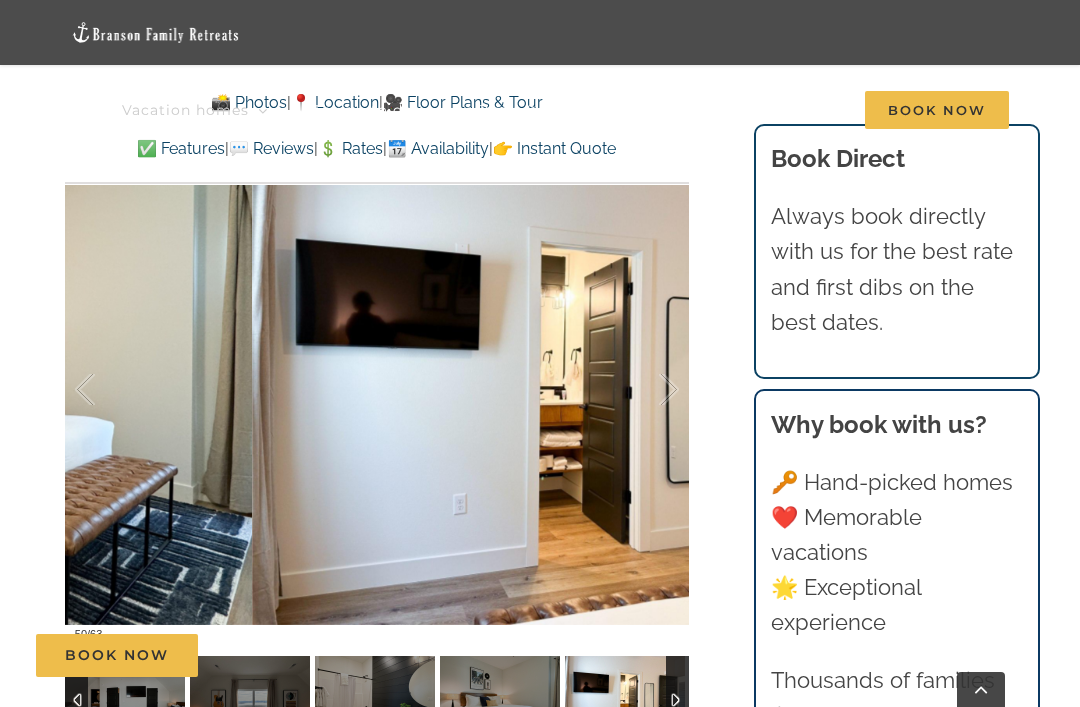 click at bounding box center [648, 390] 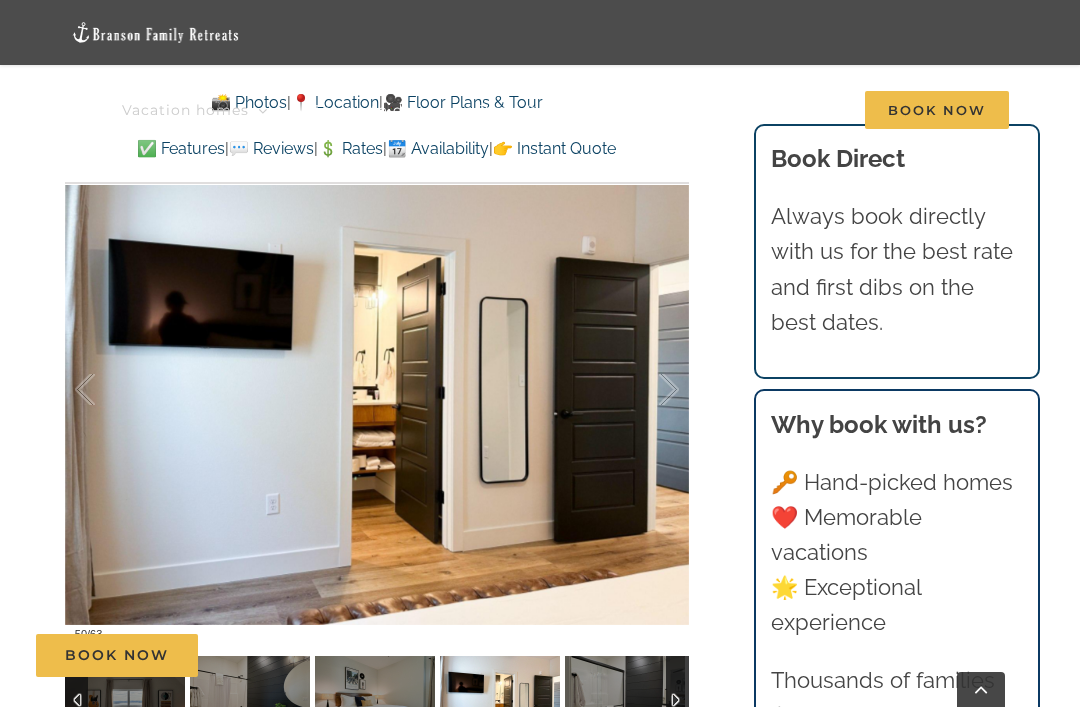click at bounding box center [648, 390] 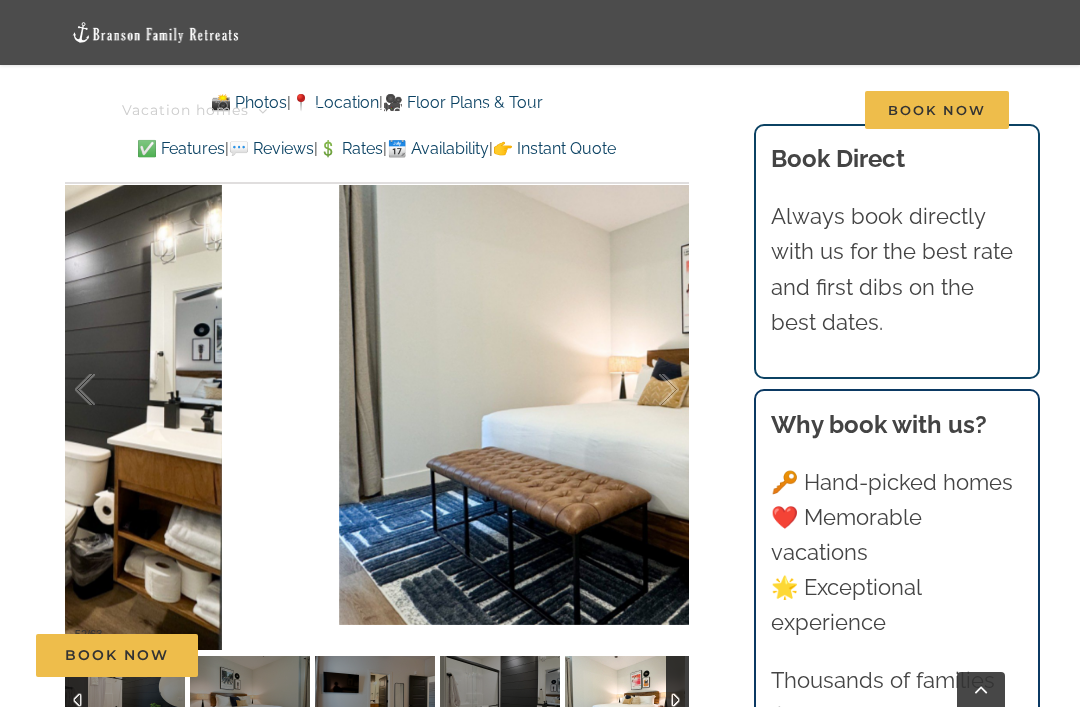 click at bounding box center (648, 390) 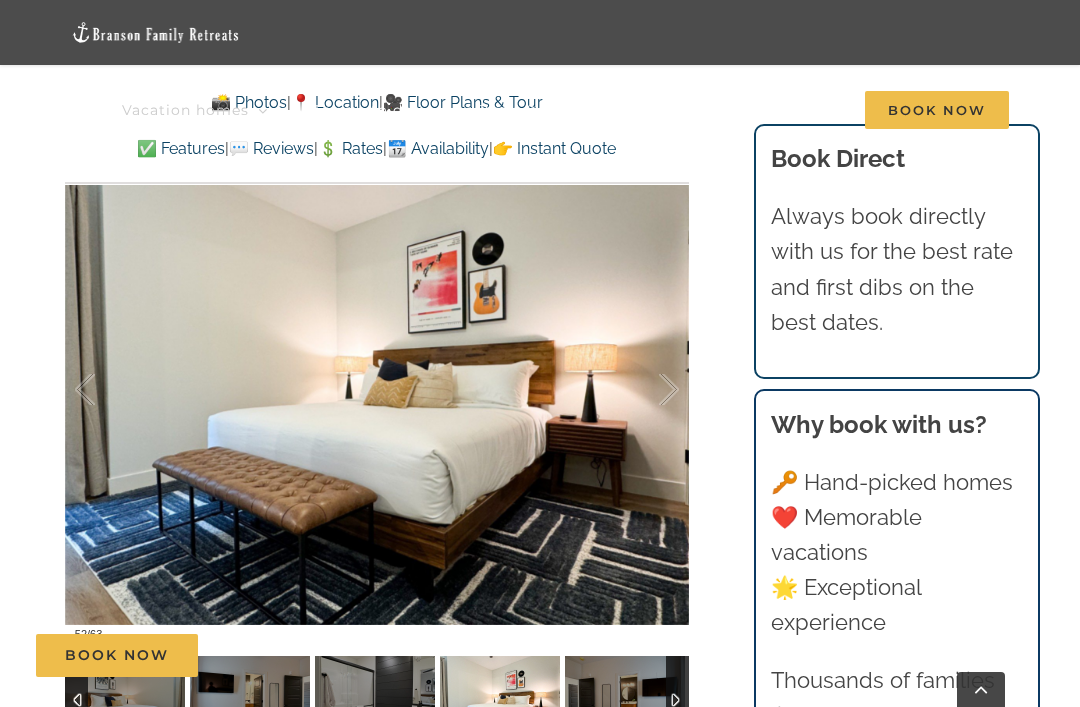click at bounding box center (648, 390) 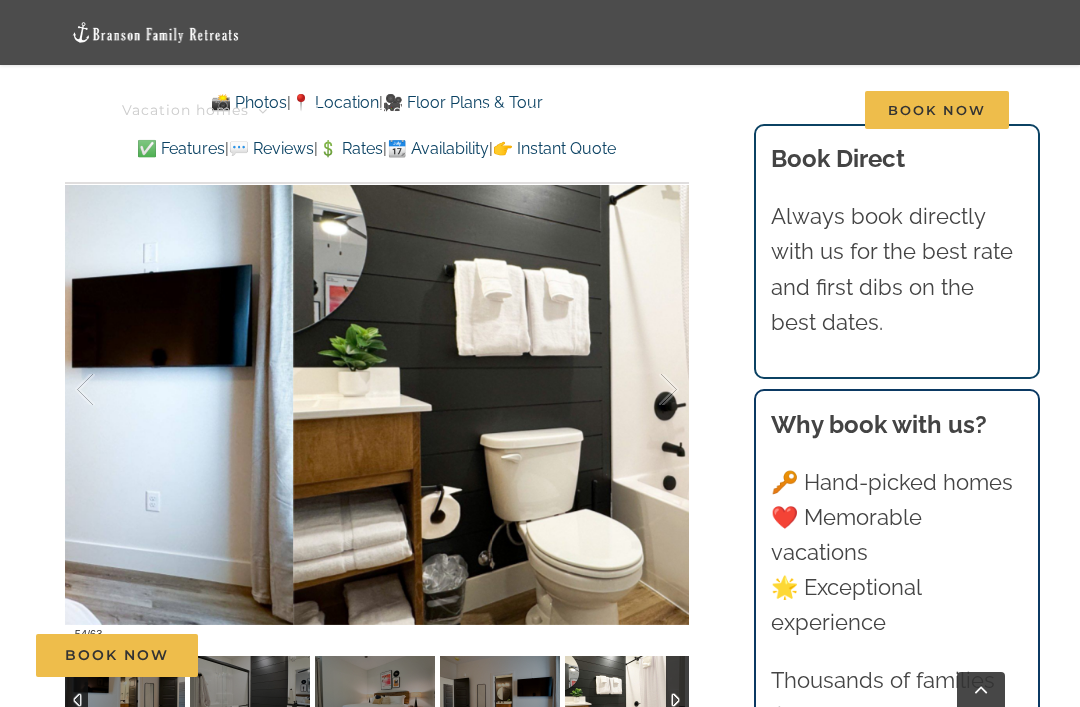 click at bounding box center (648, 390) 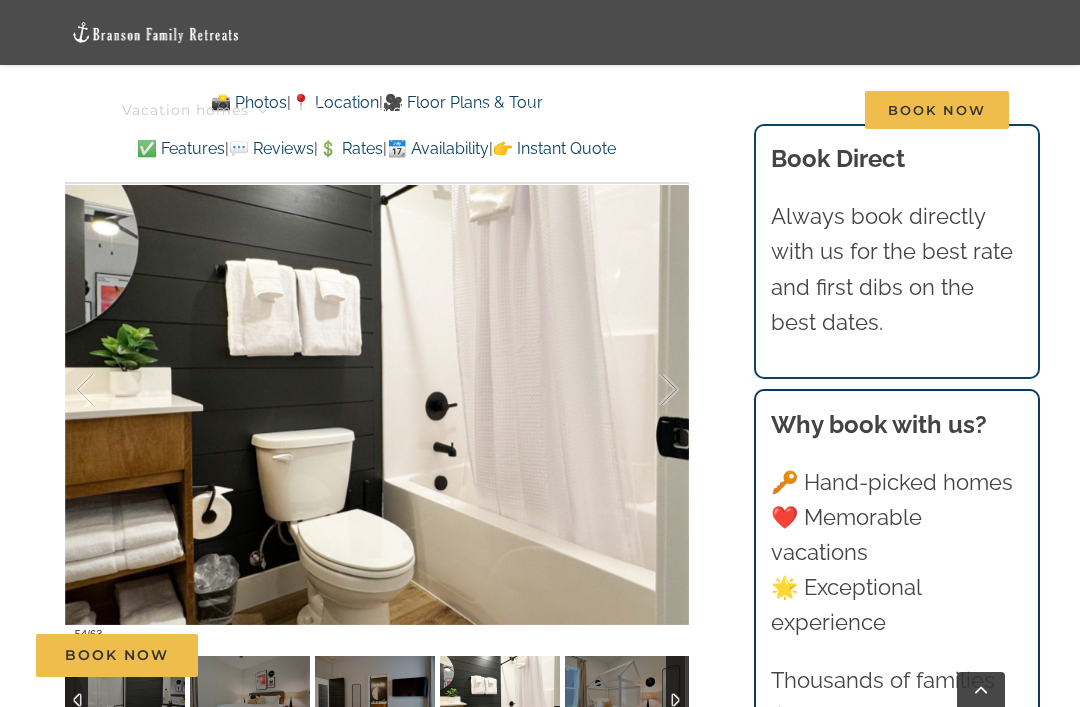 click at bounding box center (648, 390) 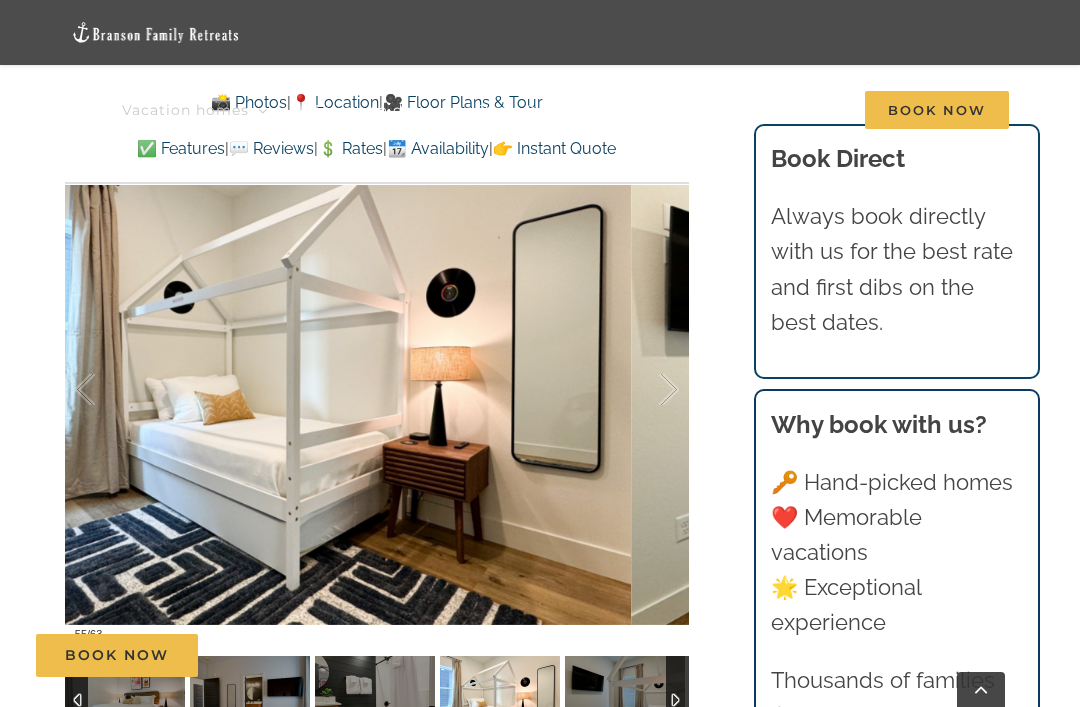 click at bounding box center (648, 390) 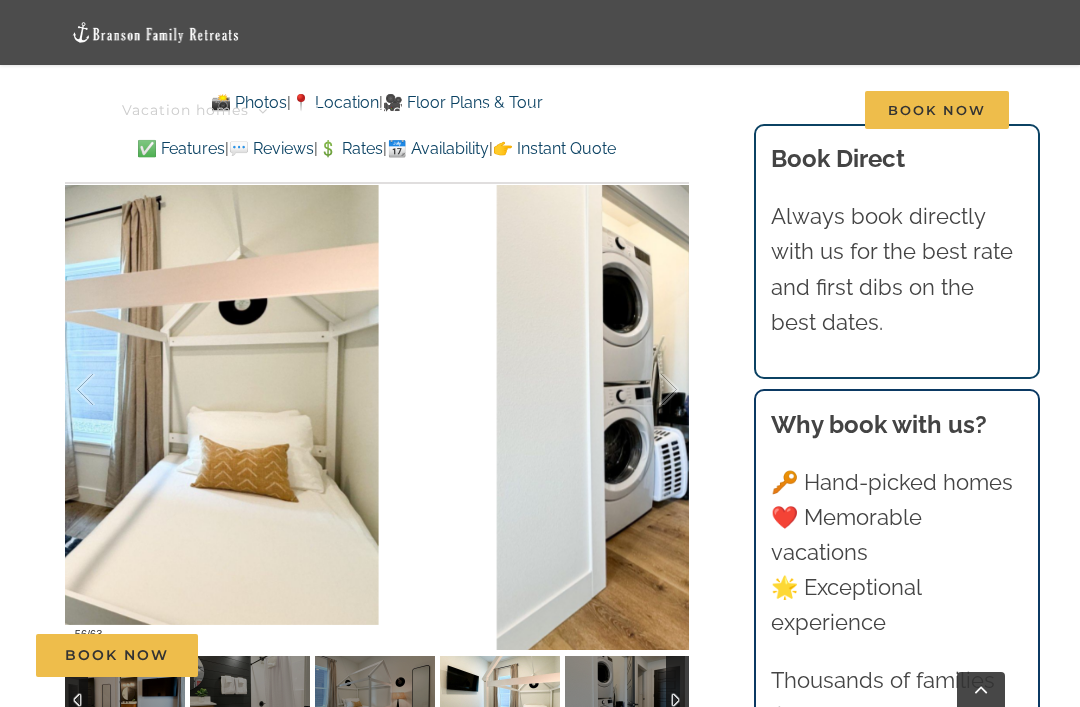 click at bounding box center [648, 390] 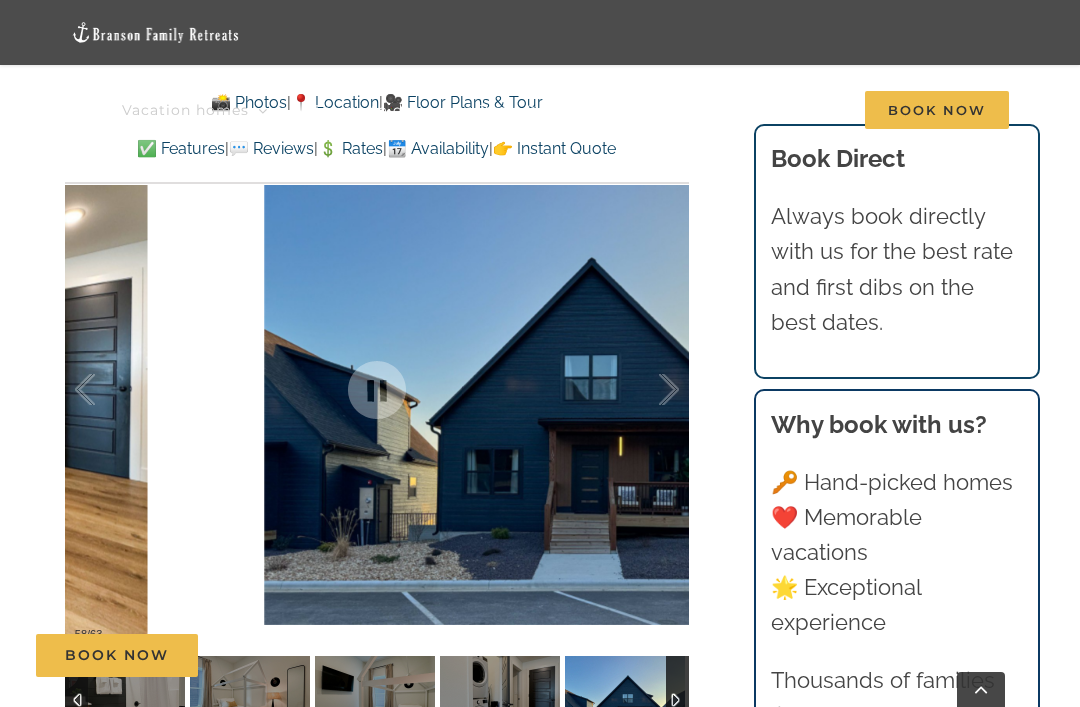 click at bounding box center (648, 390) 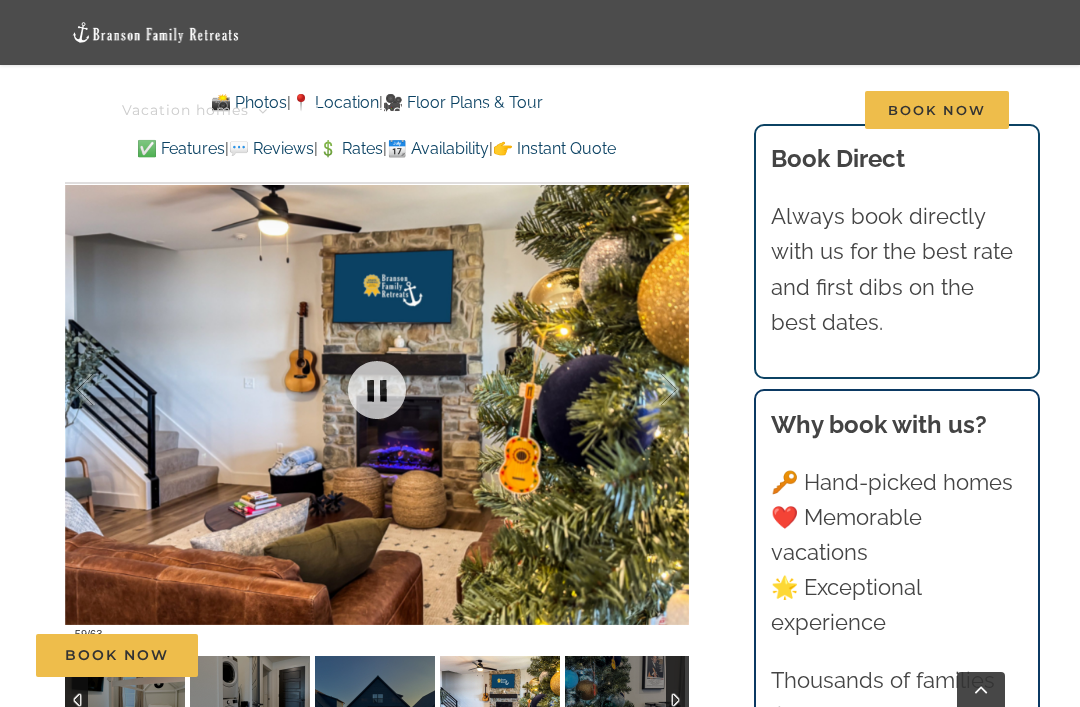 click at bounding box center [377, 390] 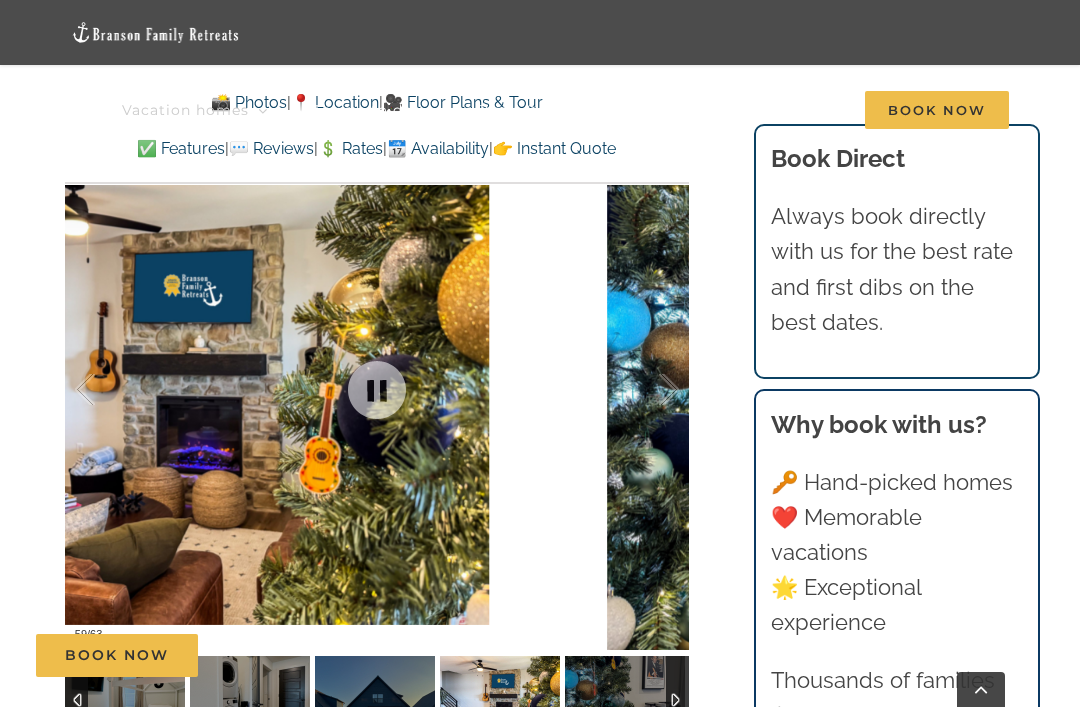 click at bounding box center (648, 390) 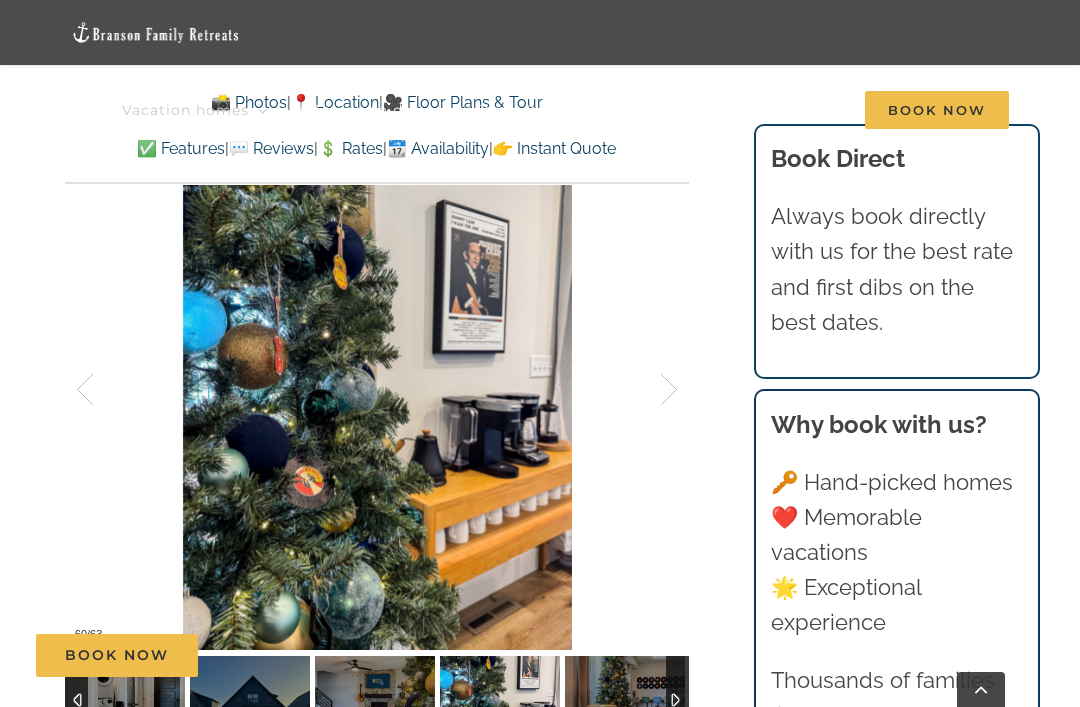click at bounding box center (648, 390) 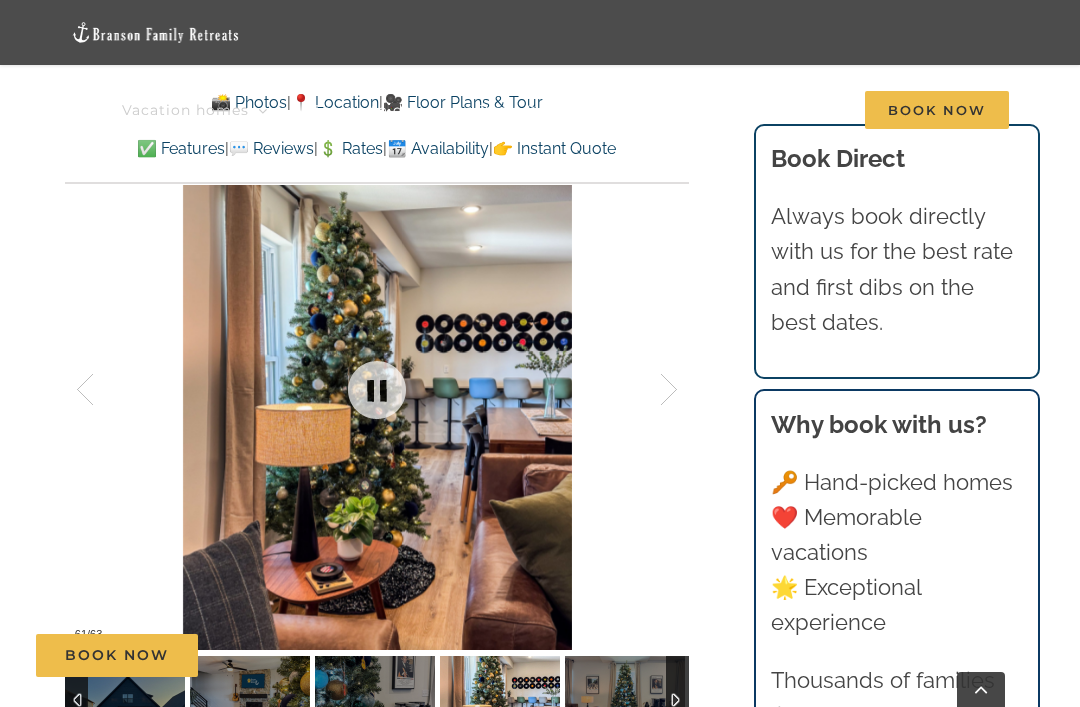 click at bounding box center [377, 390] 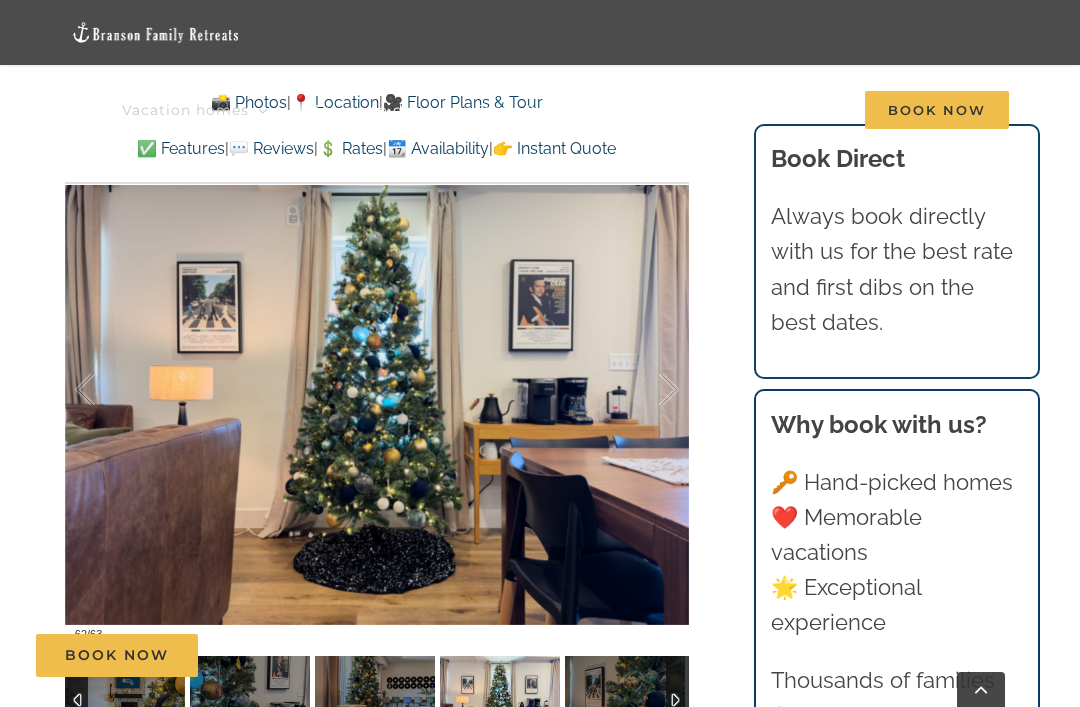 click at bounding box center [648, 390] 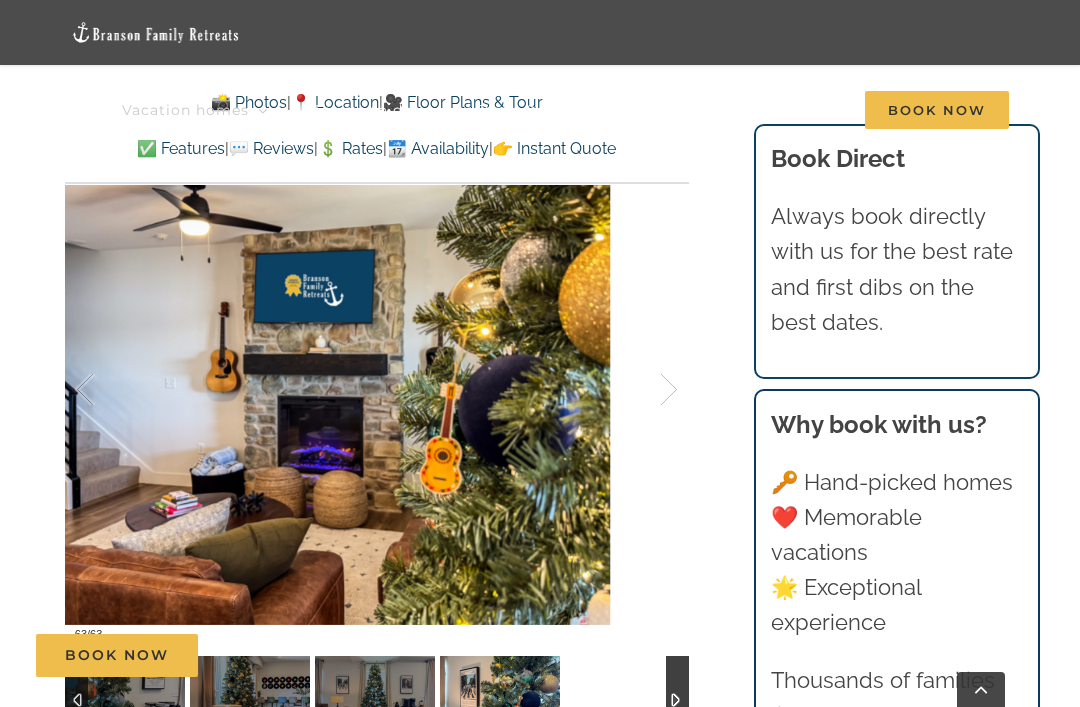 click at bounding box center [648, 390] 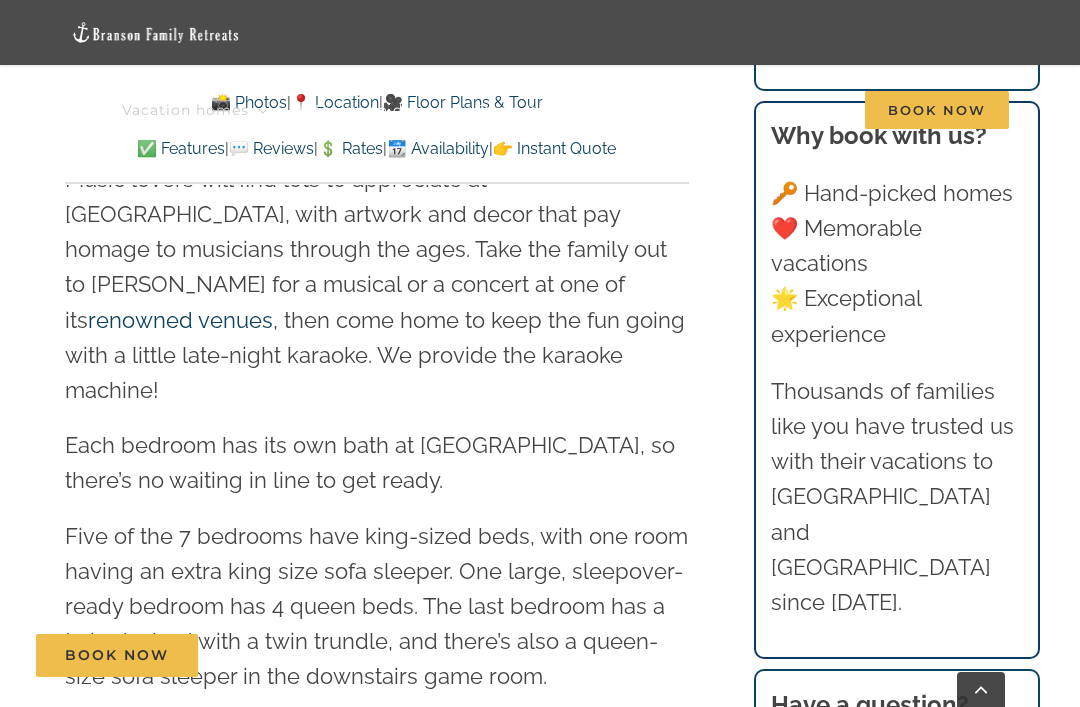 scroll, scrollTop: 2610, scrollLeft: 0, axis: vertical 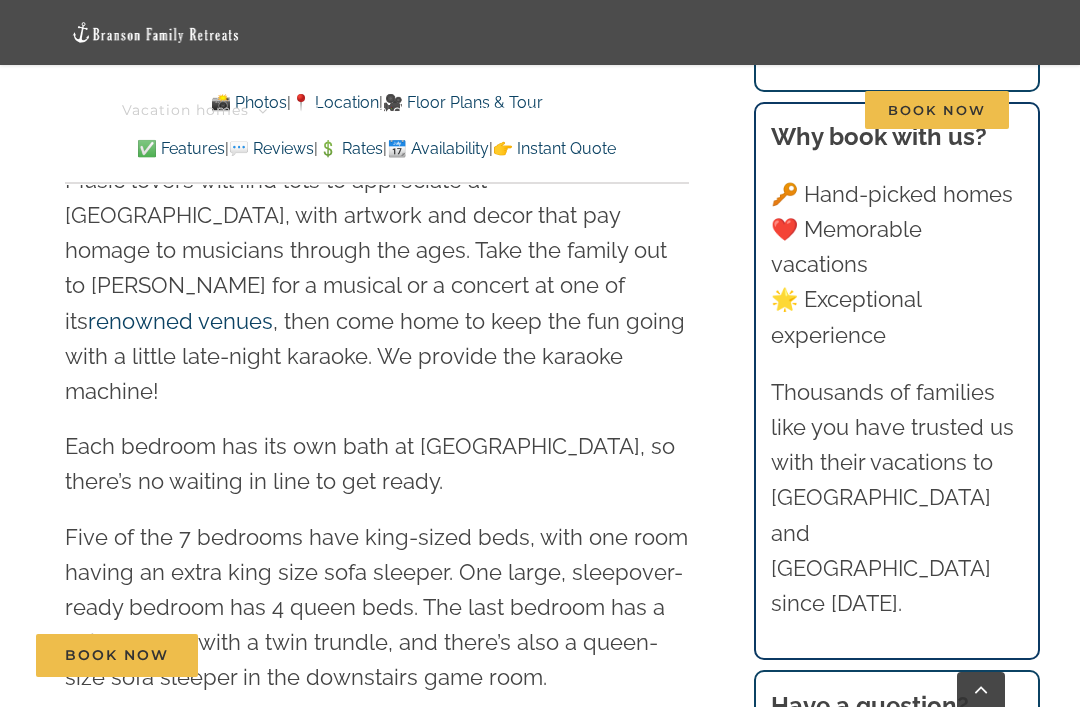 click on "Be a vacation-planning legend and book Legends Pointe for your big group getaway to Branson! This new 7-bedroom, 7-bath beauty sleeps 24 people on gorgeous Table Rock Lake.
Take in pristine lake views.
Sink into a soothing hot tub.
Gather for cozy evenings around the outdoor fireplace and fire pit.
Play a game of pool while the kids watch their favorite movie for the 50th time in the nearby home theater, complete with theater-style seating and big flat-screen TV.
And most importantly, make lifelong memories together in a sprawling, lakeside home that we designed to help you do just that!
Music lovers will find lots to appreciate at Legends Pointe, with artwork and decor that pay homage to musicians through the ages. Take the family out to Branson for a musical or a concert at one of its  renowned venues , then come home to keep the fun going with a little late-night karaoke. We provide the karaoke machine!" at bounding box center (377, 311) 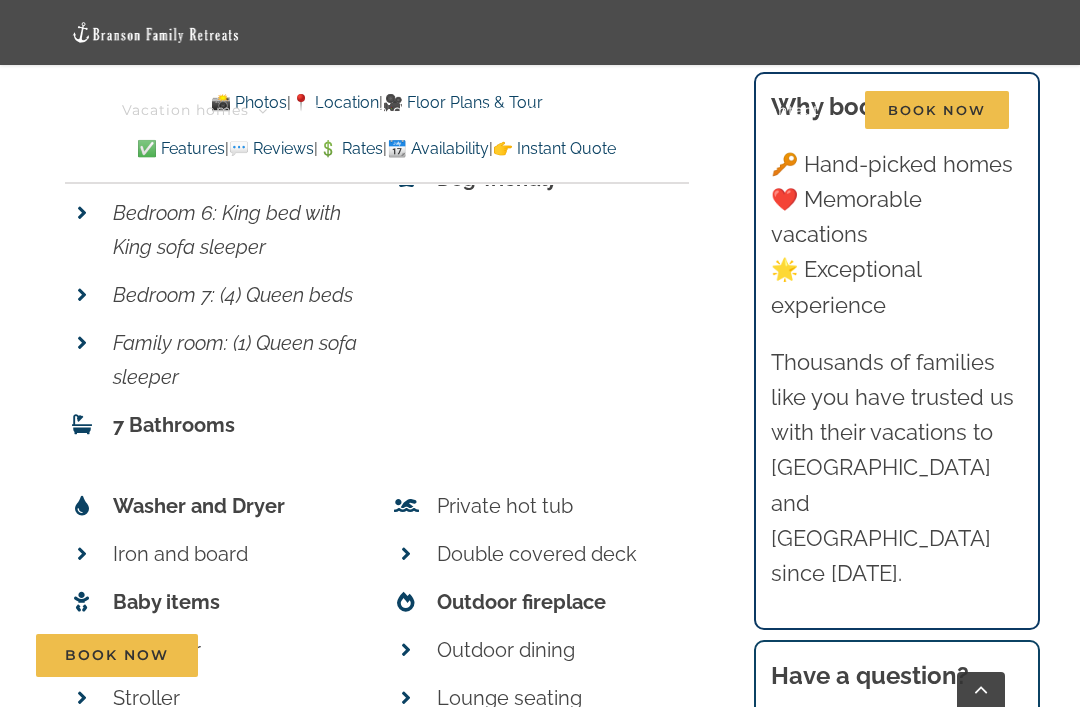 scroll, scrollTop: 7937, scrollLeft: 0, axis: vertical 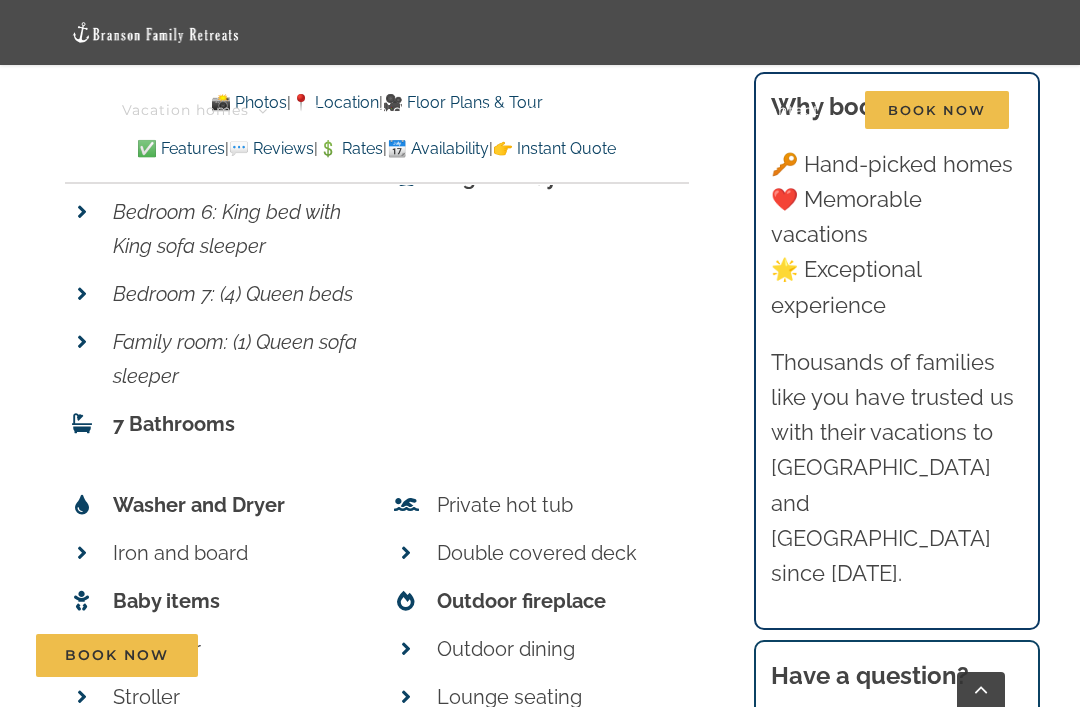 click on "Double covered deck" at bounding box center [563, 553] 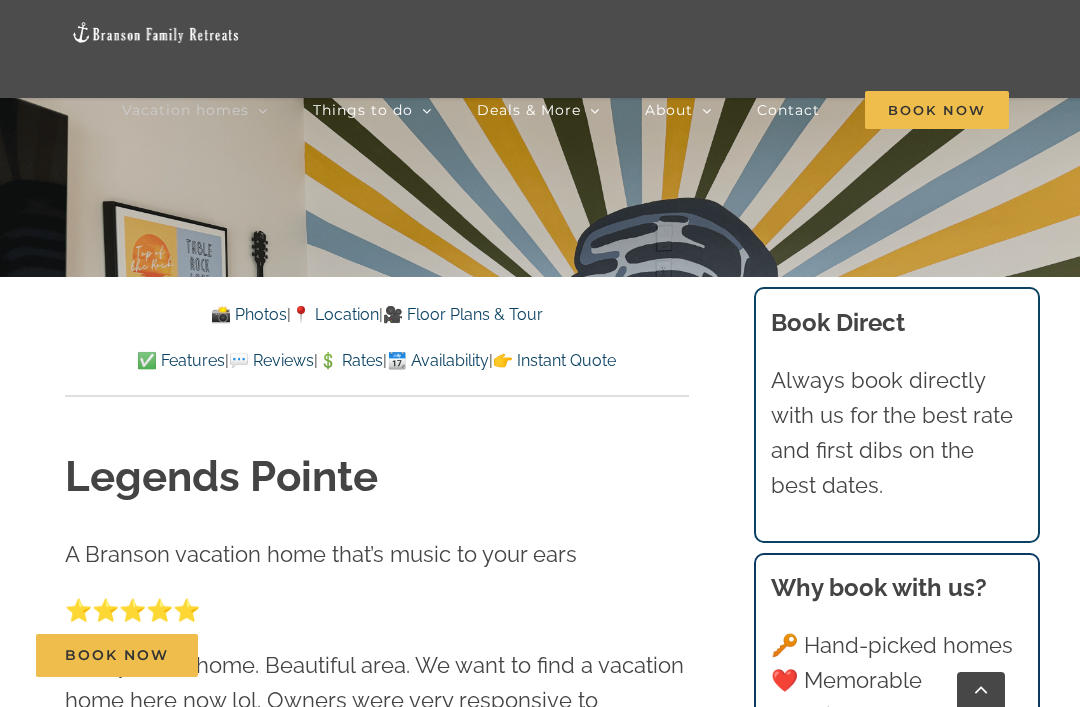 scroll, scrollTop: 487, scrollLeft: 0, axis: vertical 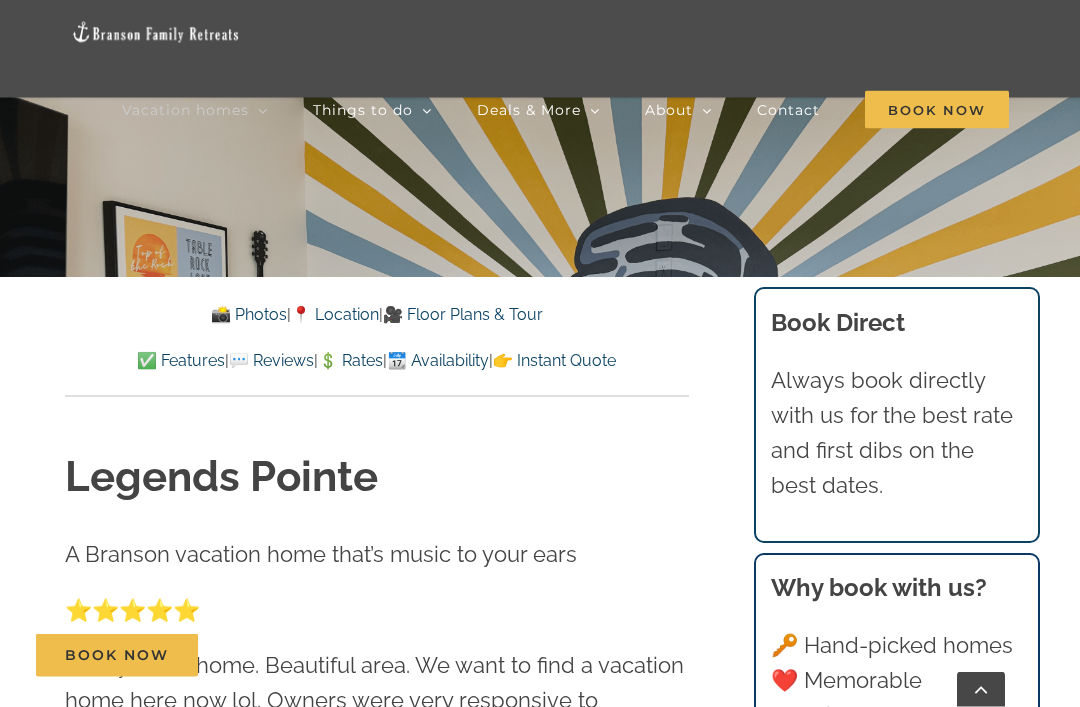 click on "📸 Photos    |    📍 Location    |    🎥 Floor Plans & Tour
✅ Features    |    💬 Reviews    |    💲 Rates    |    📆 Availability    |    👉 Instant Quote
📸 Photos  |  📍 Location  |  🎥 Floor Plans & Tour
✅ Features  |  💬 Reviews  |  💲 Rates  |  📆 Availability  |  👉 Instant Quote" at bounding box center [377, 338] 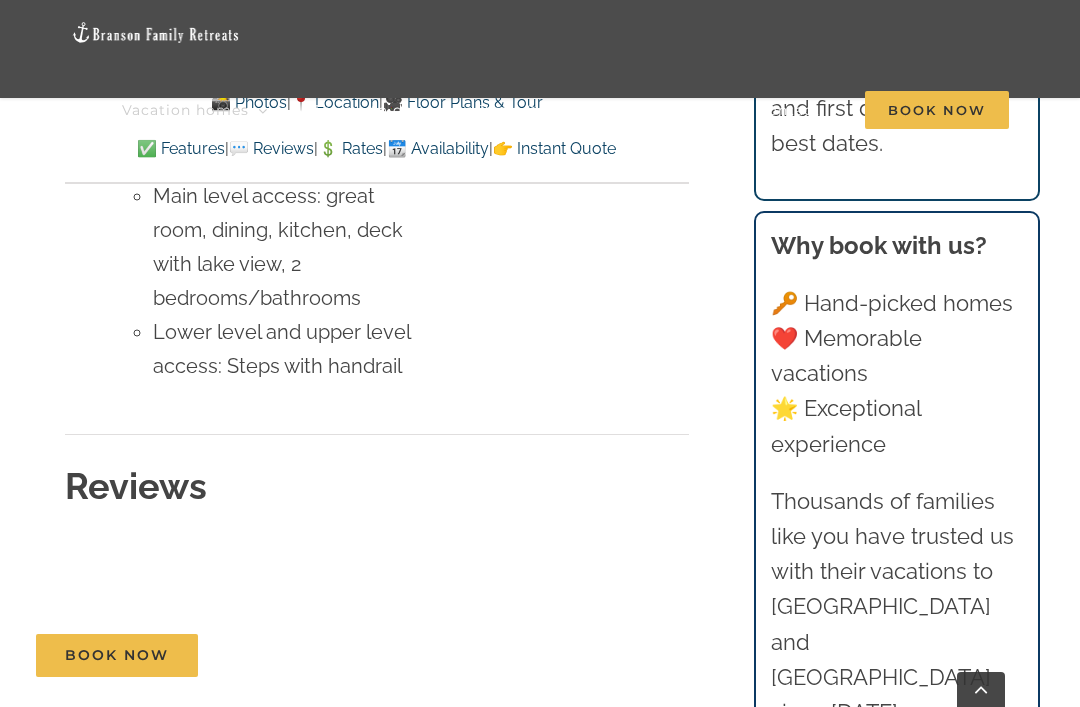 scroll, scrollTop: 9416, scrollLeft: 0, axis: vertical 